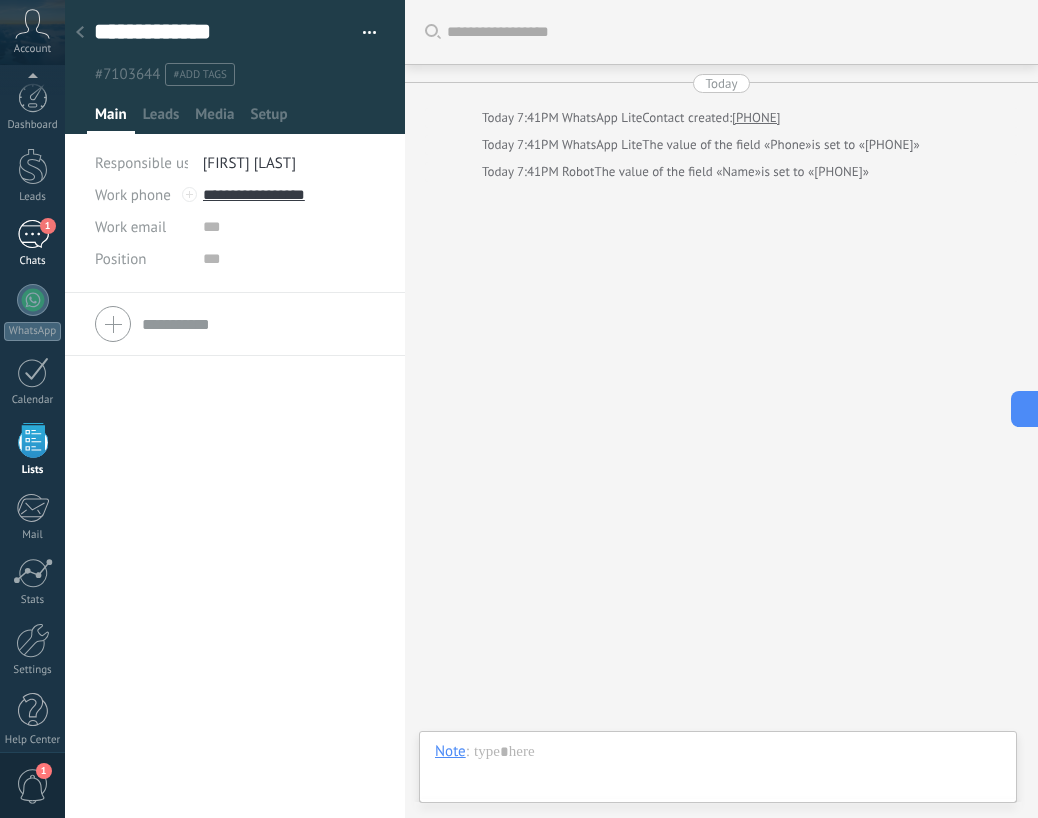 scroll, scrollTop: 0, scrollLeft: 0, axis: both 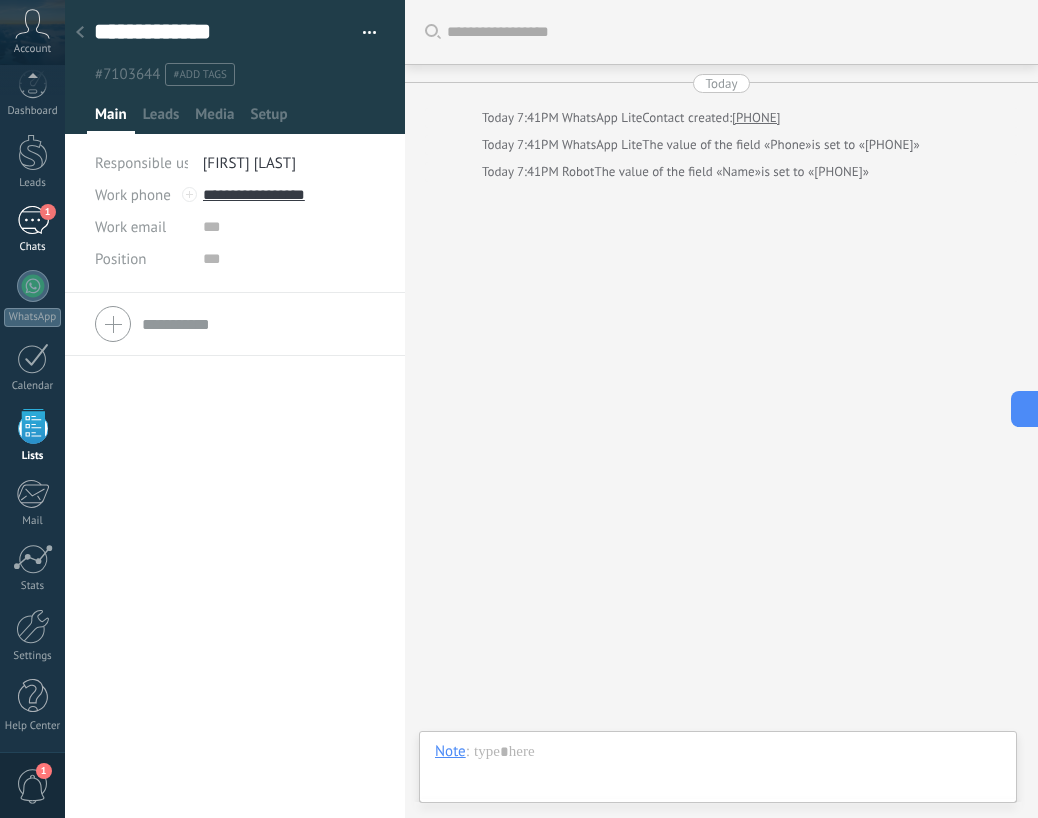 click on "1" at bounding box center (33, 220) 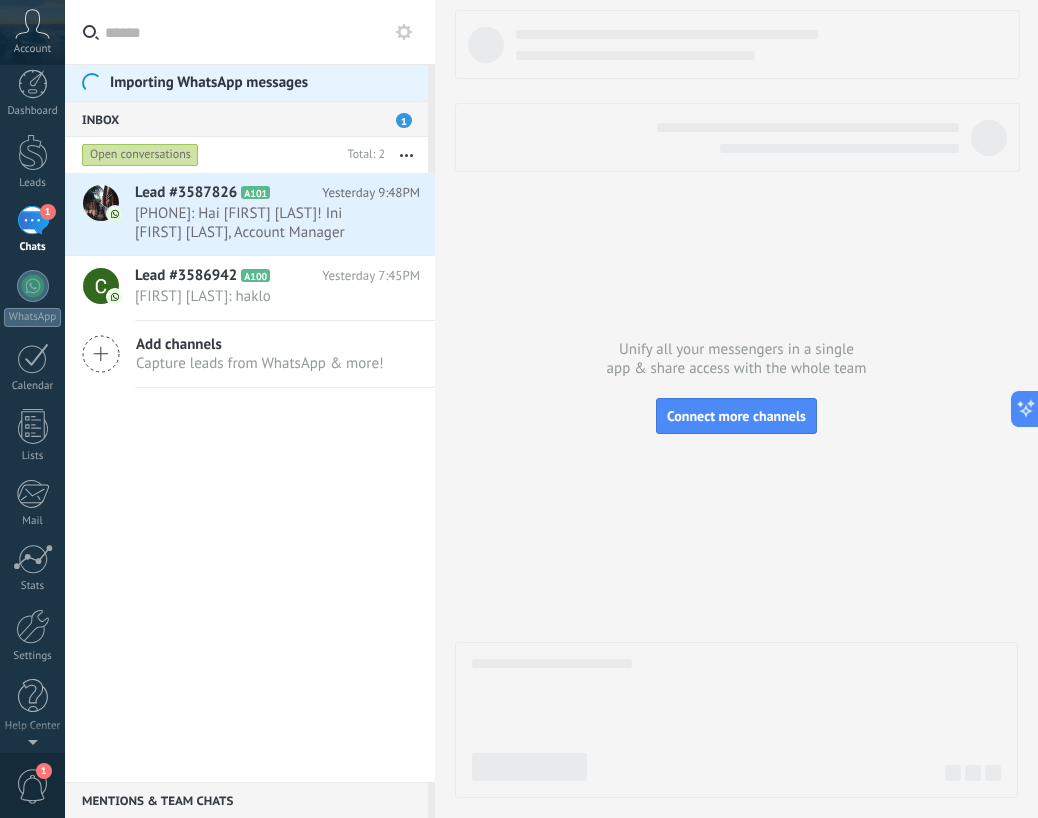 scroll, scrollTop: 0, scrollLeft: 0, axis: both 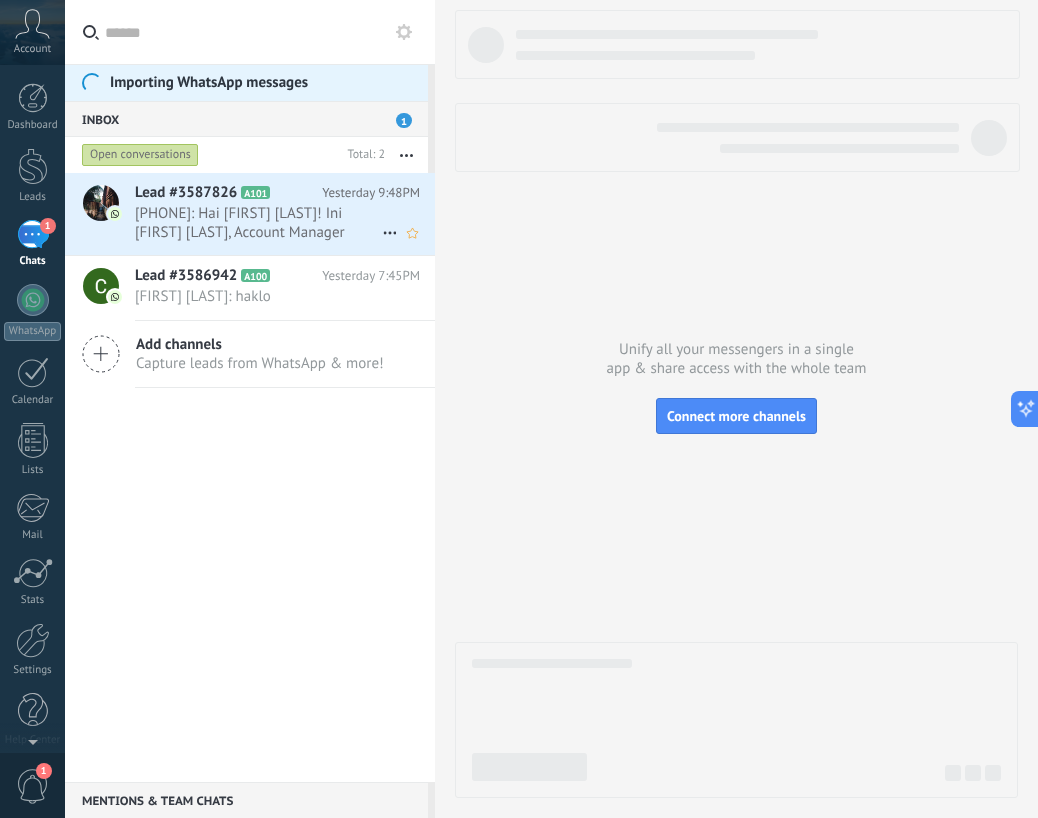 click on "[PHONE]: Hai [FIRST] [LAST]! Ini [FIRST] [LAST], Account Manager kamu dari Kommo. Bagaimana pengalaman kam..." at bounding box center (258, 223) 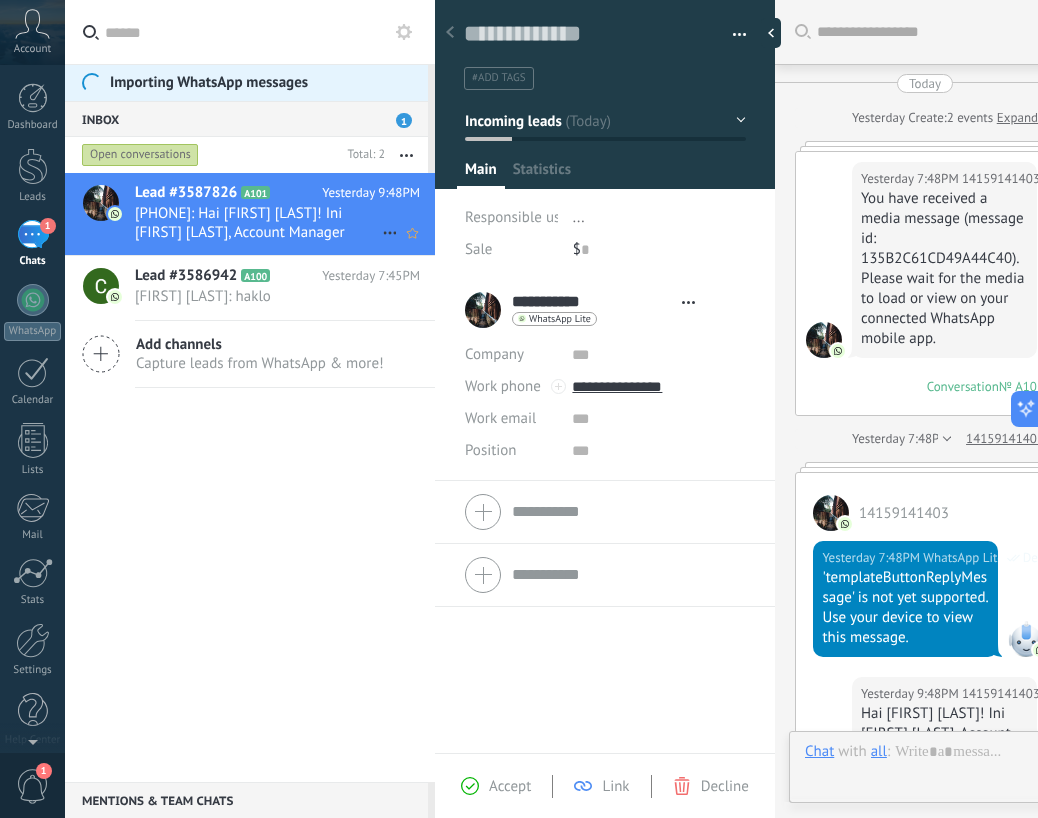 scroll, scrollTop: 518, scrollLeft: 0, axis: vertical 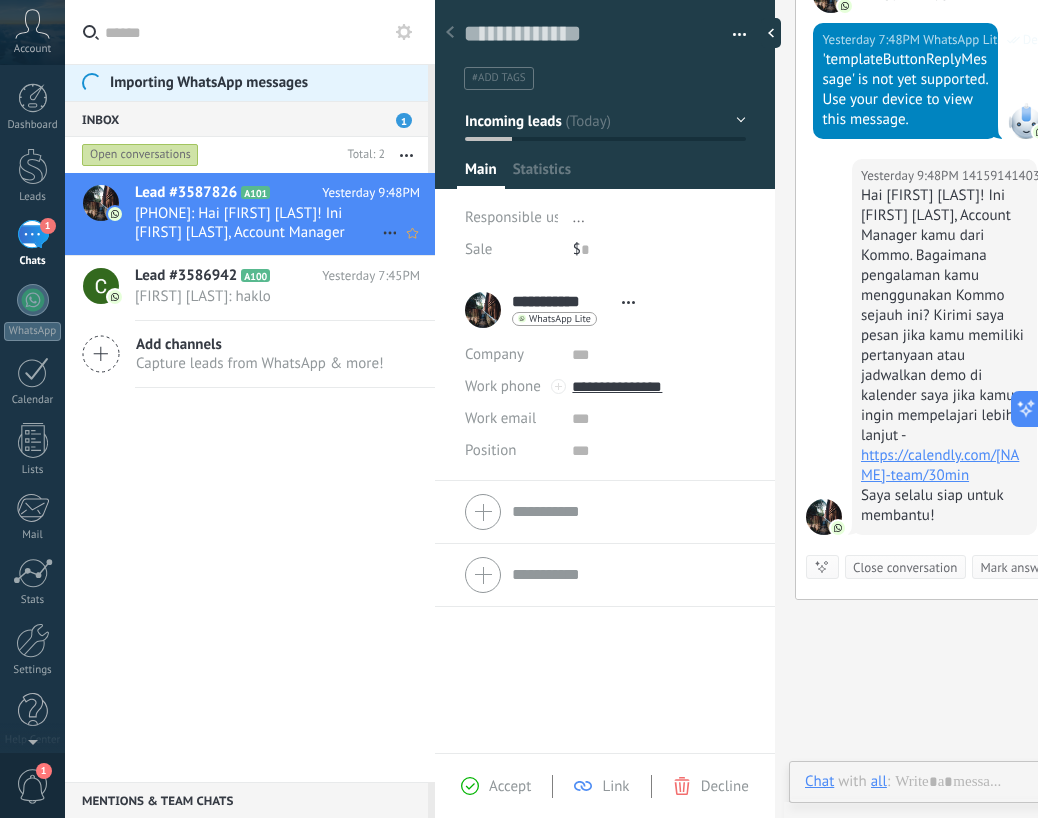 click on "[PHONE]: Hai [FIRST] [LAST]! Ini [FIRST] [LAST], Account Manager kamu dari Kommo. Bagaimana pengalaman kam..." at bounding box center [258, 223] 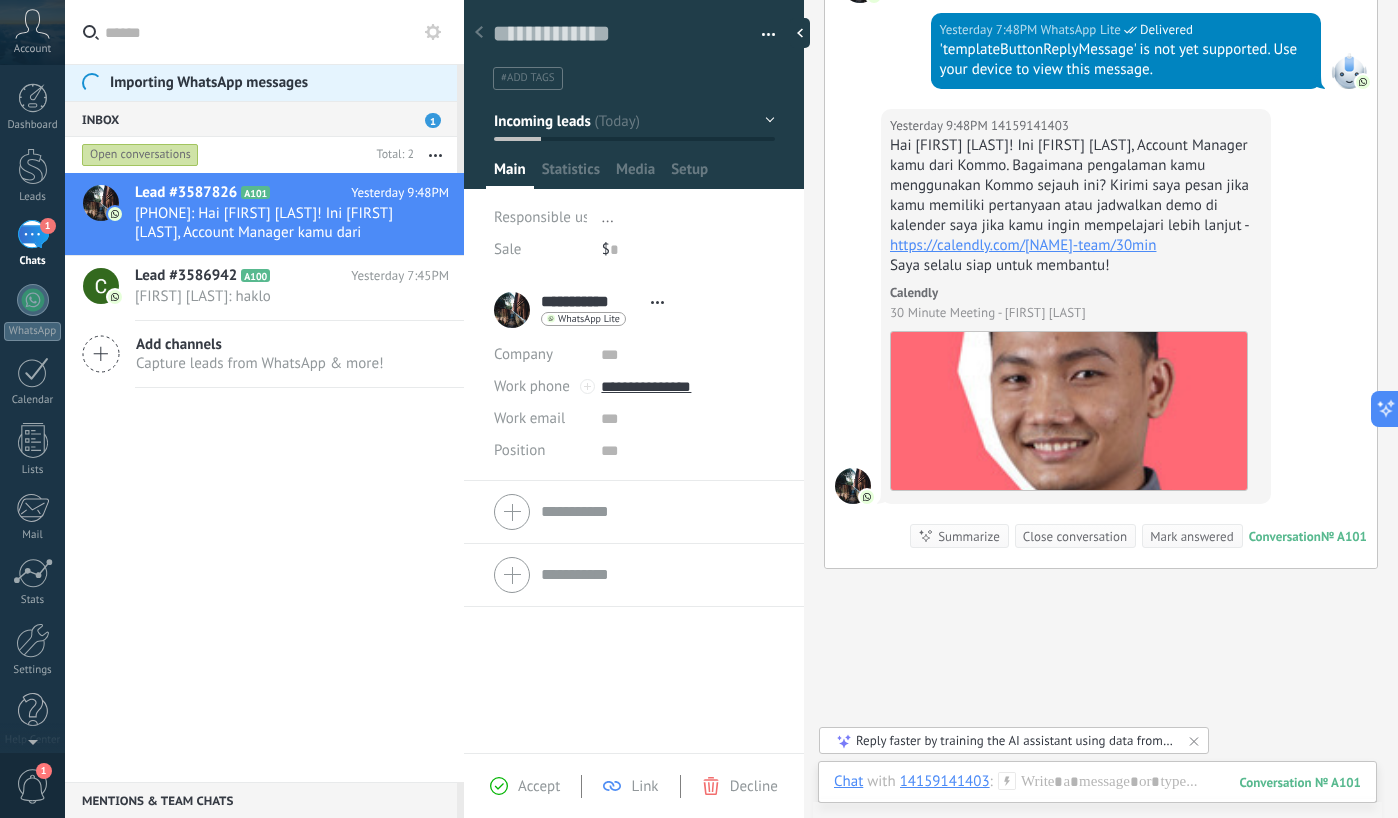 scroll, scrollTop: 548, scrollLeft: 0, axis: vertical 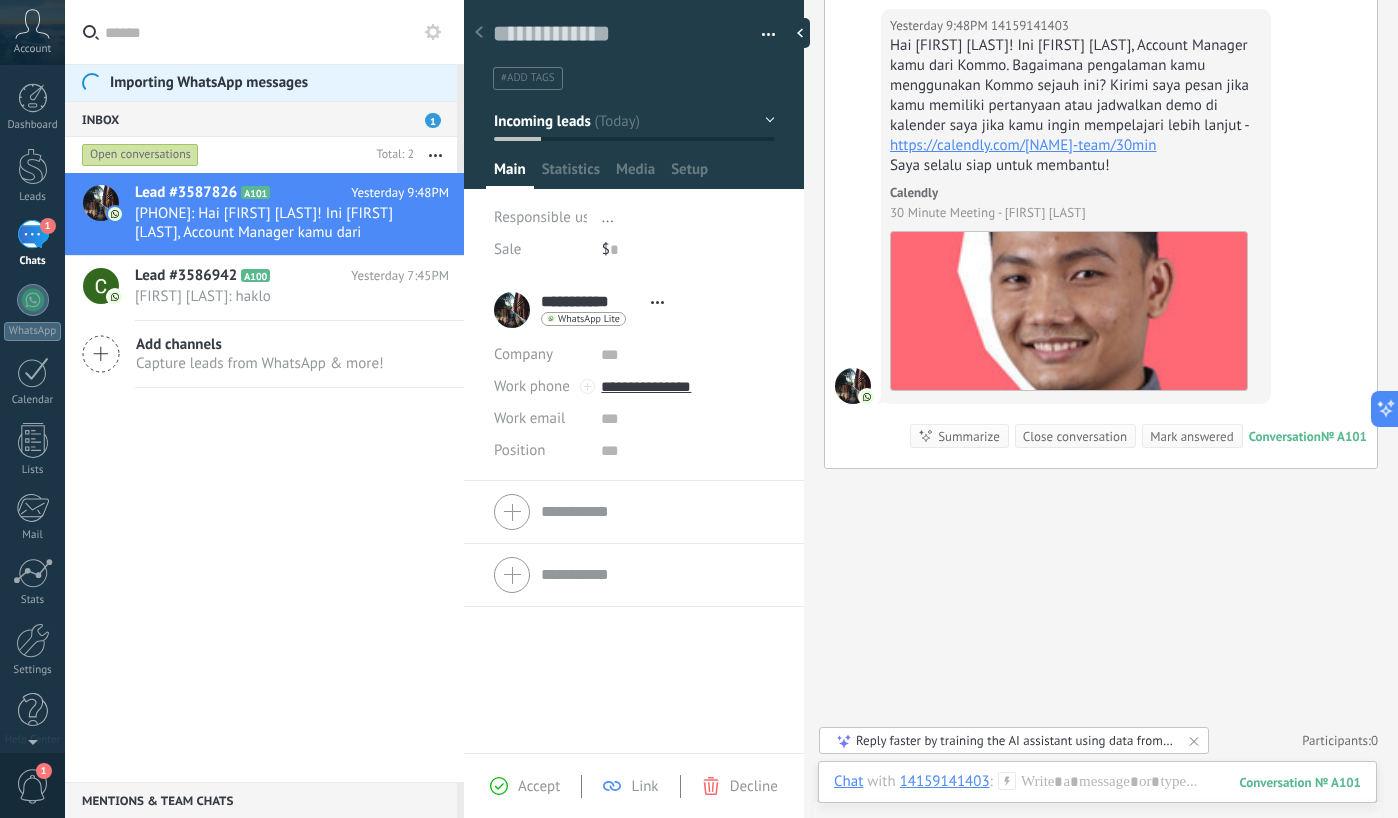 click on "Close conversation" at bounding box center [1075, 436] 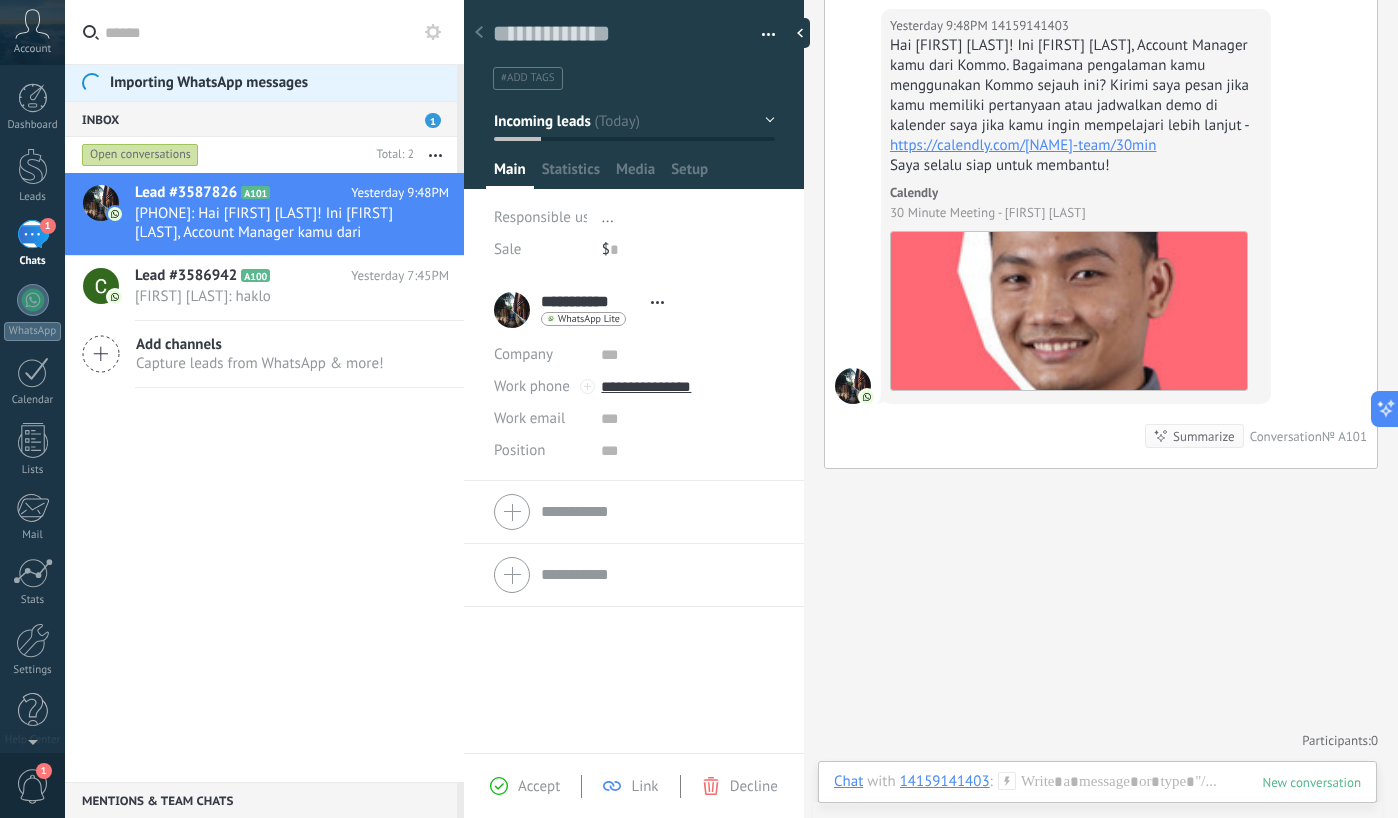 scroll, scrollTop: 581, scrollLeft: 0, axis: vertical 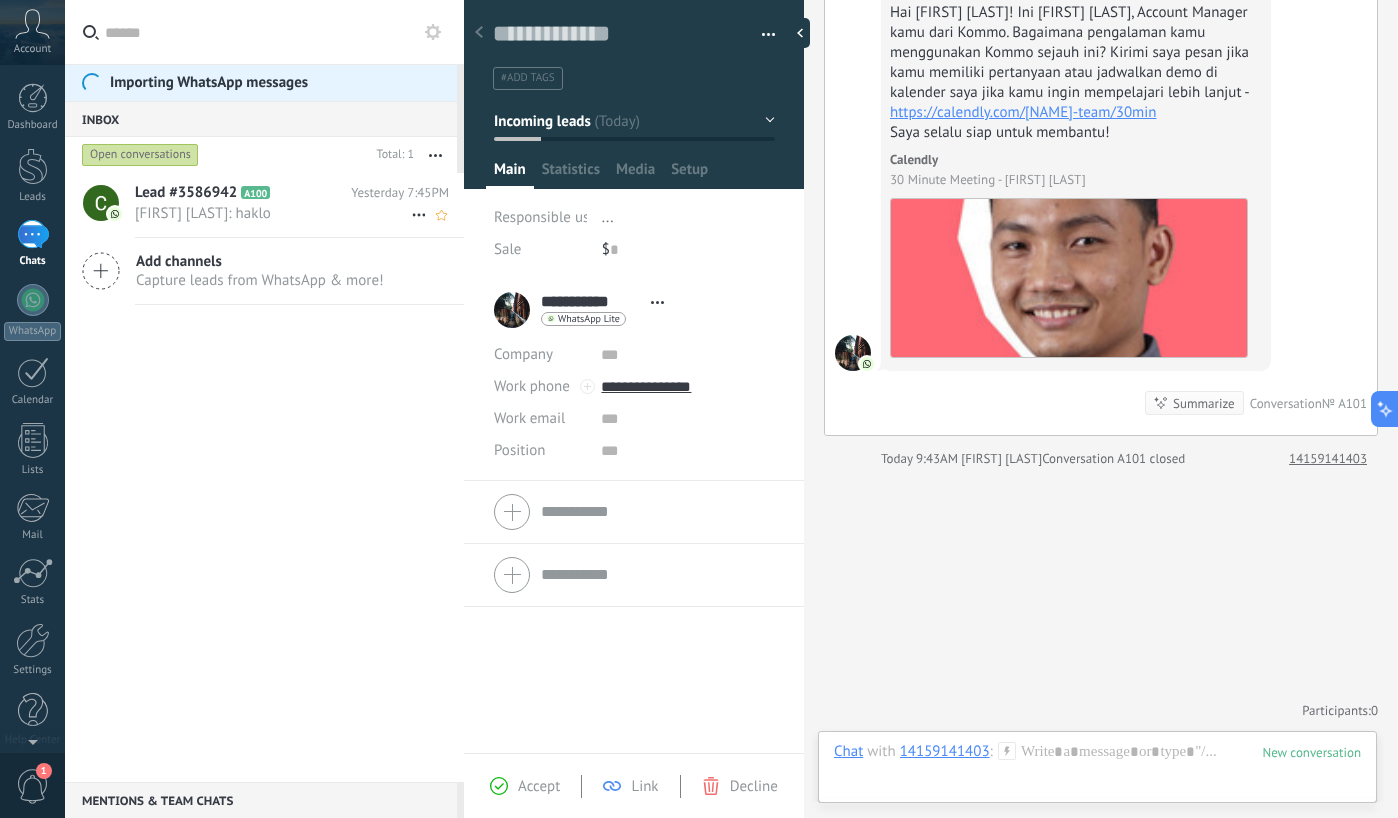 click on "[FIRST] [LAST]: haklo" at bounding box center [273, 213] 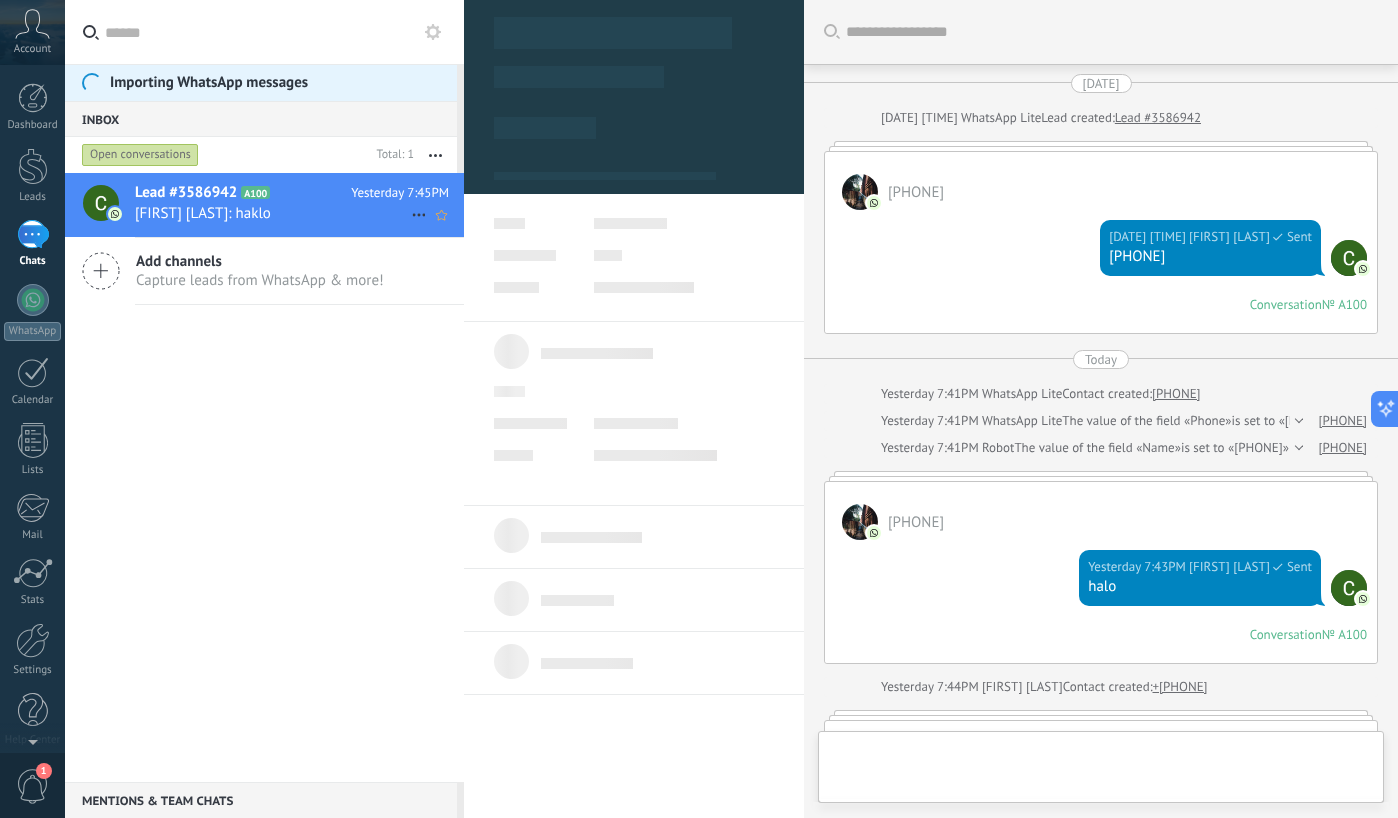 type on "**********" 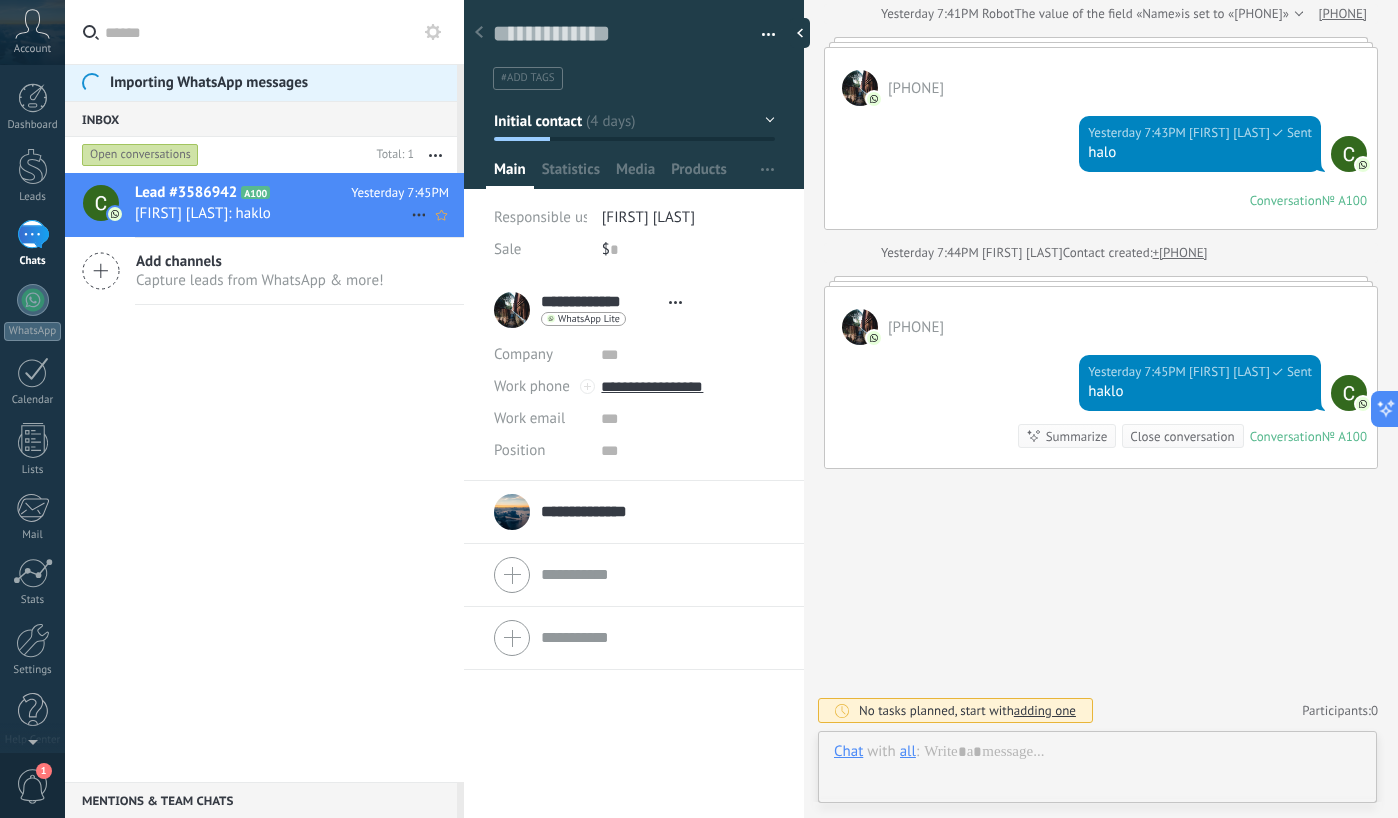 click on "[FIRST] [LAST]: haklo" at bounding box center [273, 213] 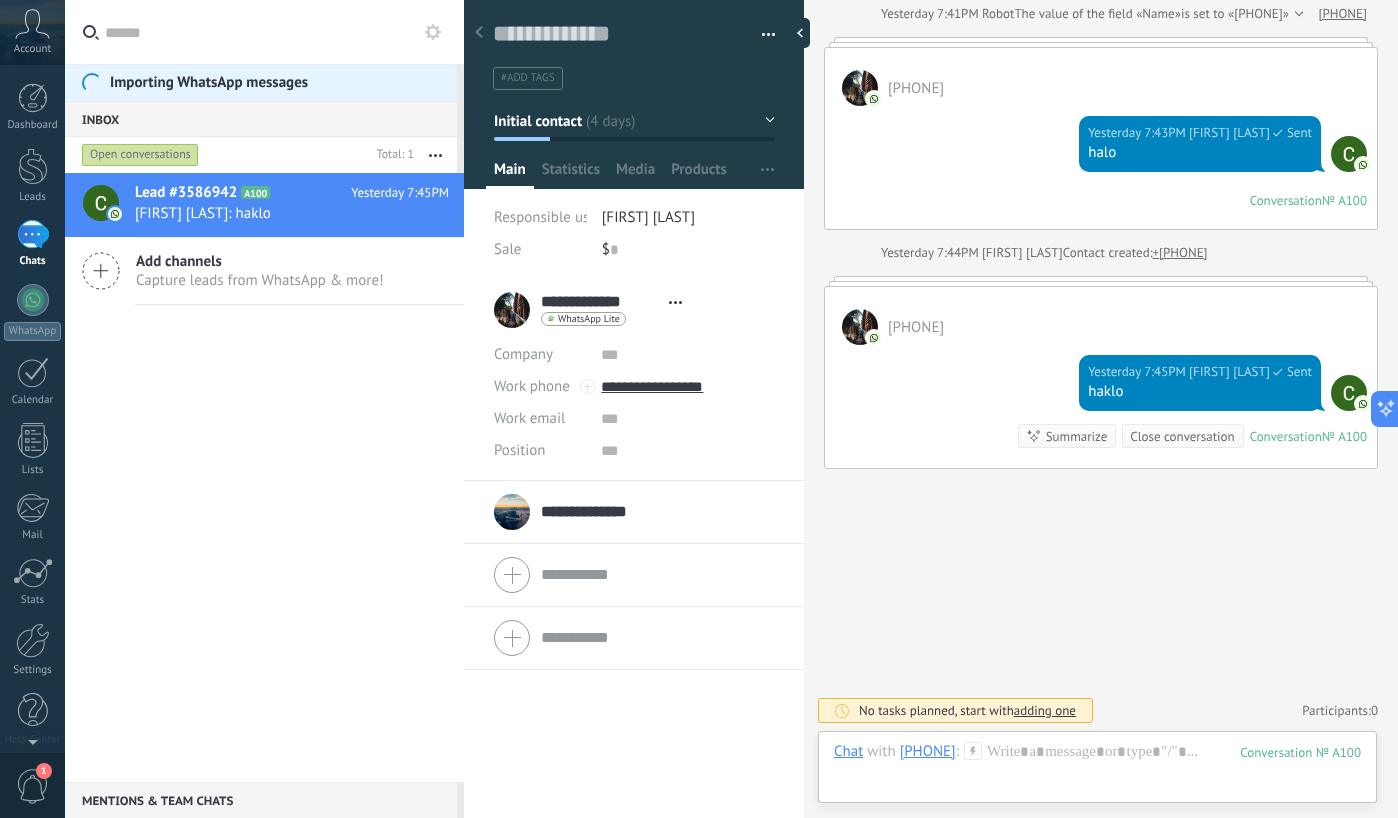 click on "**********" at bounding box center [604, 512] 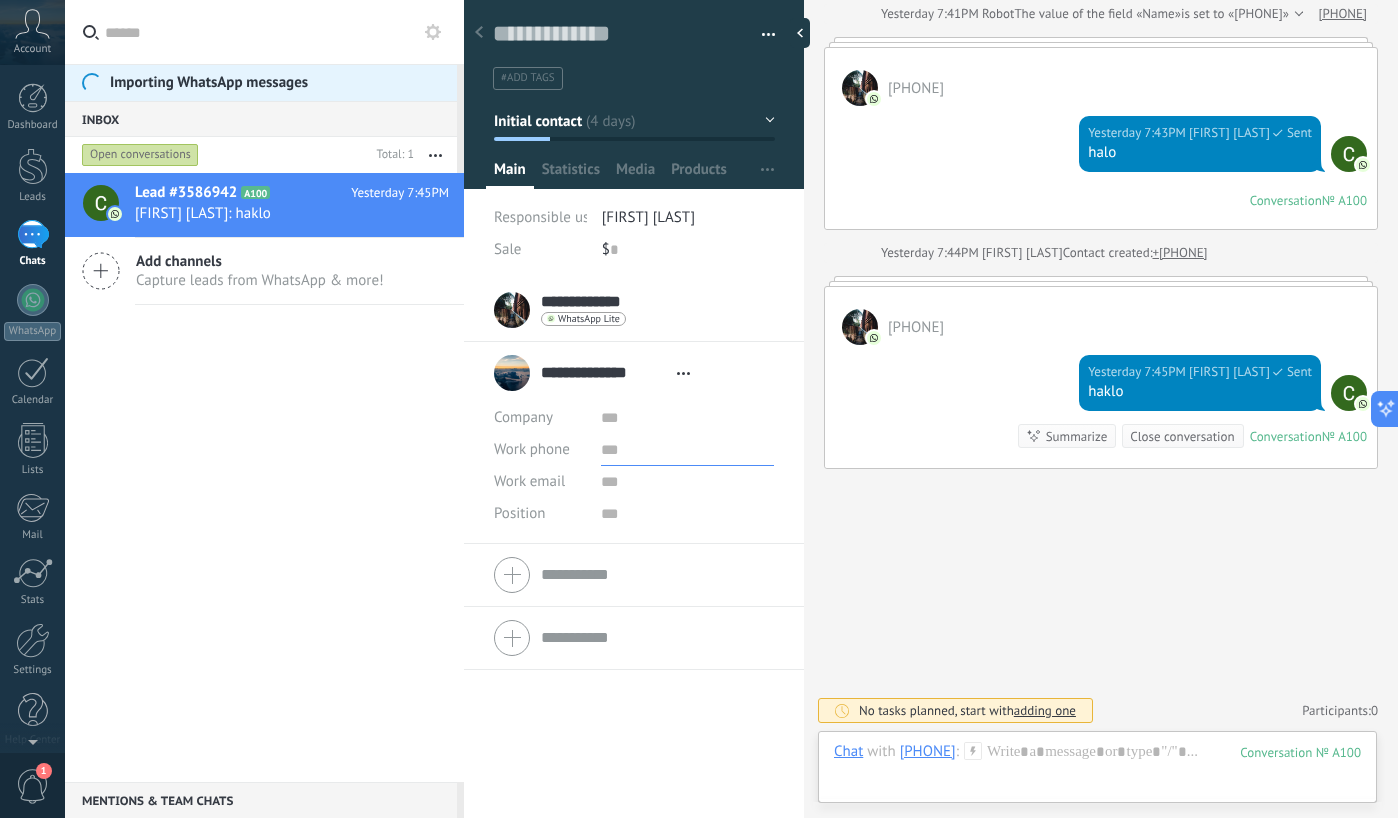 click at bounding box center [687, 450] 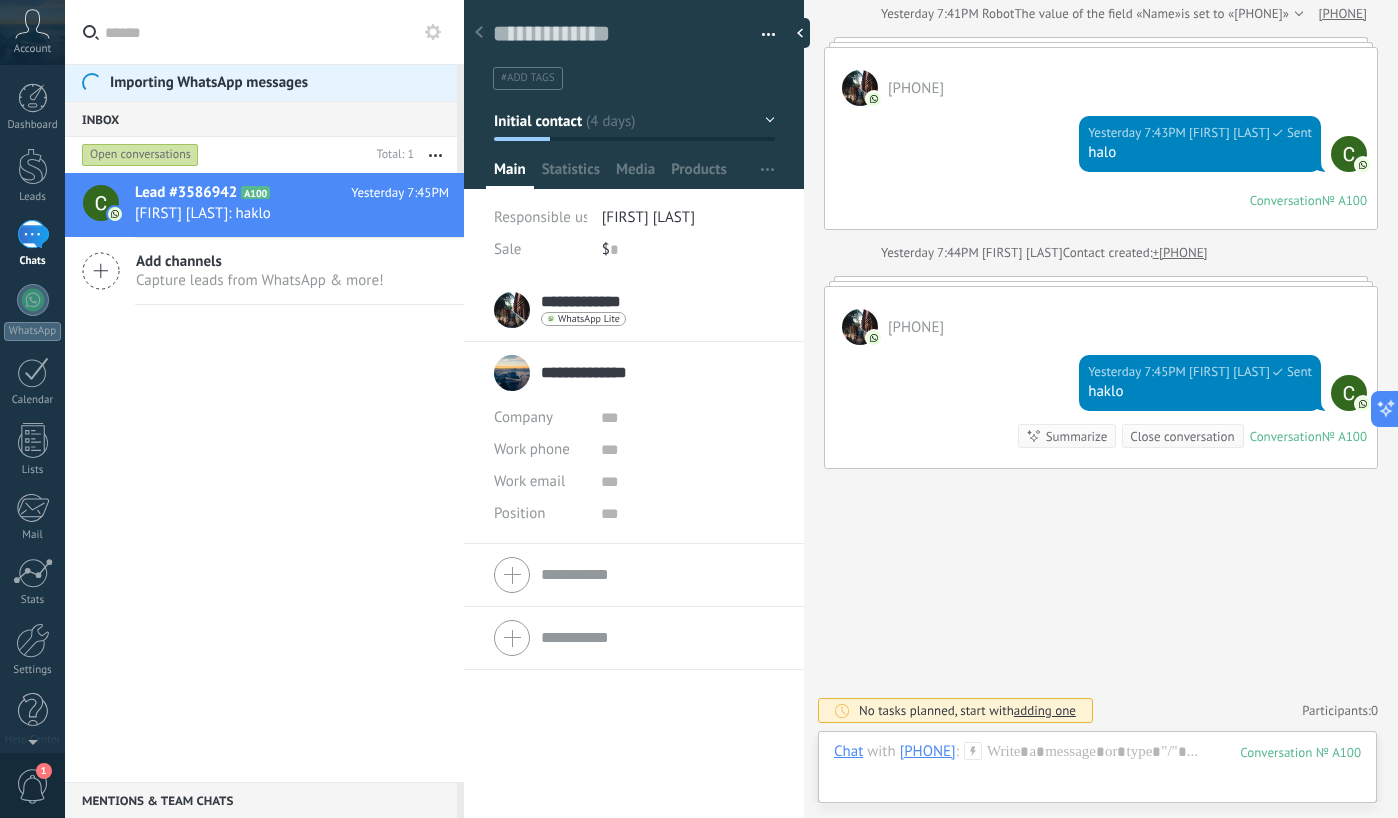 click on "**********" at bounding box center [604, 373] 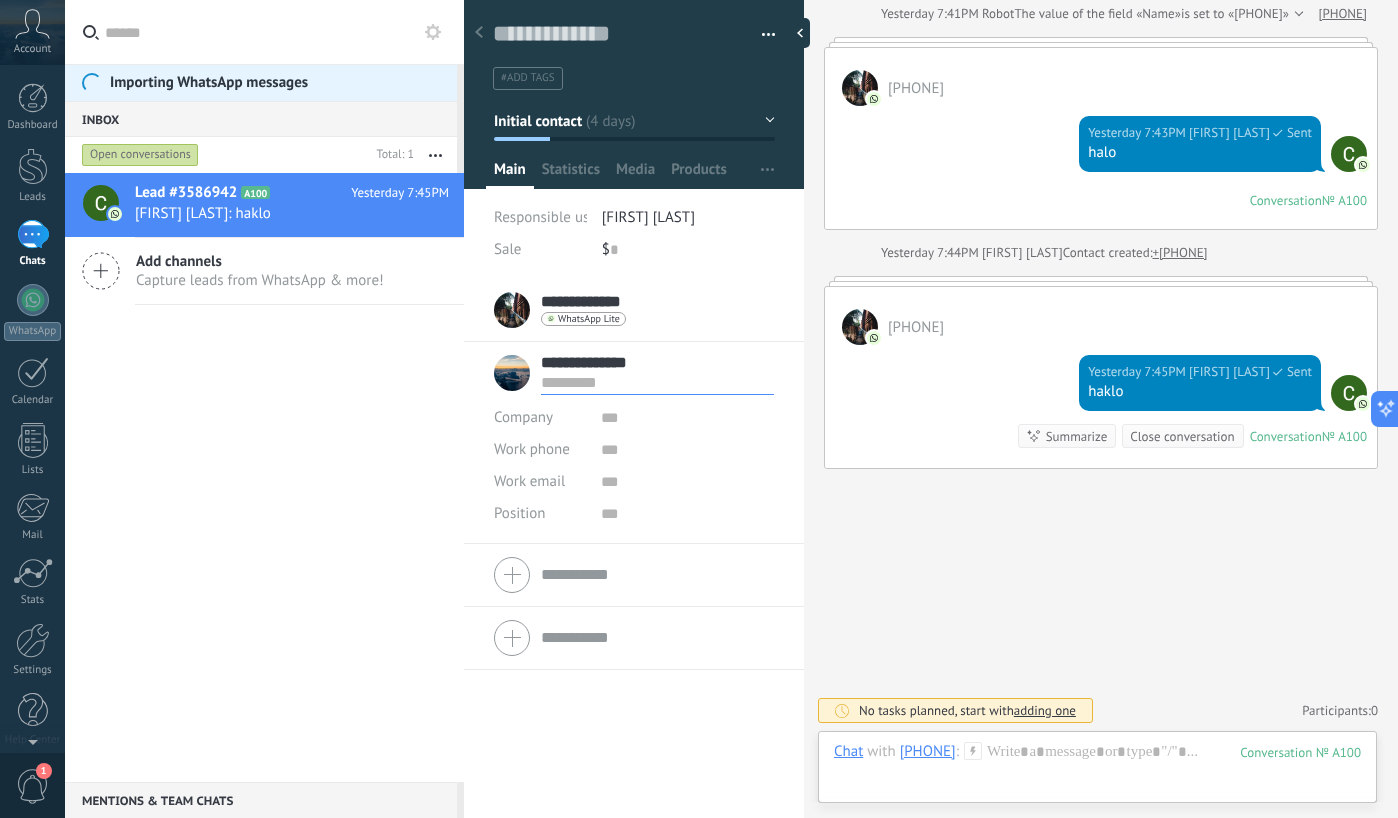 click on "**********" at bounding box center [657, 363] 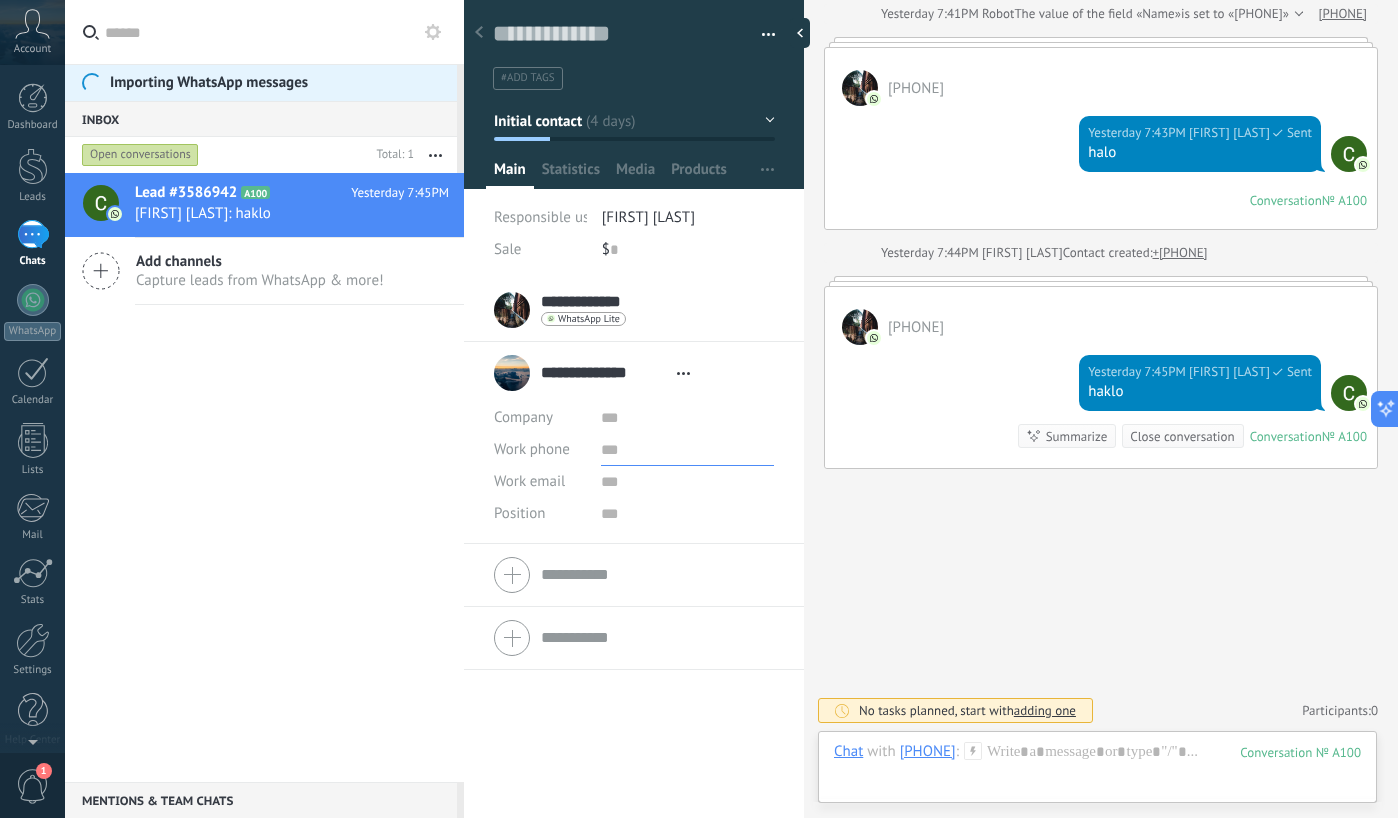 click at bounding box center (687, 450) 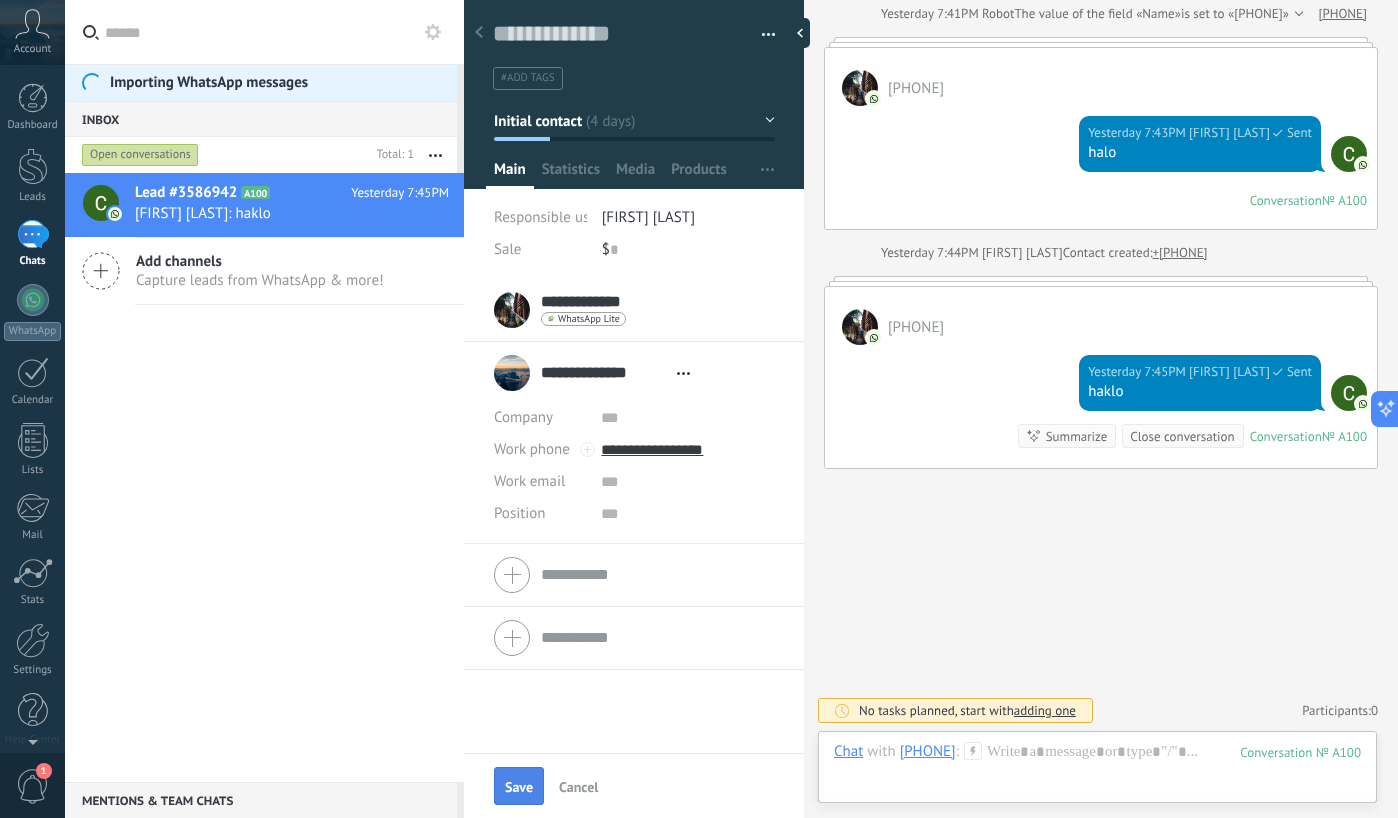 click on "Save" at bounding box center [519, 786] 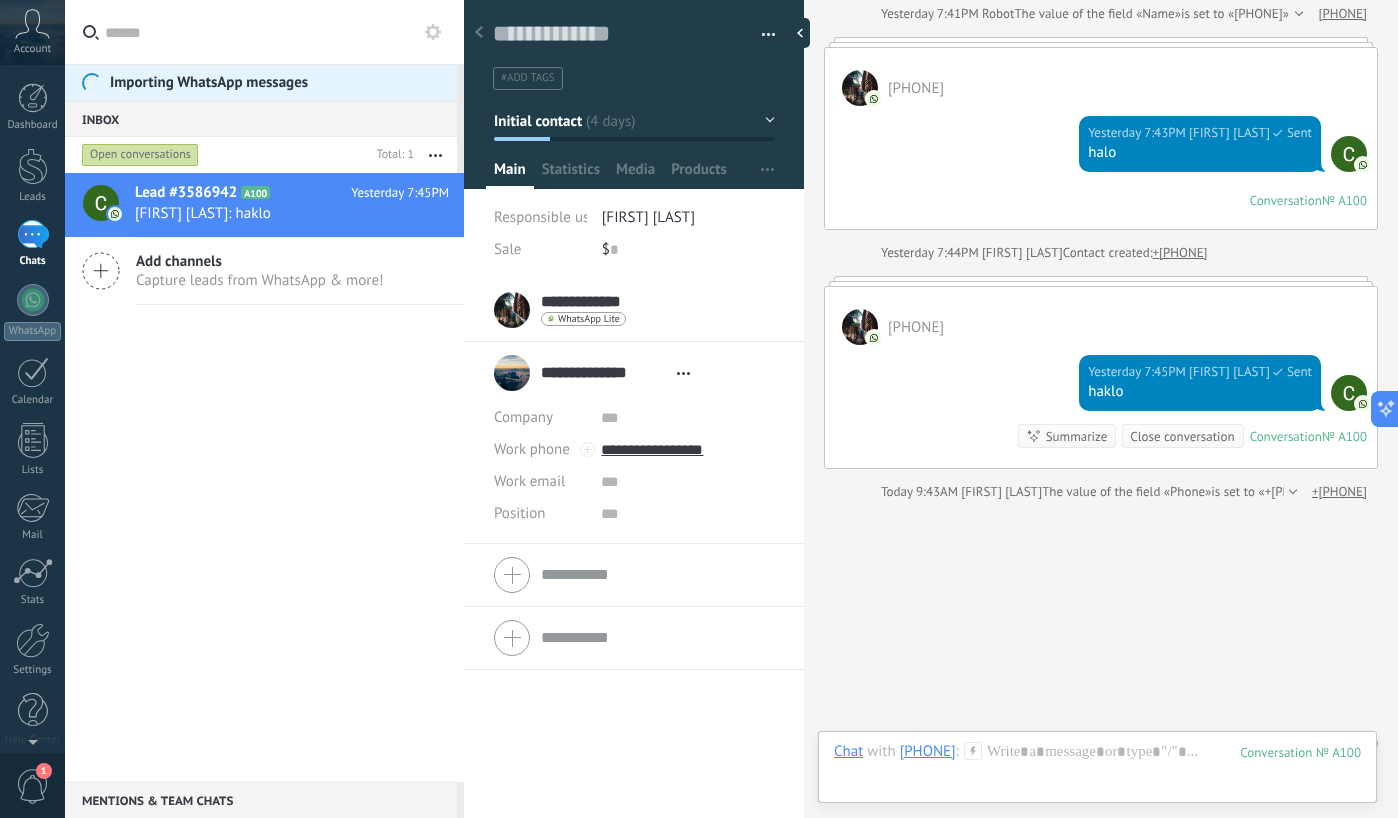 scroll, scrollTop: 467, scrollLeft: 0, axis: vertical 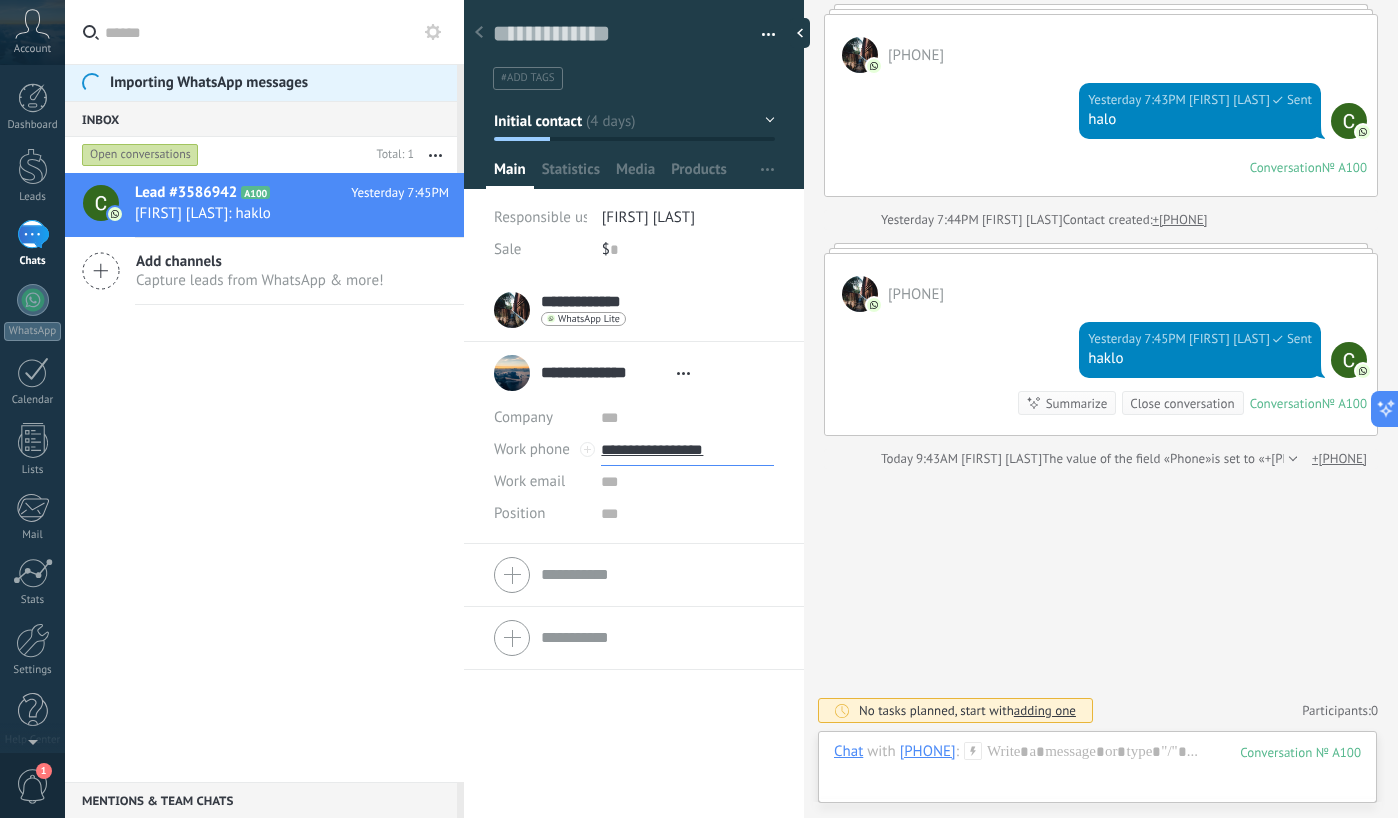 click on "**********" at bounding box center [687, 450] 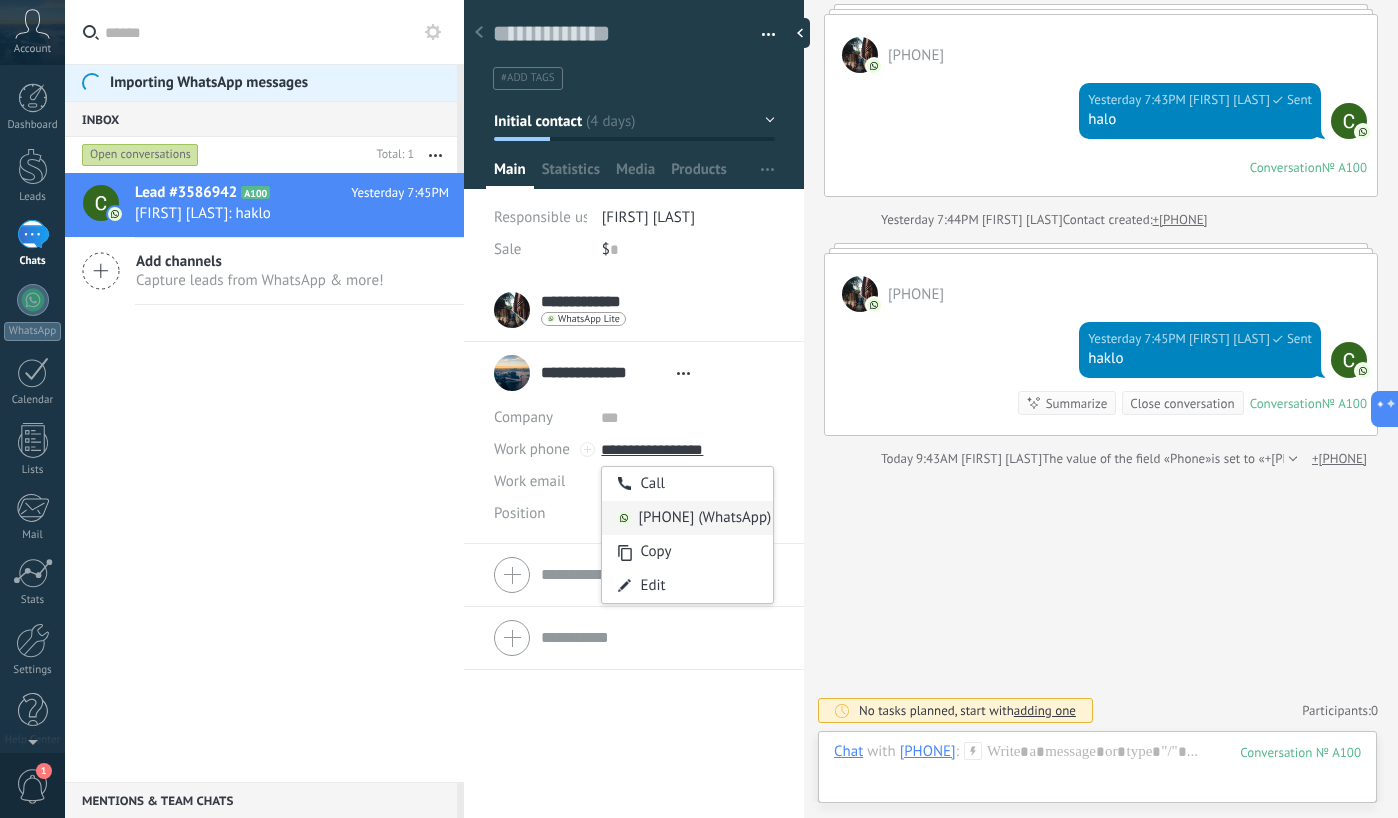 type on "**********" 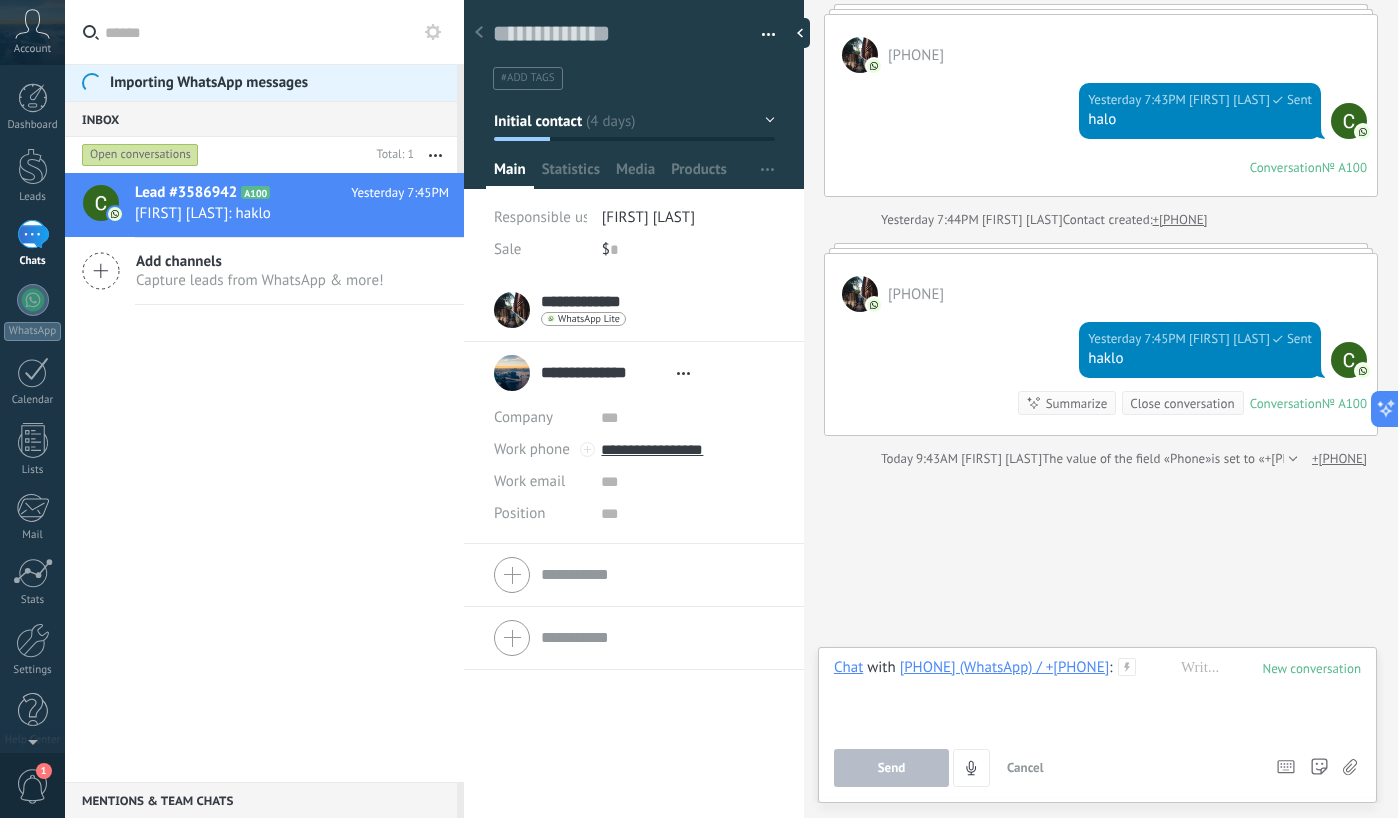 type 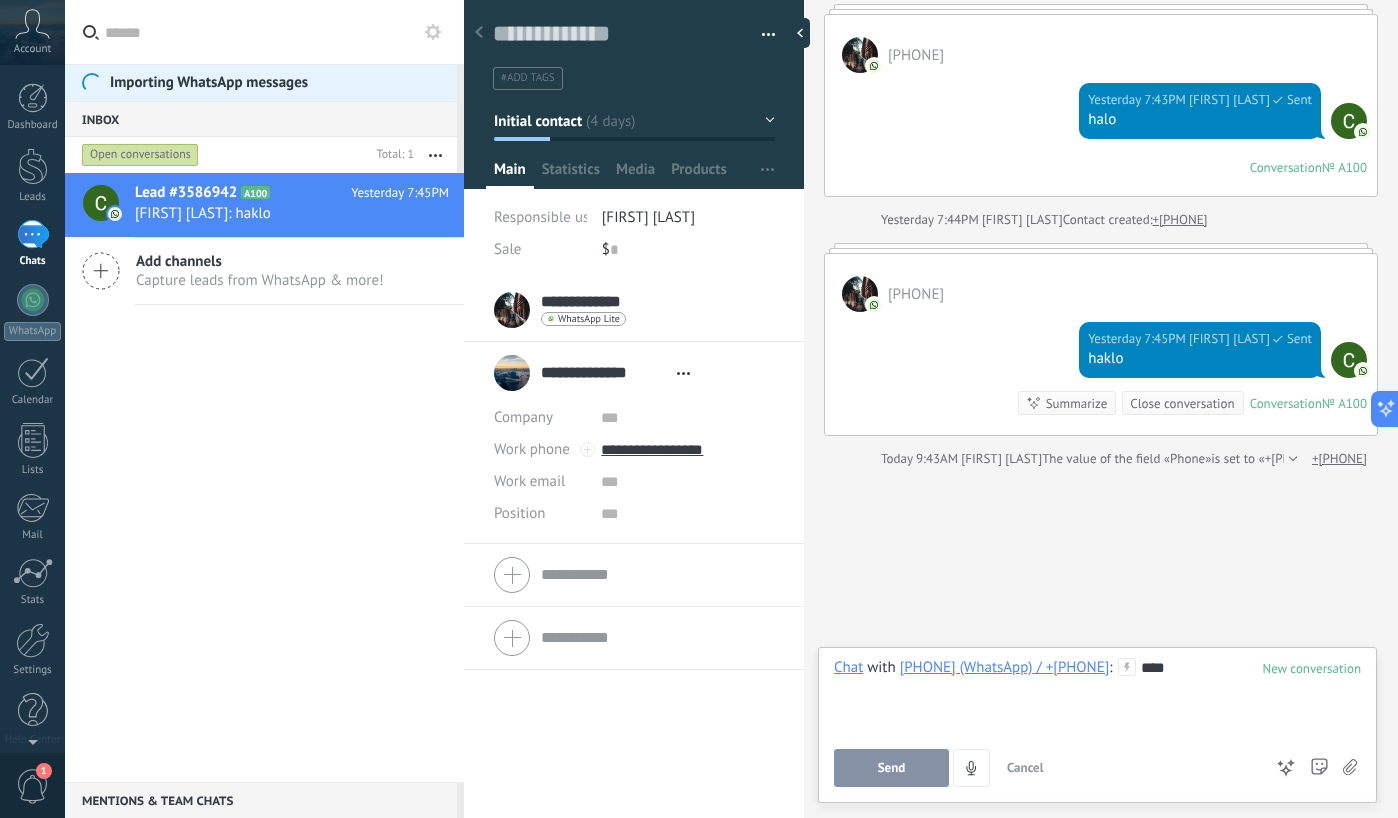 click on "Send" at bounding box center [891, 768] 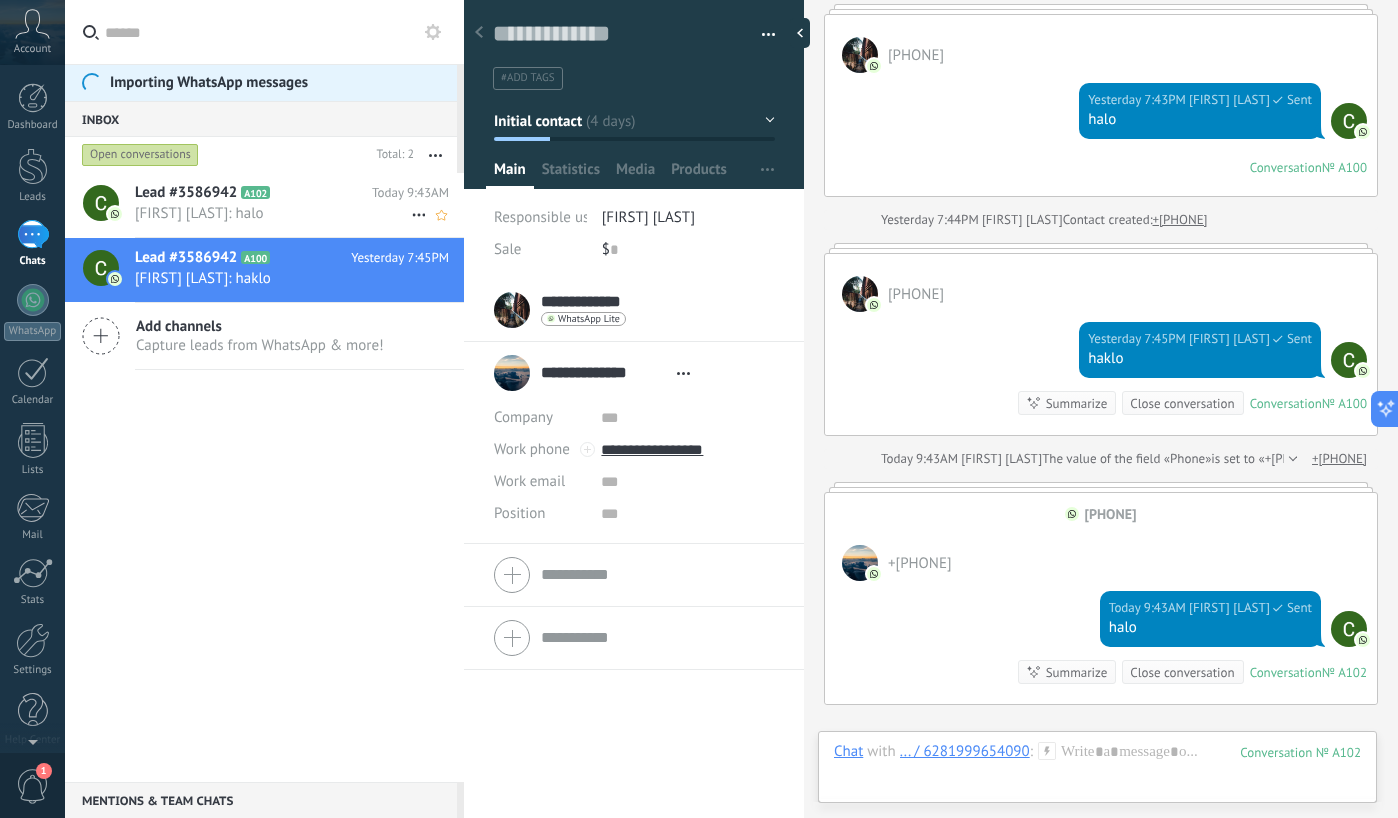click on "[FIRST] [LAST]: halo" at bounding box center (273, 213) 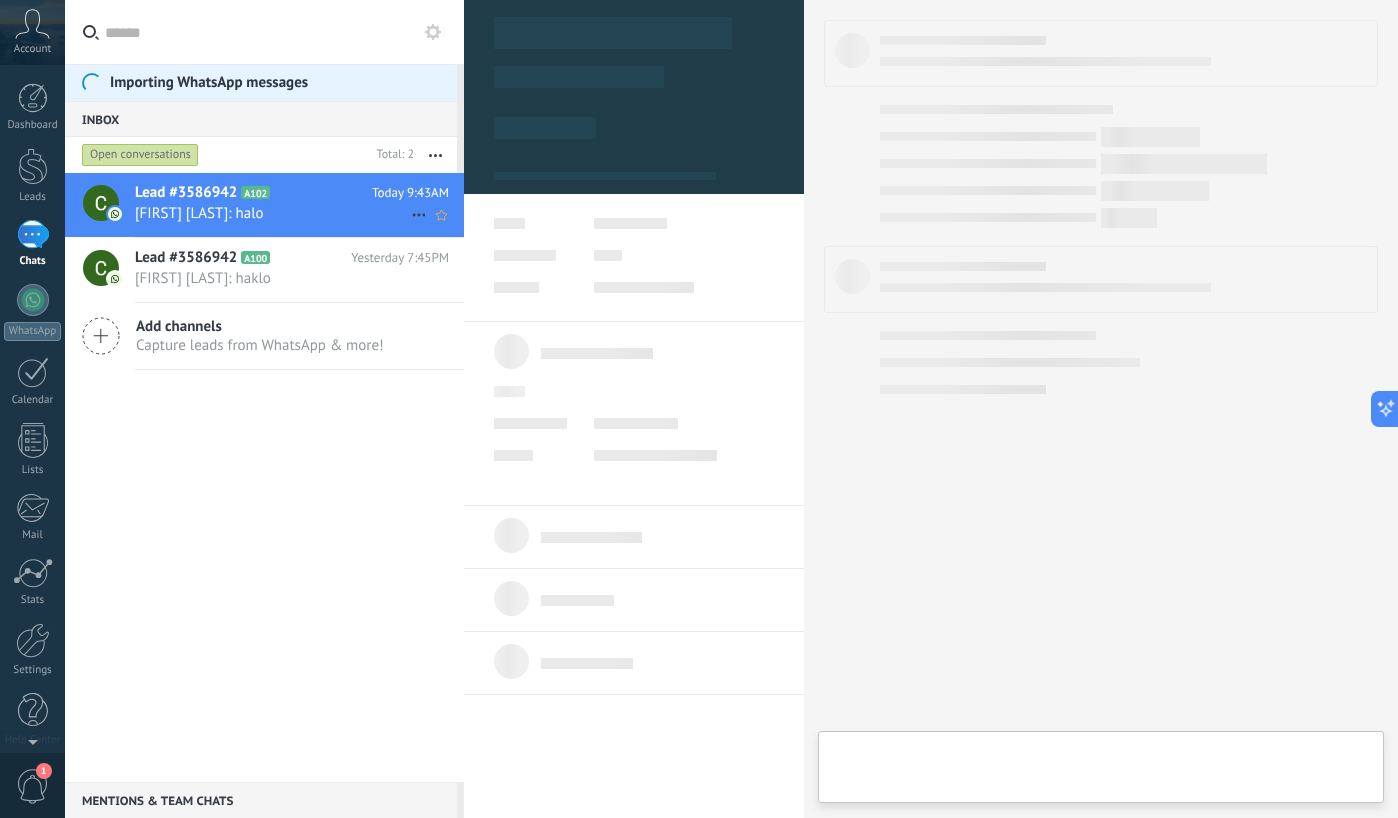 type on "**********" 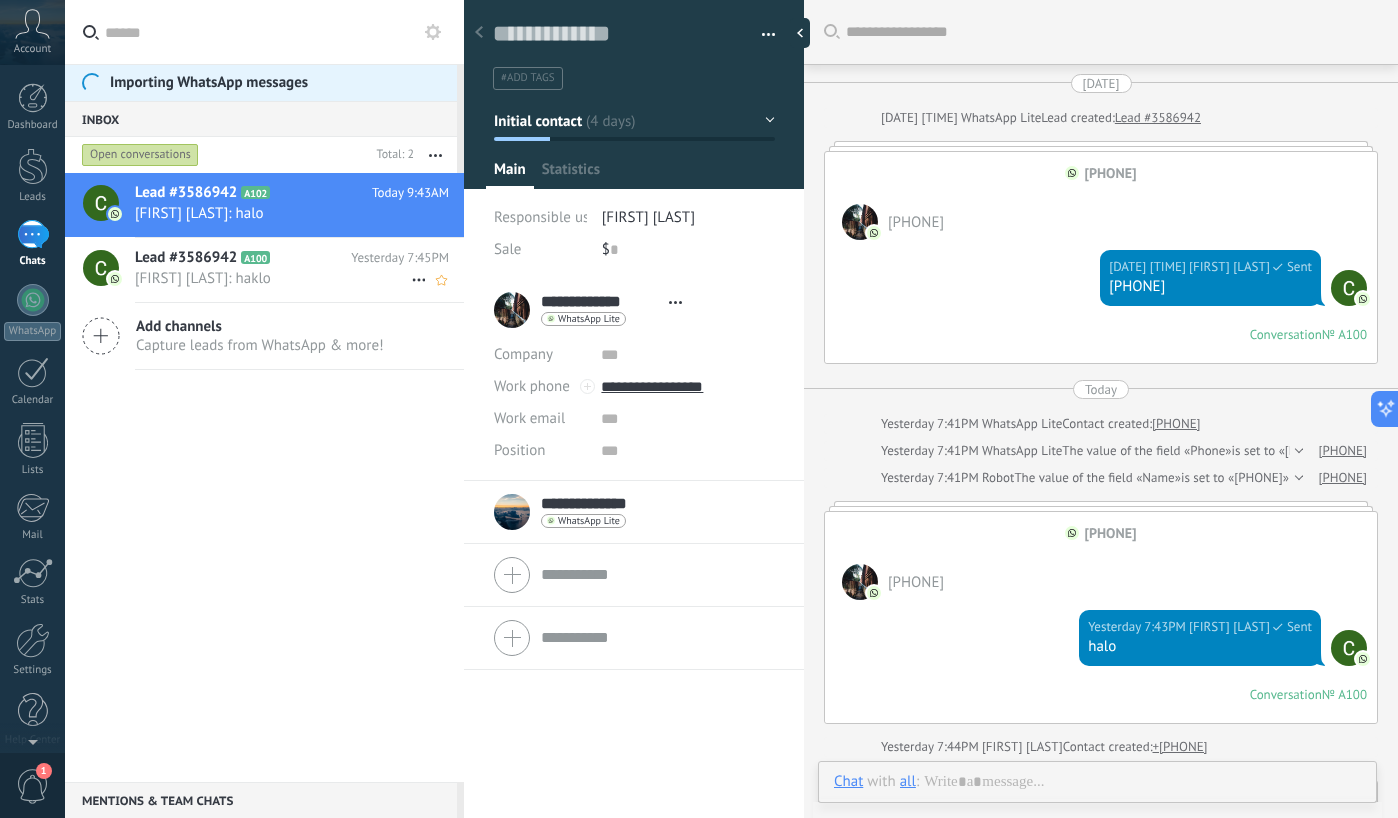 scroll, scrollTop: 30, scrollLeft: 0, axis: vertical 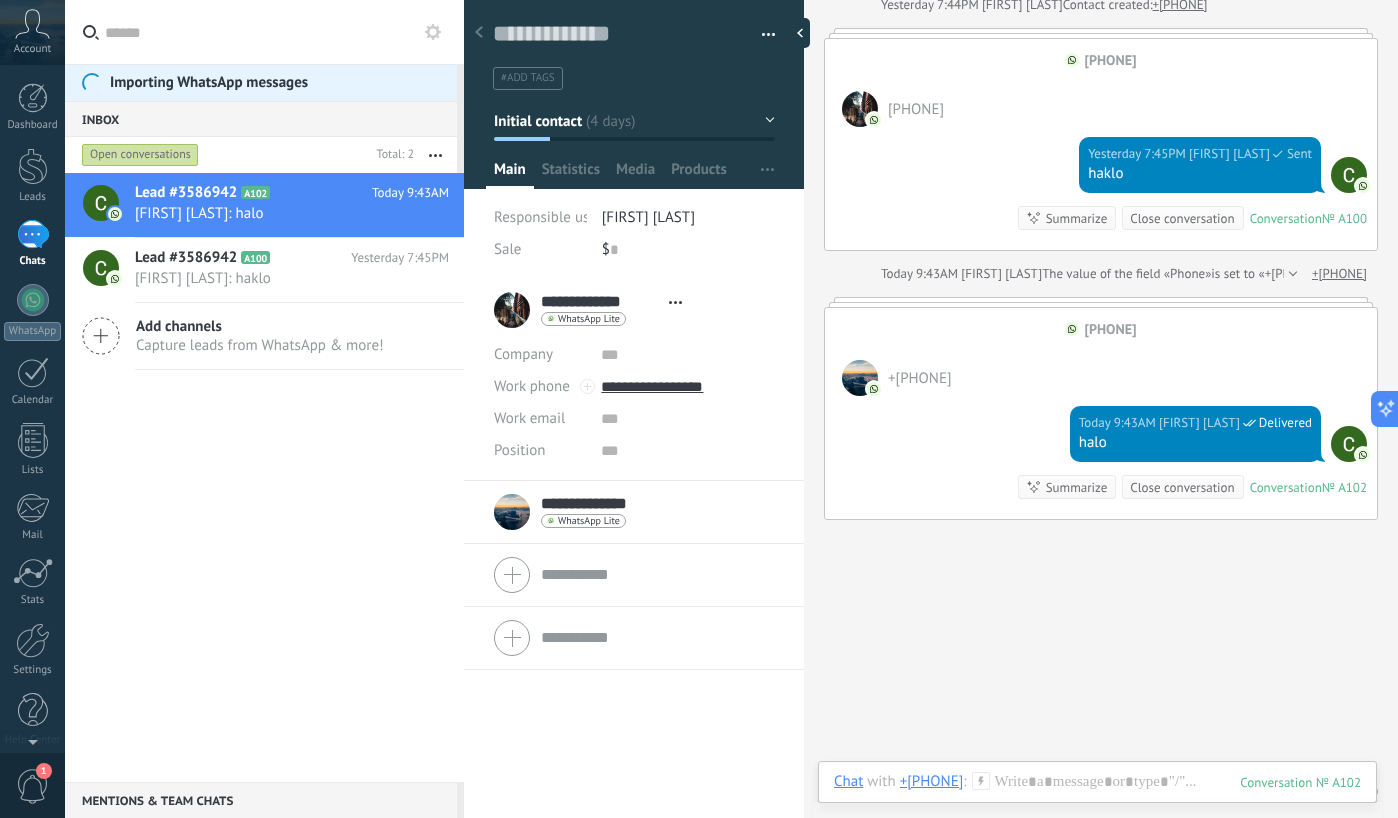 click on "Search Load more [DATE] [TIME] WhatsApp Lite  Lead created:  Lead #3586942 [PHONE] [PHONE]  [DATE] [TIME] [FIRST] [LAST]  Sent 082311412808 Conversation  № A100 Conversation № A100 Today Yesterday 7:41PM WhatsApp Lite  Contact created:  [PHONE] Yesterday 7:41PM WhatsApp Lite  The value of the field «Phone»  is set to «[PHONE]» [PHONE] Yesterday 7:41PM Robot  The value of the field «Name»  is set to «[PHONE]» [PHONE] [PHONE] [PHONE]  Yesterday 7:43PM [FIRST] [LAST]  Sent halo Conversation  № A100 Conversation № A100 Yesterday 7:44PM [FIRST] [LAST]  Contact created:  +[PHONE] [PHONE] [PHONE]  Yesterday 7:45PM [FIRST] [LAST]  Sent haklo Conversation  № A100 Conversation № A100 Summarize Summarize Close conversation Yesterday 7:45PM [FIRST] [LAST]: haklo Conversation № A100 Today 9:43AM [FIRST] [LAST]  The value of the field «Phone»  is set to «+[PHONE]» +[PHONE] 0" at bounding box center [1101, 63] 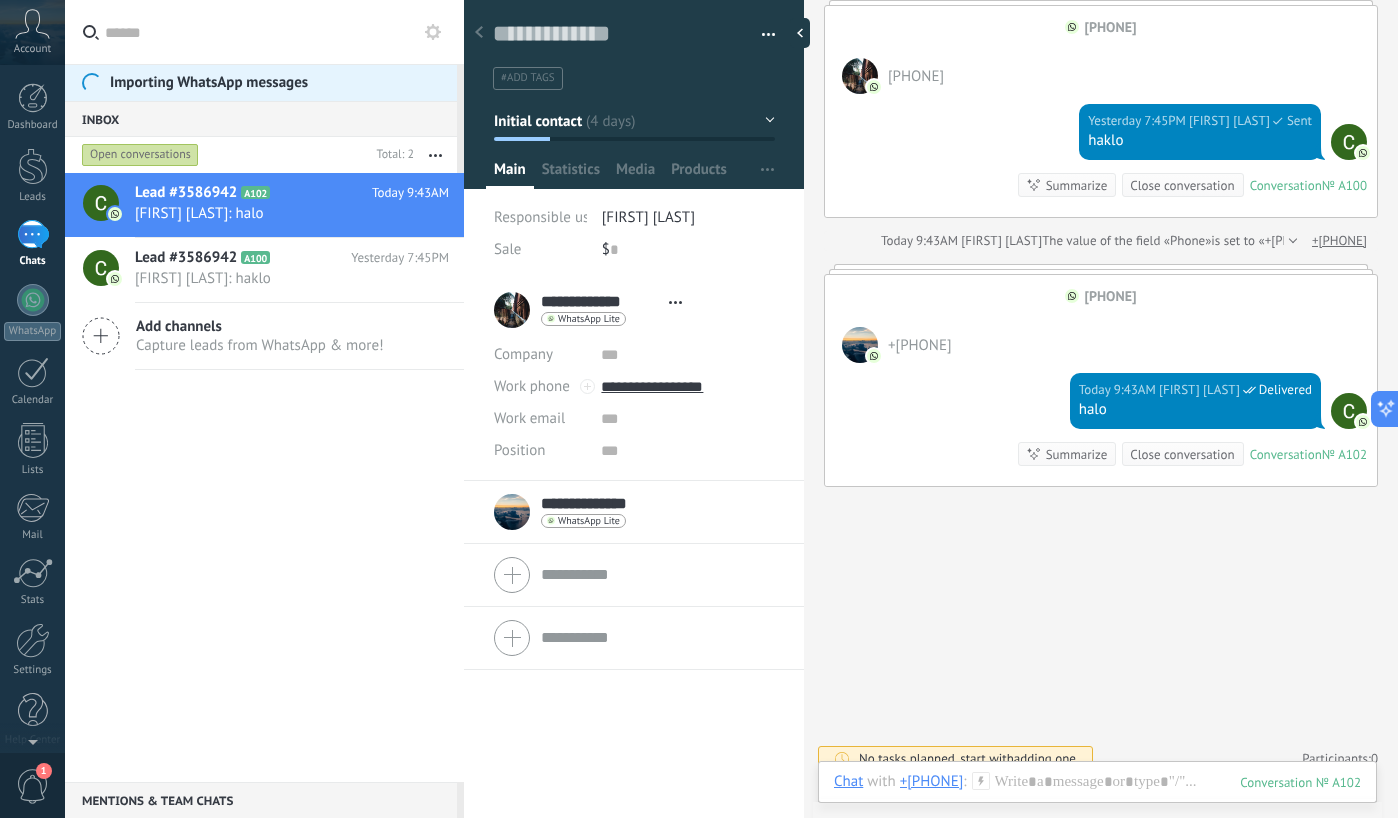 scroll, scrollTop: 793, scrollLeft: 0, axis: vertical 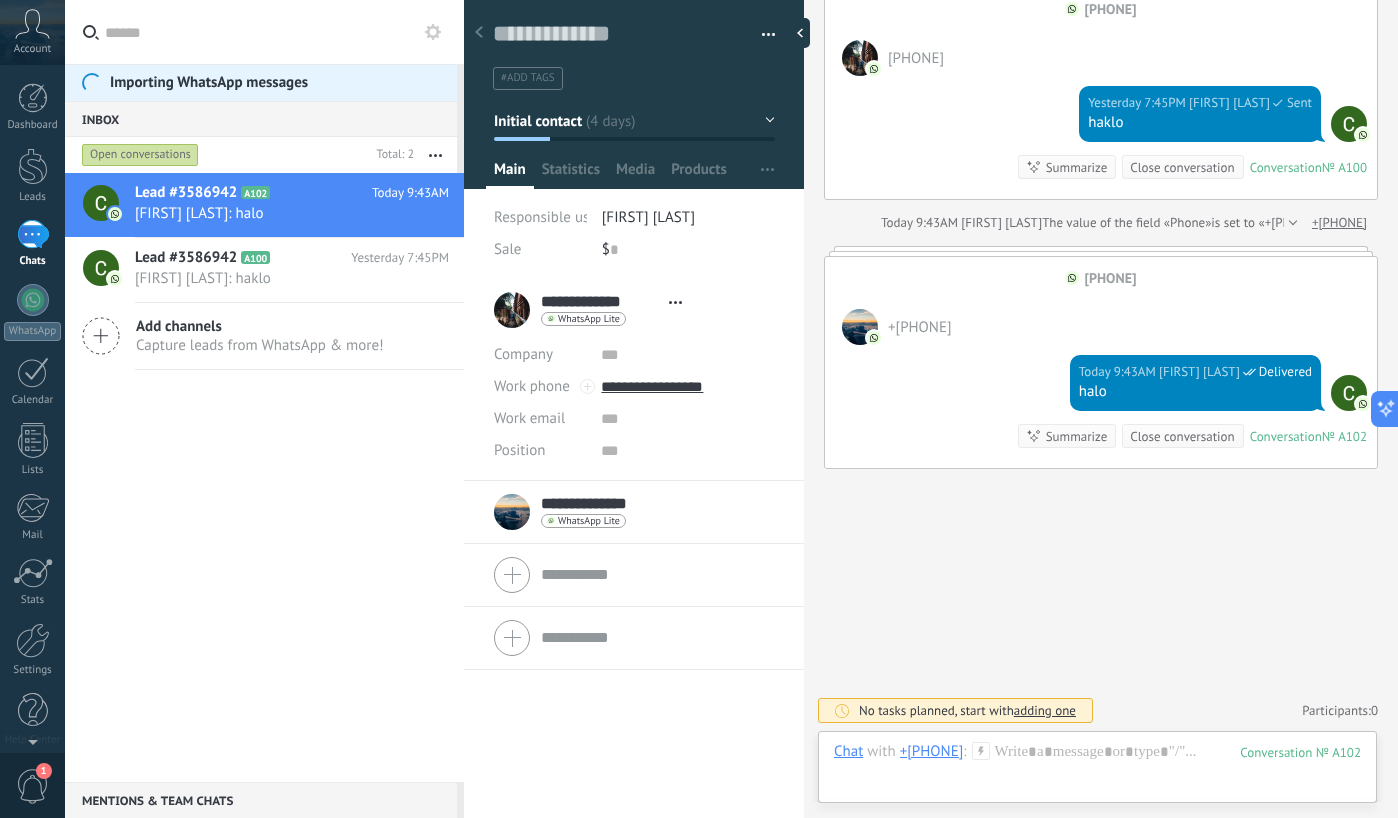 click on "**********" at bounding box center (634, 512) 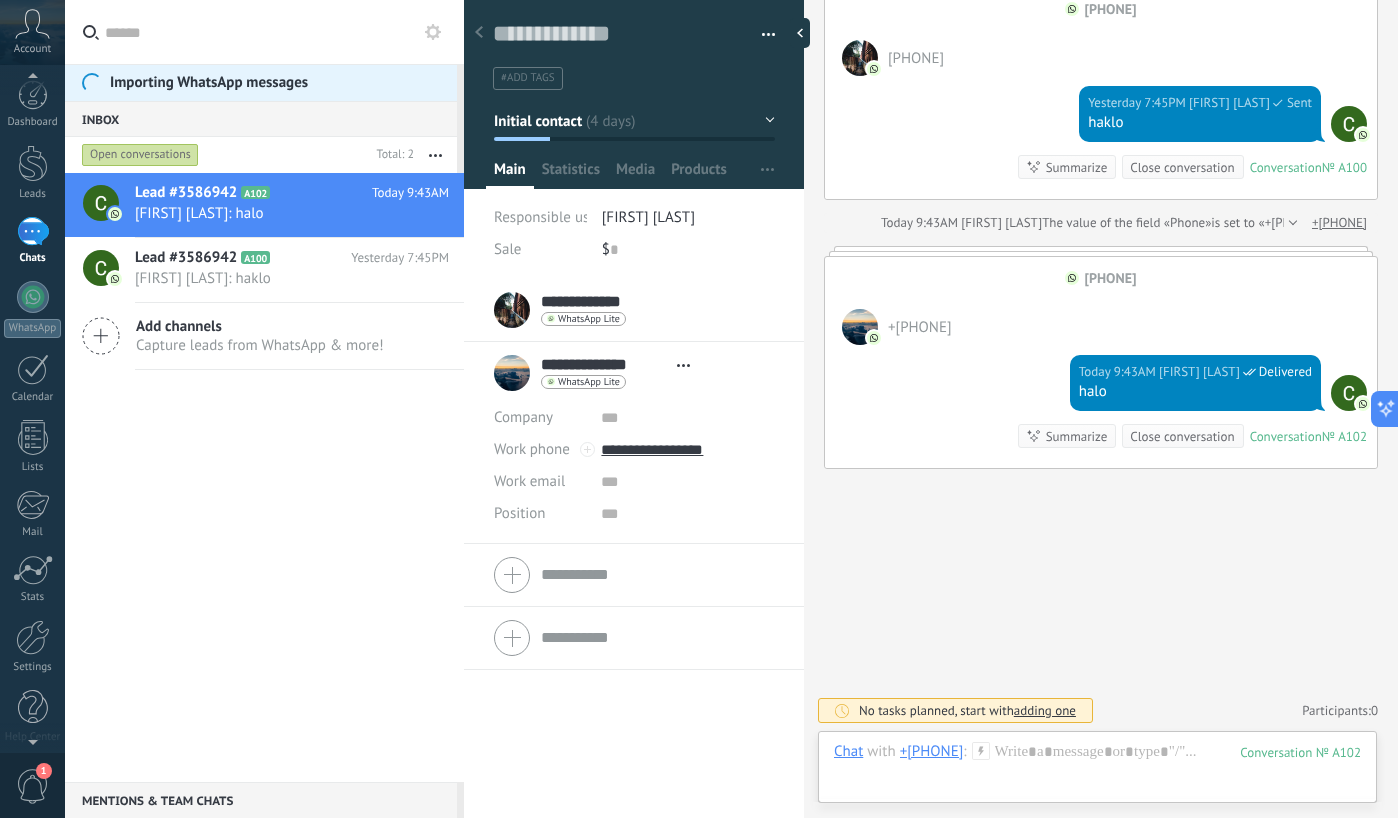 scroll, scrollTop: 0, scrollLeft: 0, axis: both 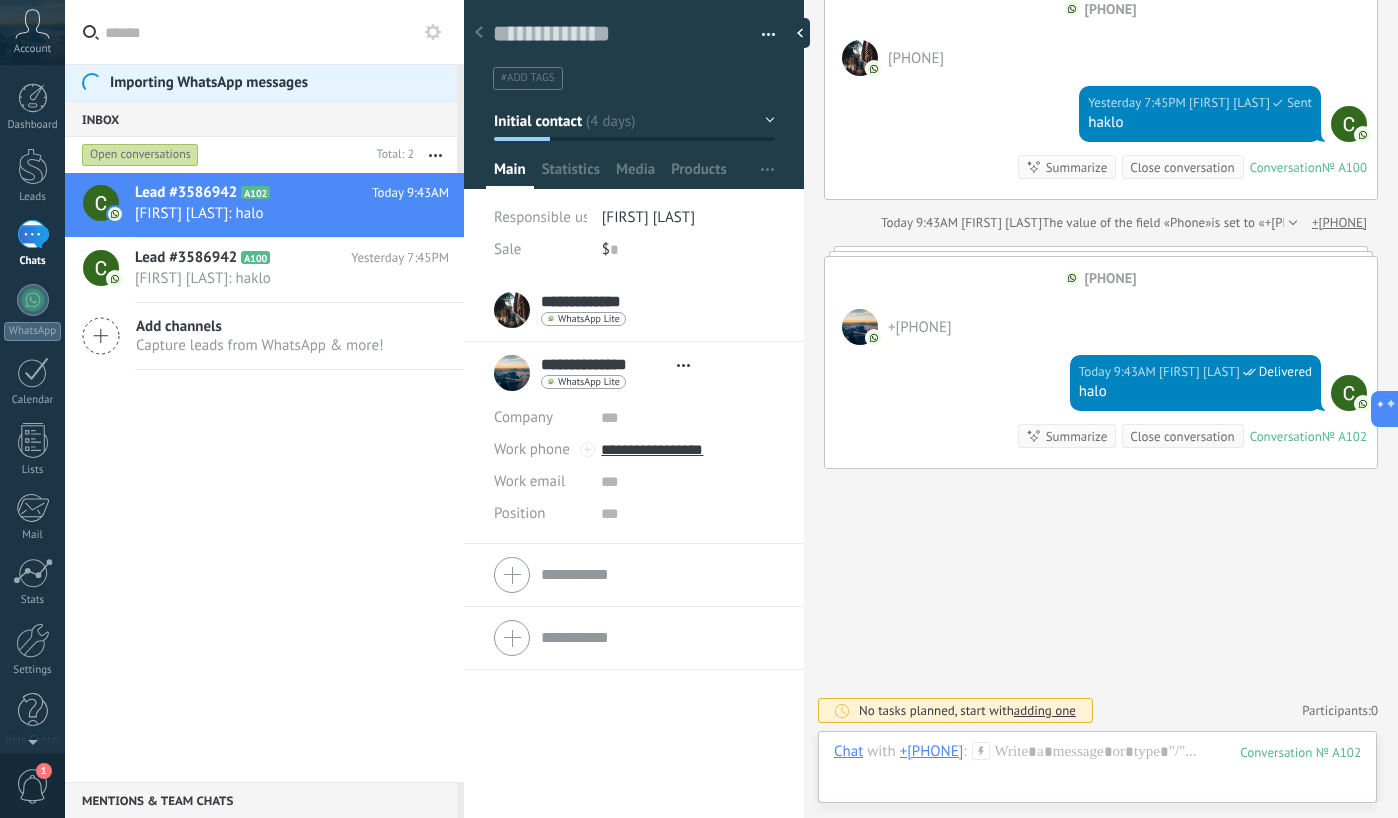 click on "Search Load more [DATE] [TIME] WhatsApp Lite  Lead created:  Lead #3586942 [PHONE] [PHONE]  [DATE] [TIME] [FIRST] [LAST]  Sent 082311412808 Conversation  № A100 Conversation № A100 Today Yesterday 7:41PM WhatsApp Lite  Contact created:  [PHONE] Yesterday 7:41PM WhatsApp Lite  The value of the field «Phone»  is set to «[PHONE]» [PHONE] Yesterday 7:41PM Robot  The value of the field «Name»  is set to «[PHONE]» [PHONE] [PHONE] [PHONE]  Yesterday 7:43PM [FIRST] [LAST]  Sent halo Conversation  № A100 Conversation № A100 Yesterday 7:44PM [FIRST] [LAST]  Contact created:  +[PHONE] [PHONE] [PHONE]  Yesterday 7:45PM [FIRST] [LAST]  Sent haklo Conversation  № A100 Conversation № A100 Summarize Summarize Close conversation Yesterday 7:45PM [FIRST] [LAST]: haklo Conversation № A100 Today 9:43AM [FIRST] [LAST]  The value of the field «Phone»  is set to «+[PHONE]» +[PHONE] 0" at bounding box center (1101, 12) 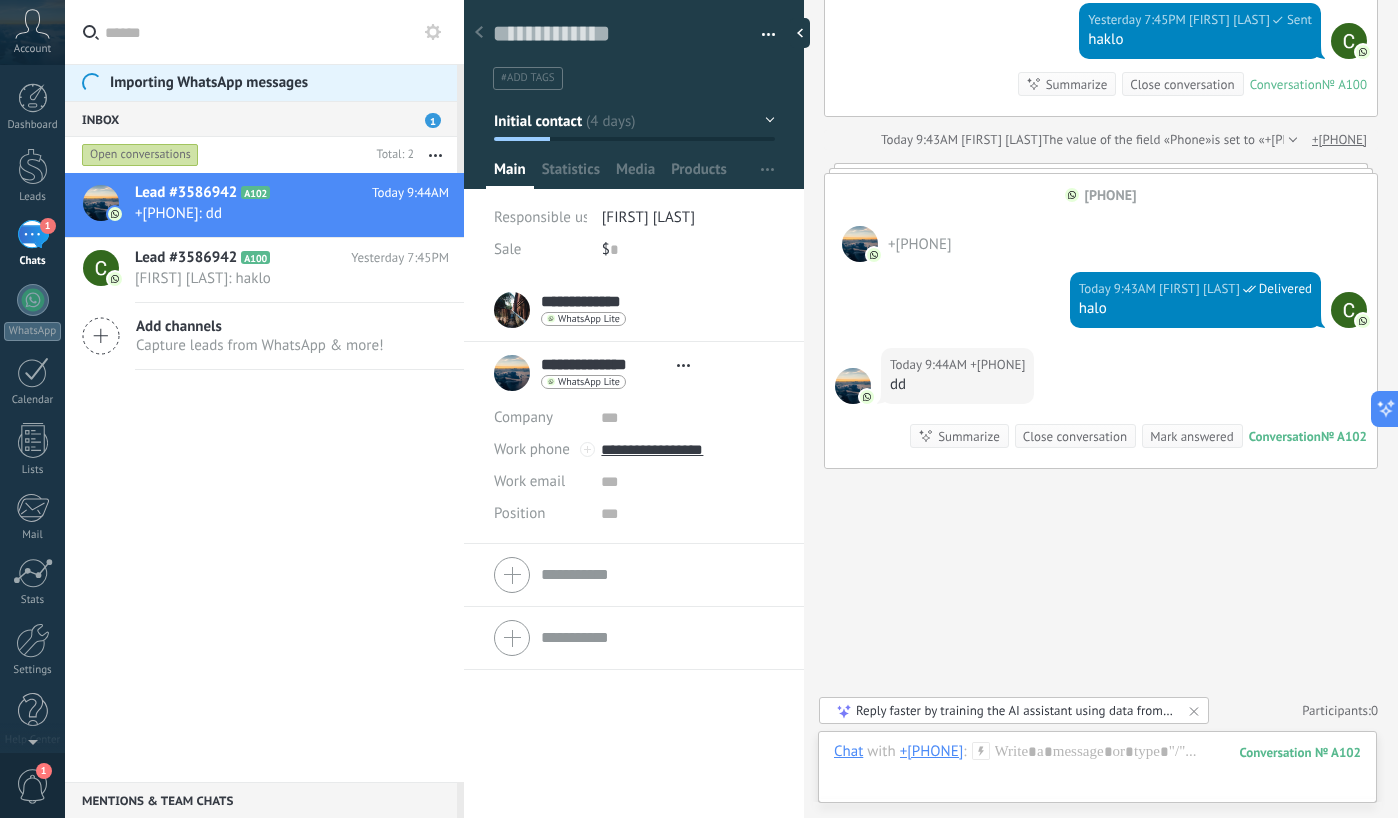click on "Inbox 1" at bounding box center [261, 119] 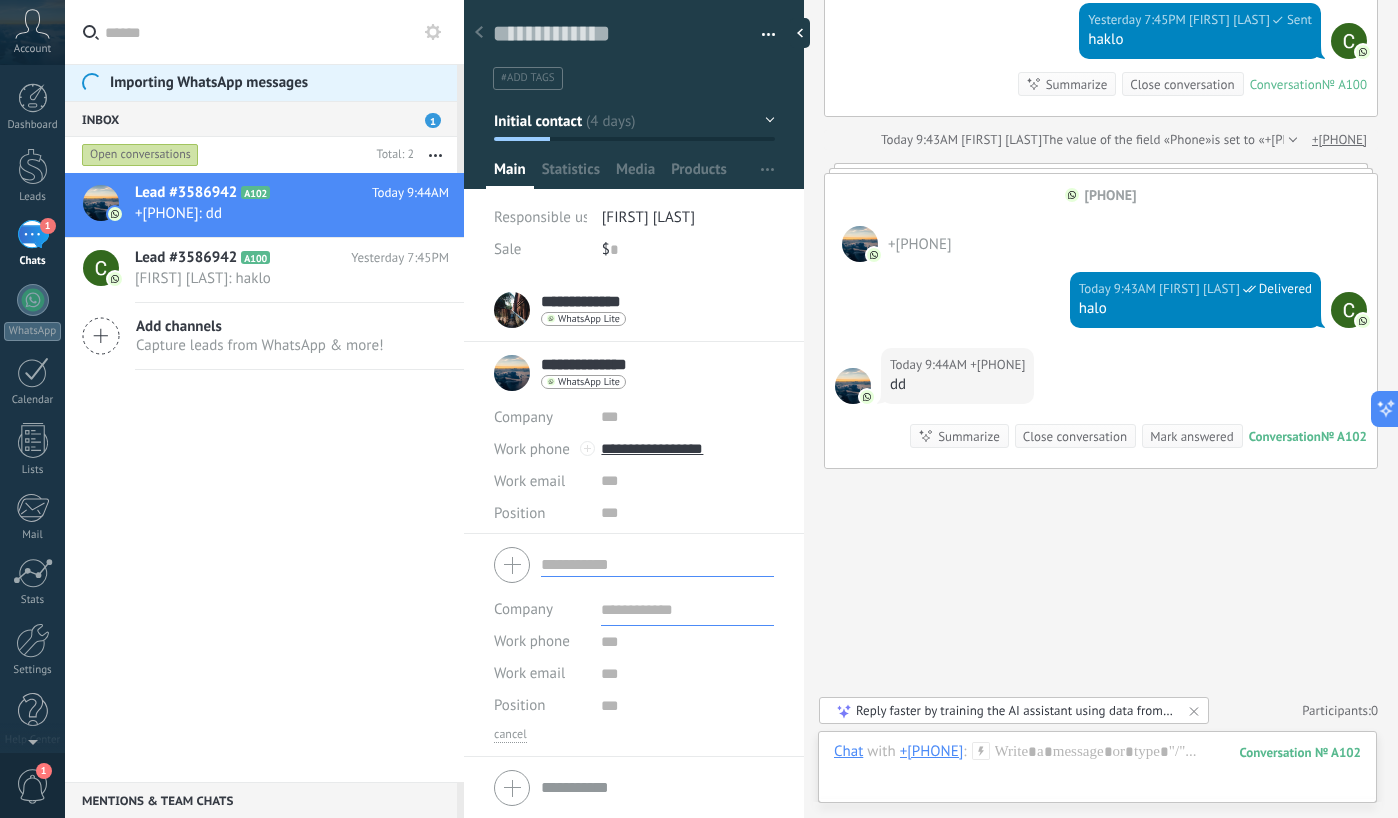 click on "Company
Work phone
Work DD
Mobile
Fax
Home
Other
Work phone
Call
Copy
Edit
Work email
Priv. email
Other email
Work email
Position" at bounding box center (634, 641) 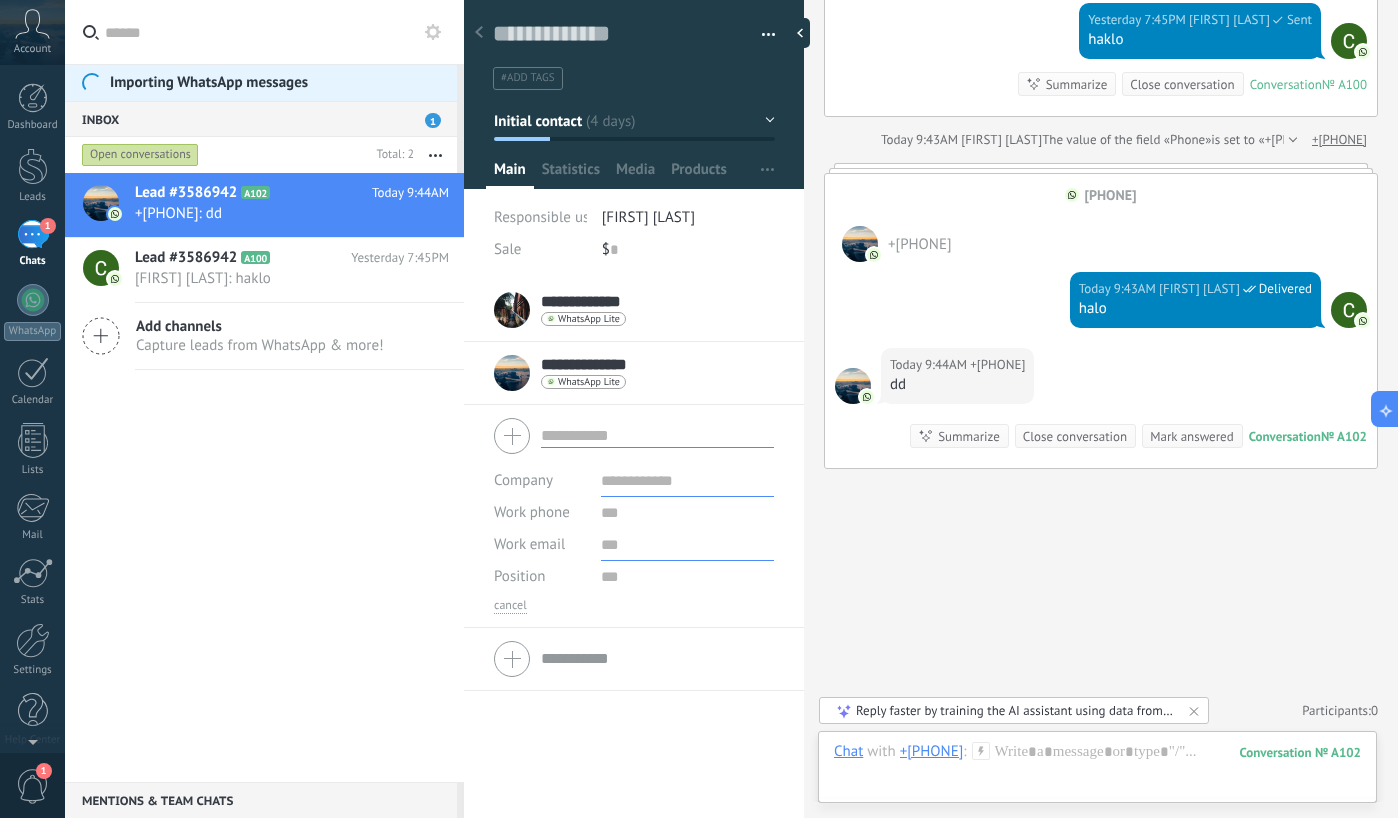 click at bounding box center (687, 545) 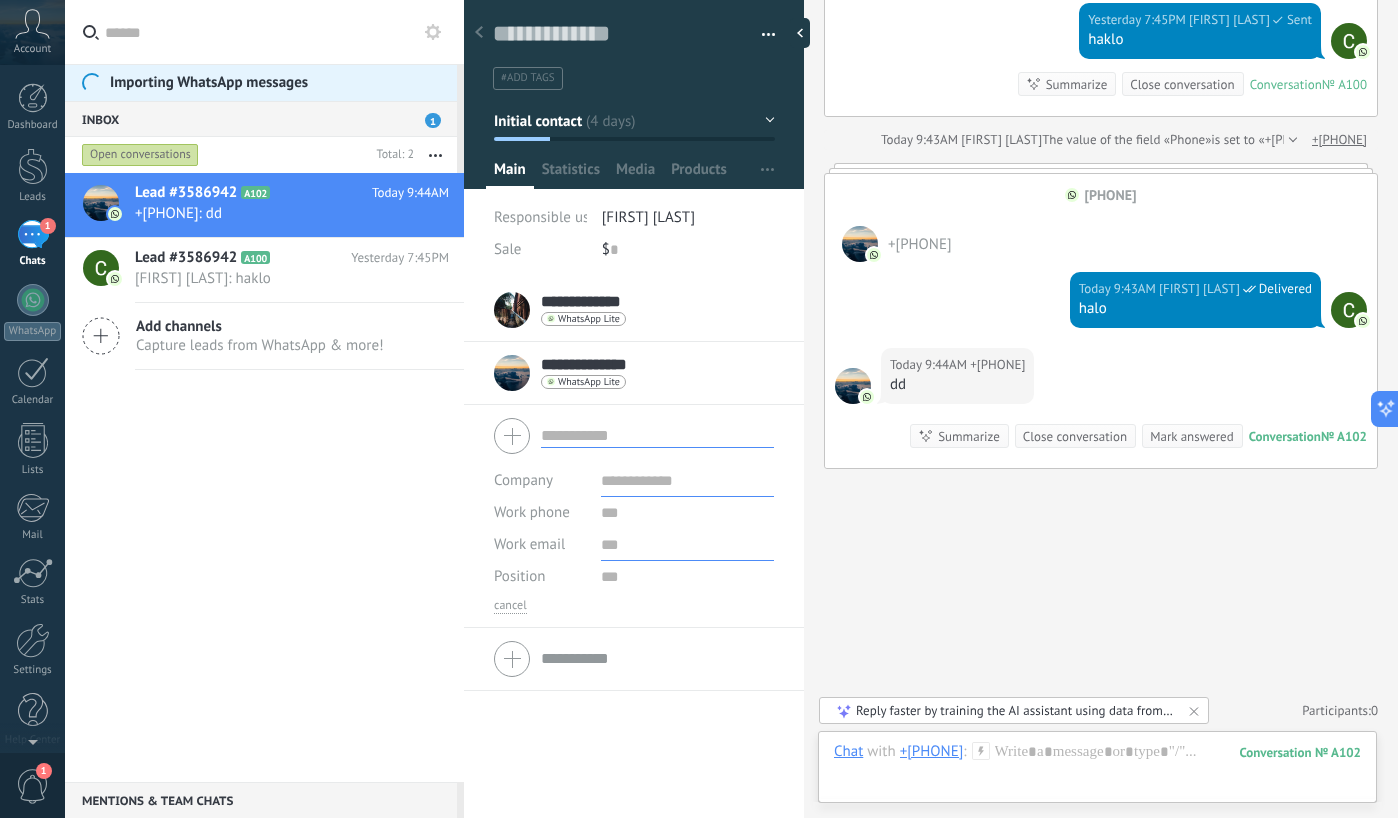 click at bounding box center (687, 545) 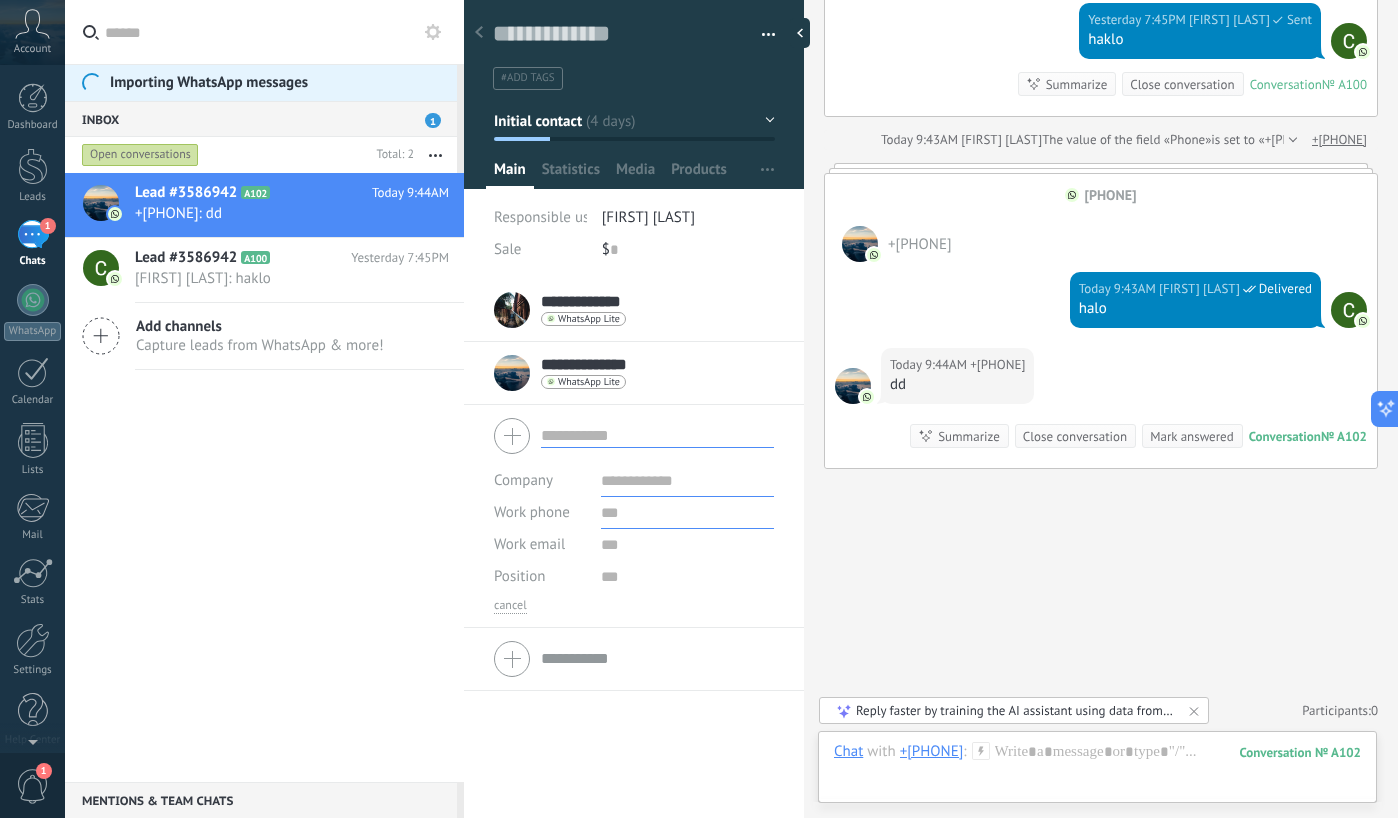 click at bounding box center (687, 513) 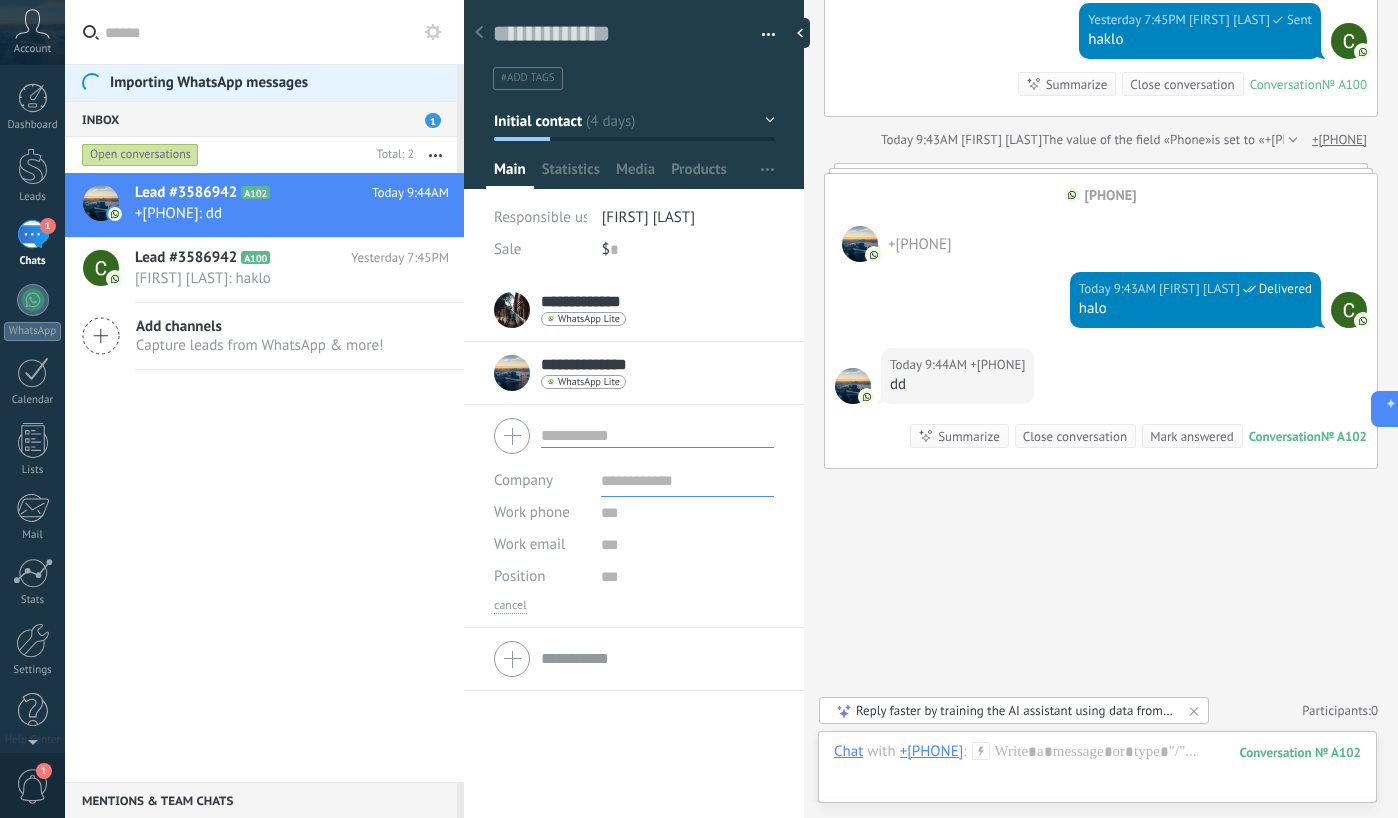 drag, startPoint x: 1220, startPoint y: 573, endPoint x: 1078, endPoint y: 542, distance: 145.34442 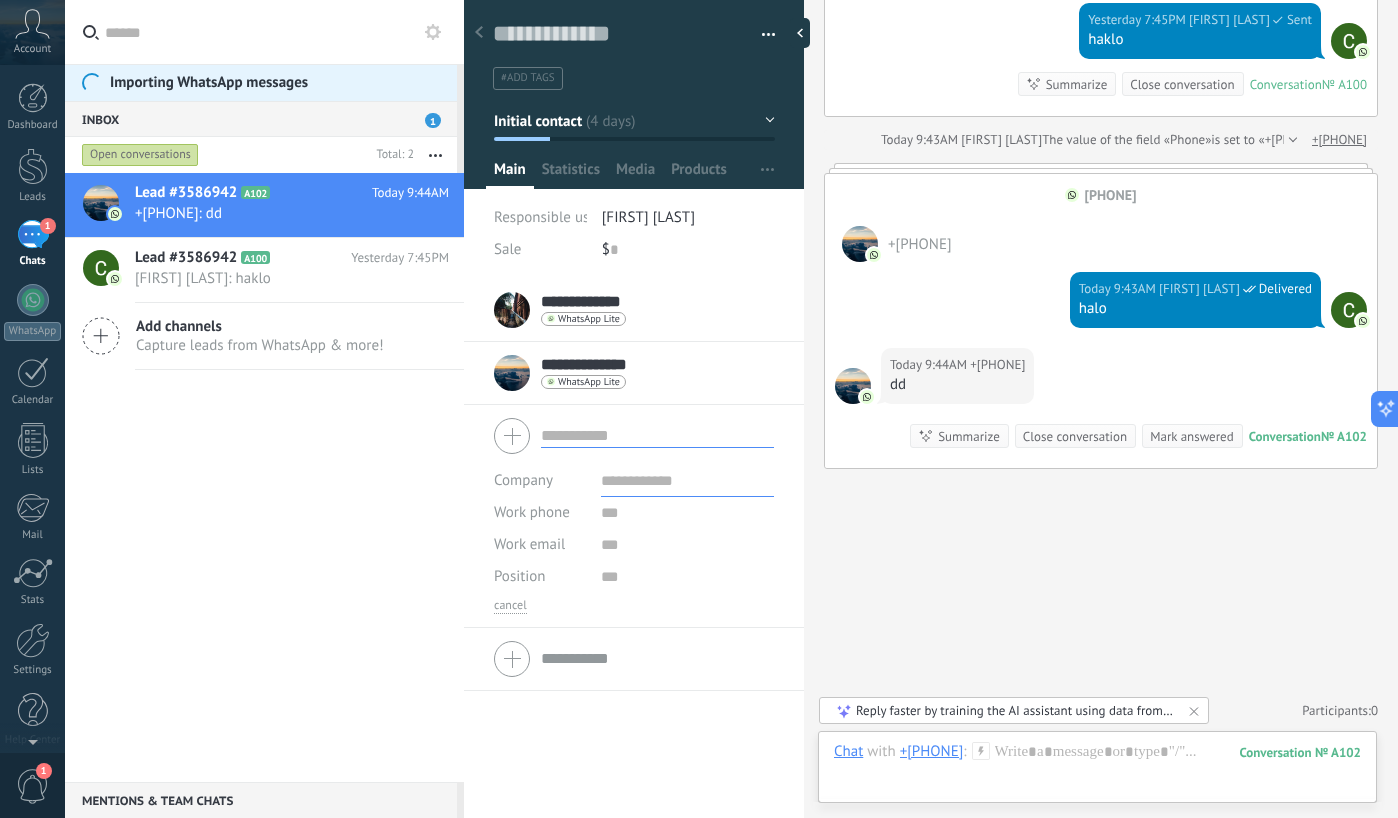 click on "dd" at bounding box center [957, 385] 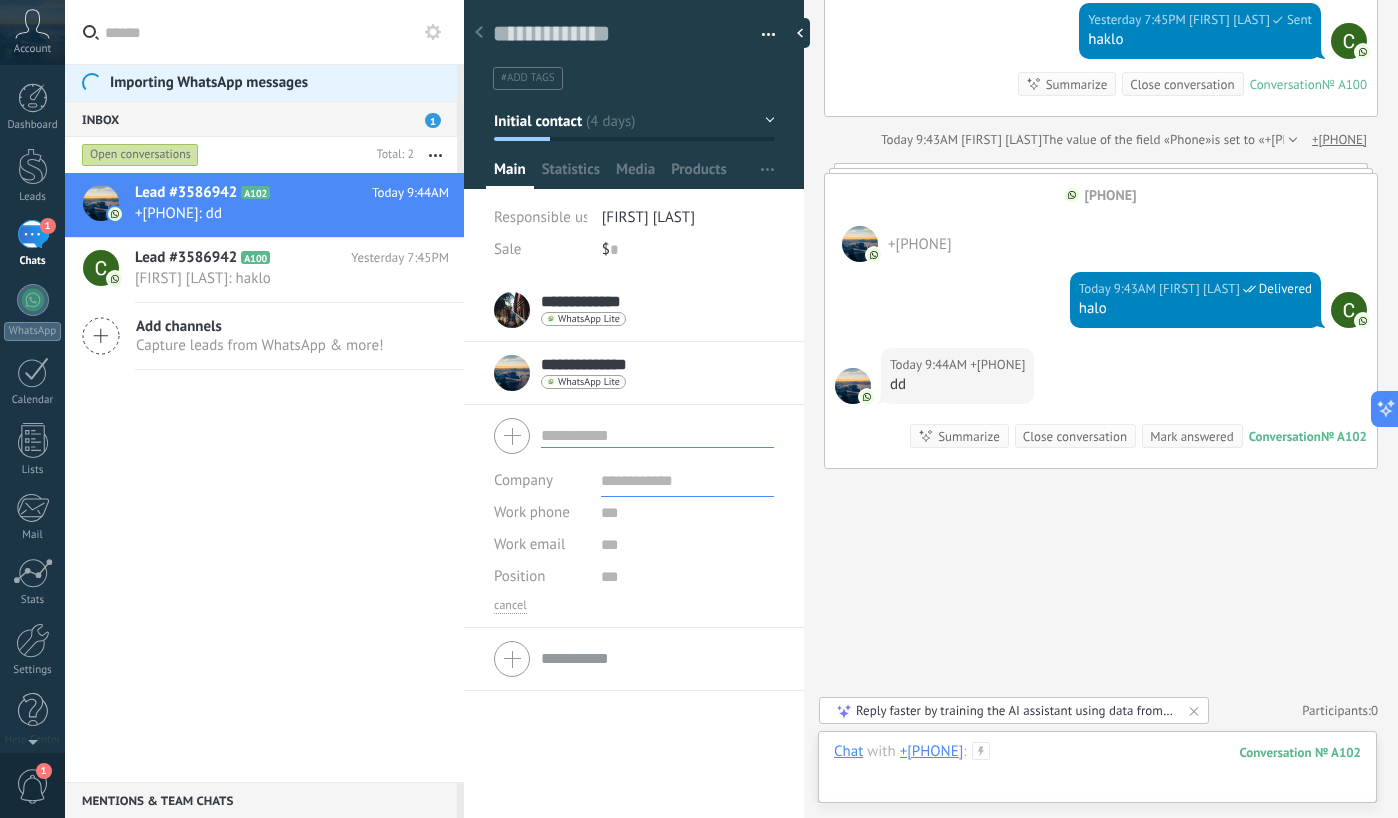 click at bounding box center (1097, 772) 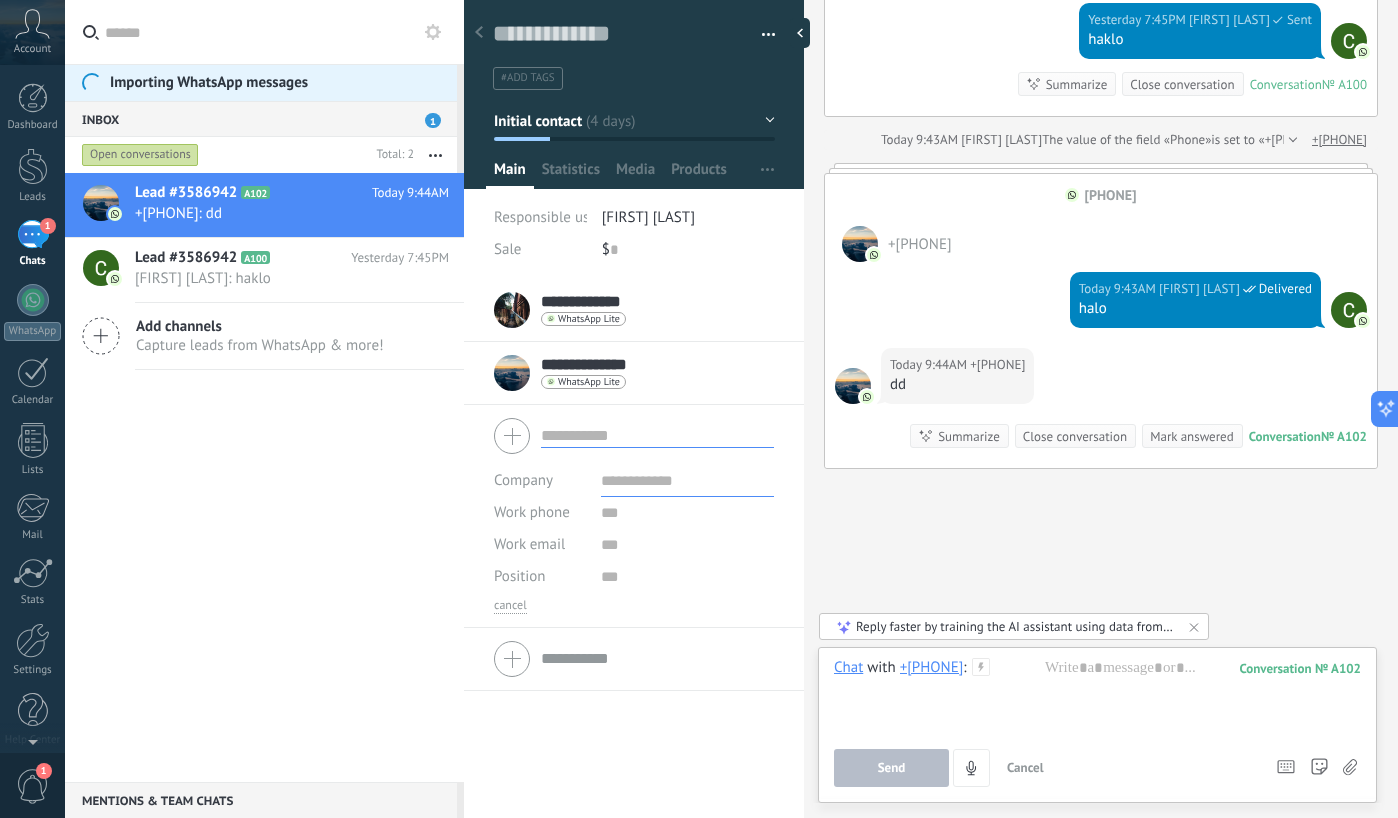 click on "+[PHONE]" at bounding box center (932, 667) 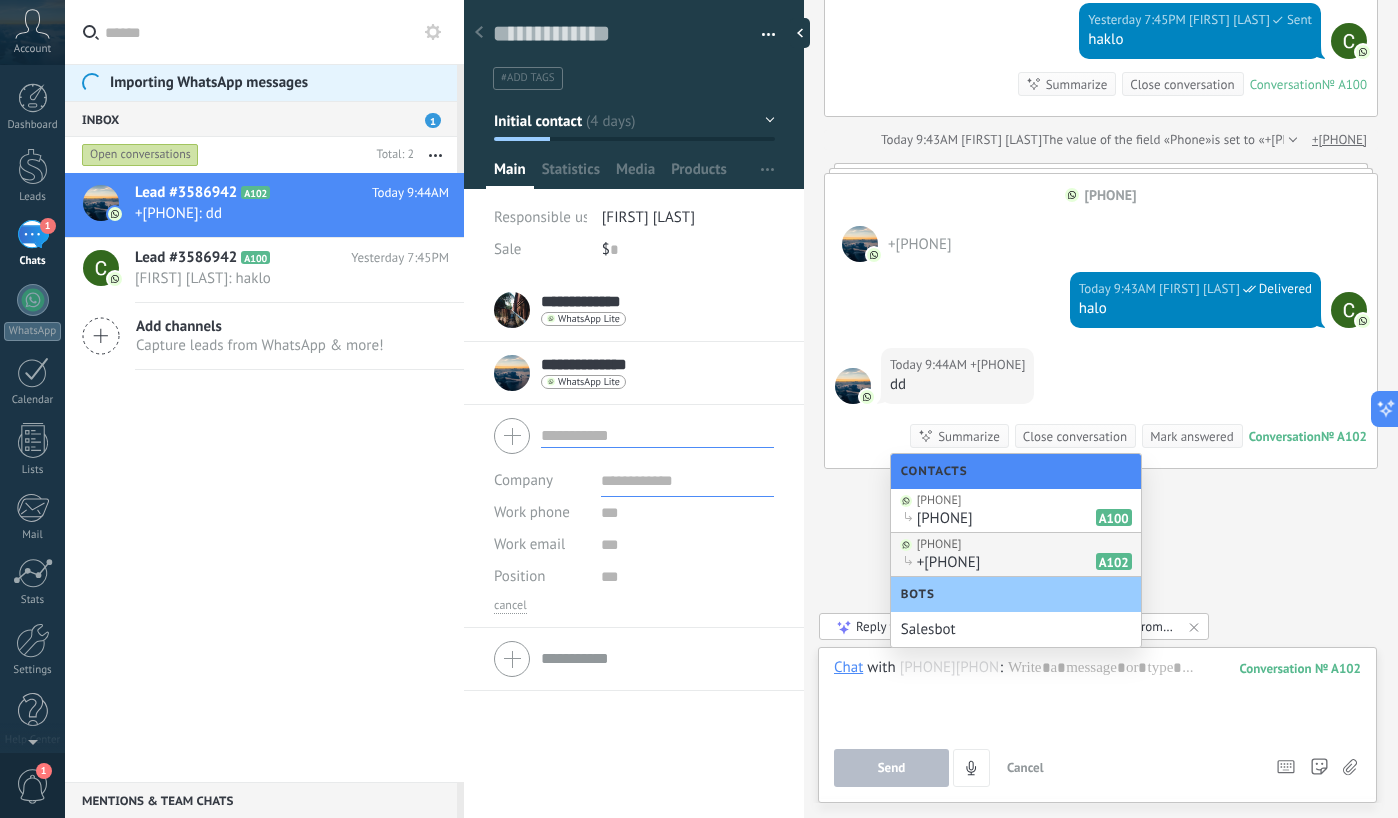 click at bounding box center [950, 667] 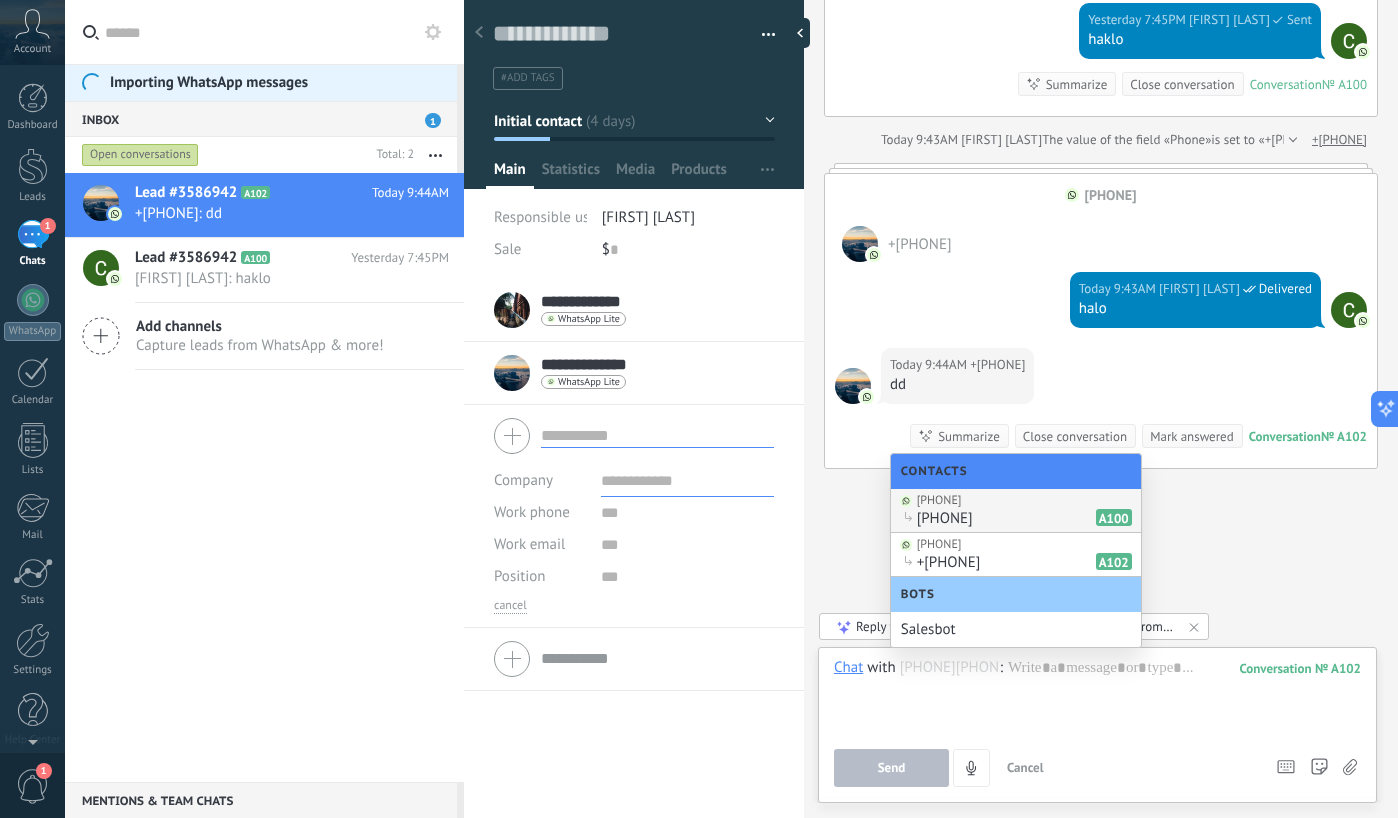 click on "Contacts" at bounding box center (939, 471) 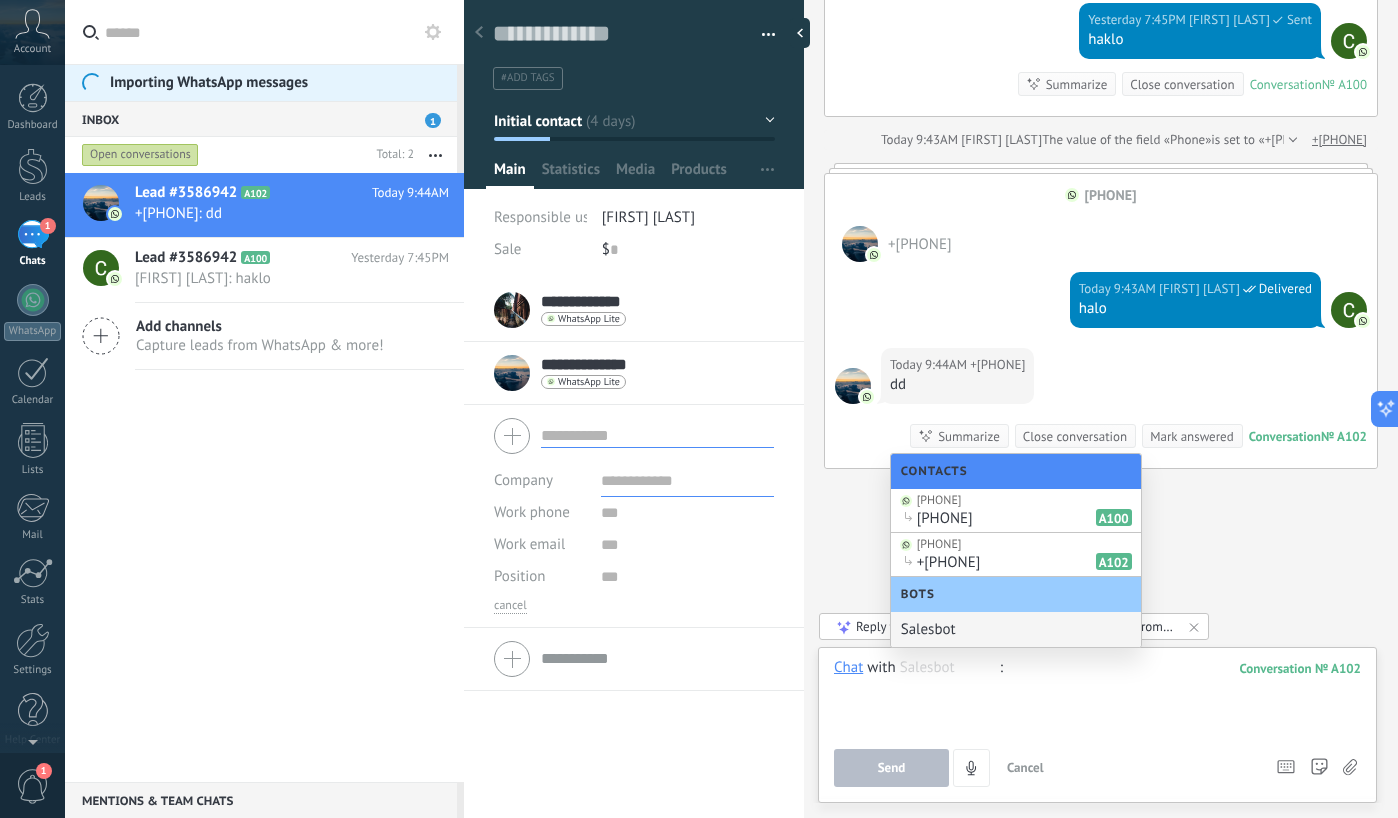 drag, startPoint x: 1155, startPoint y: 682, endPoint x: 1105, endPoint y: 675, distance: 50.48762 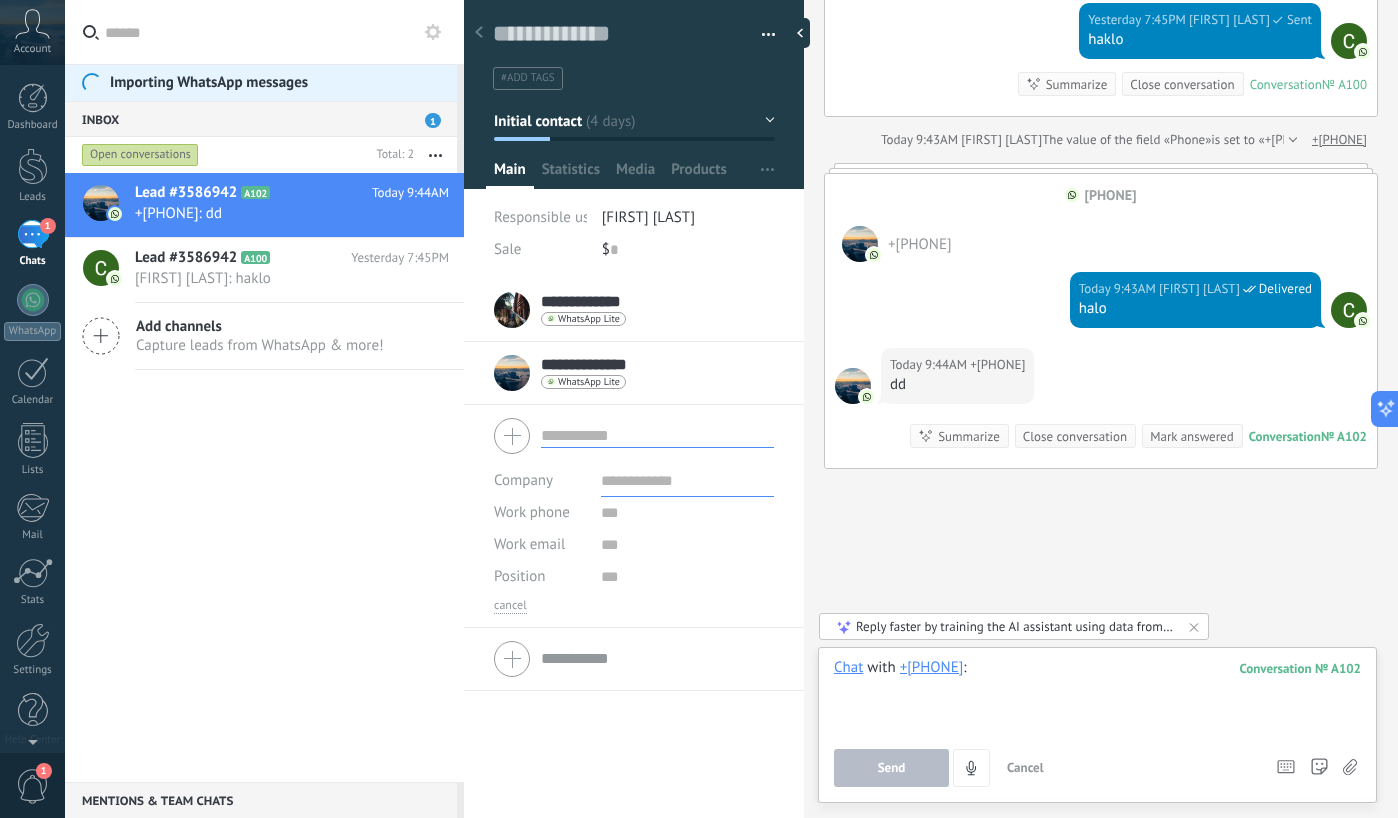 click at bounding box center [1097, 696] 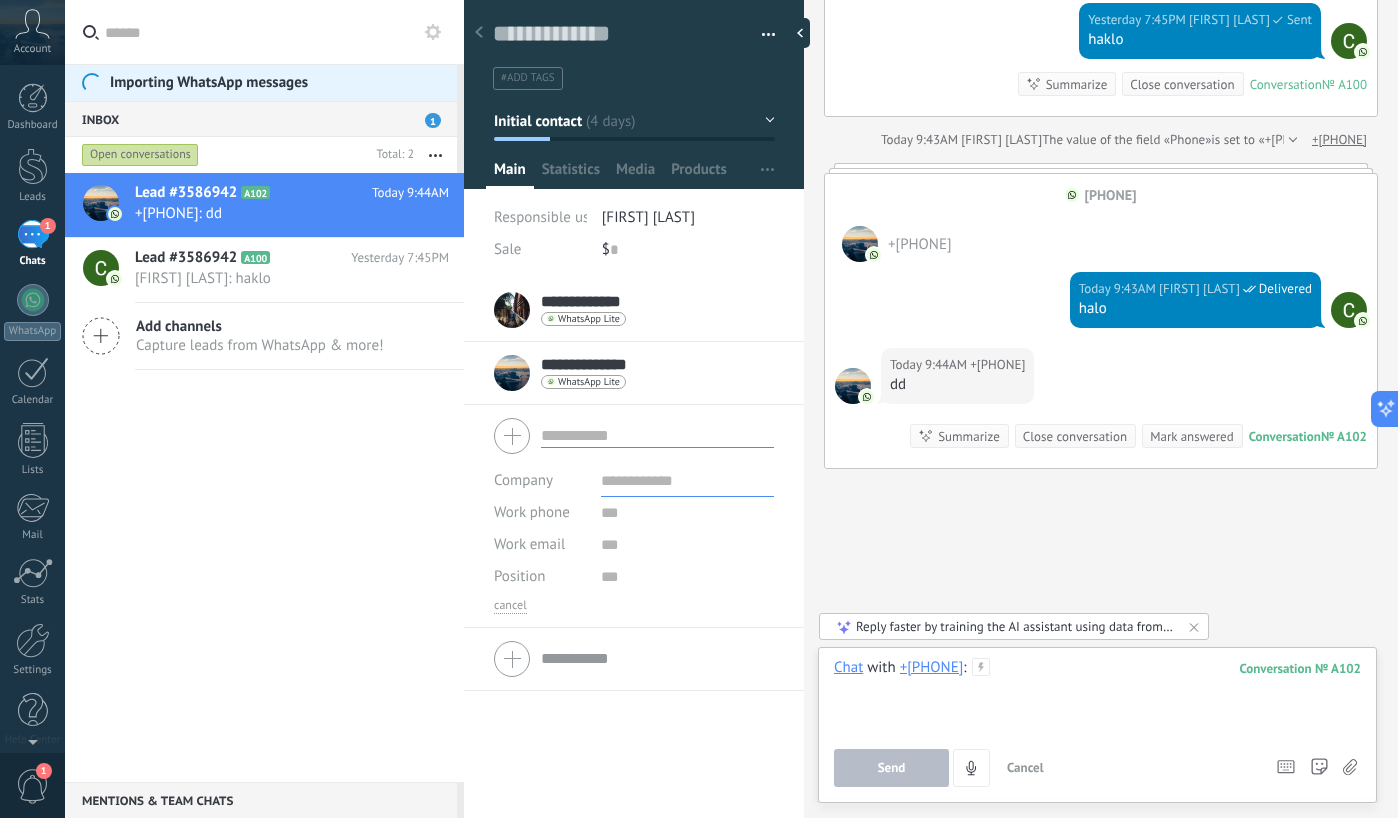 type 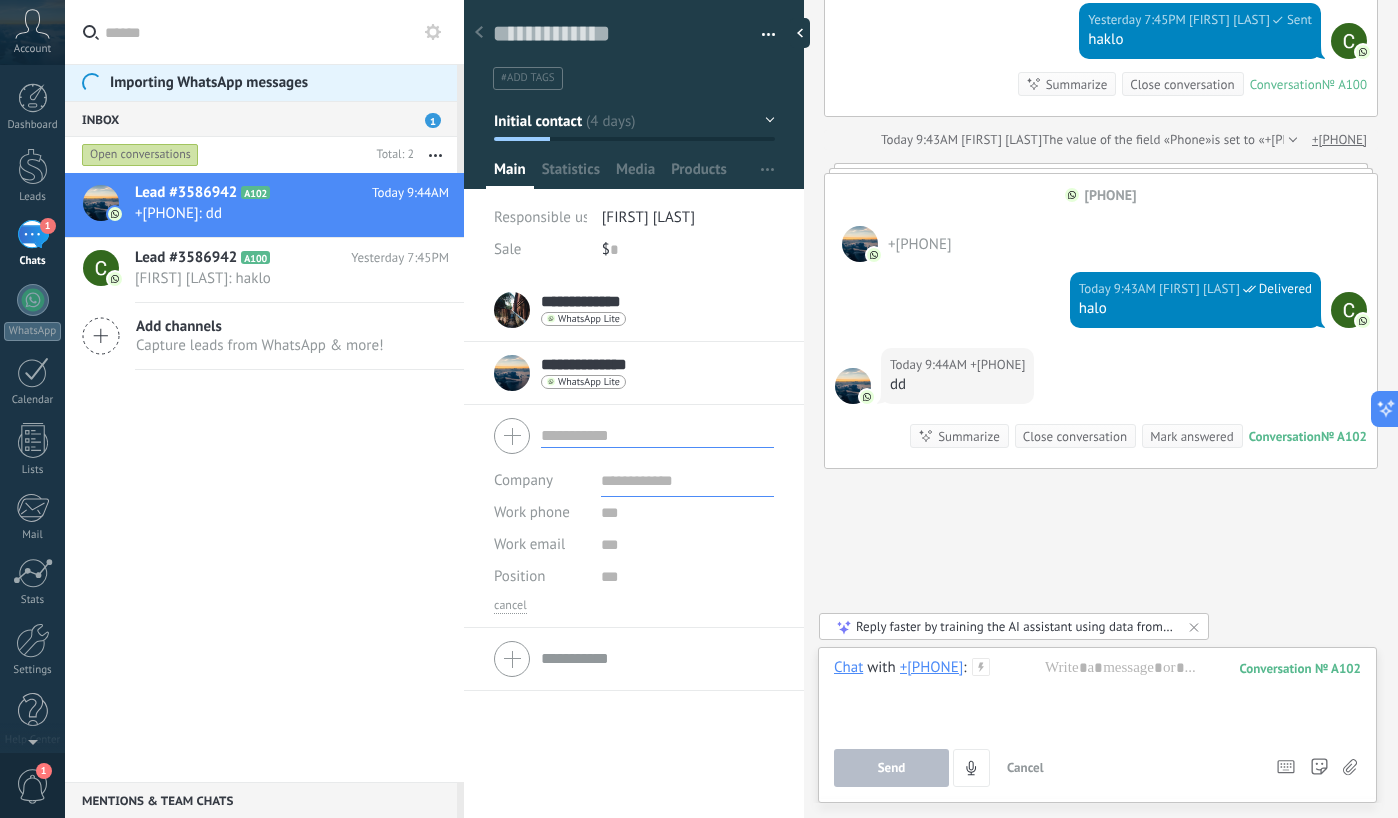 click on "+[PHONE]" at bounding box center (932, 667) 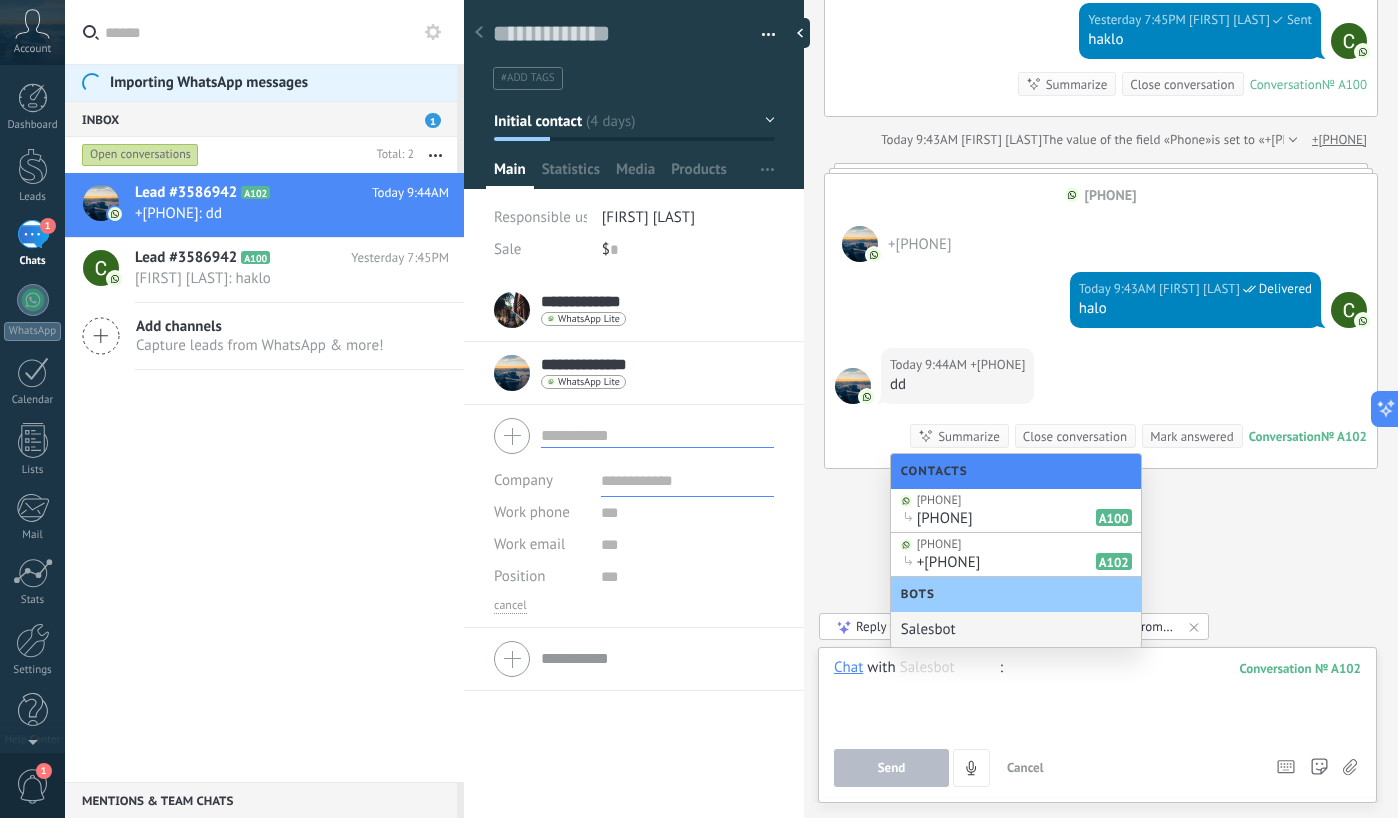 click at bounding box center [657, 435] 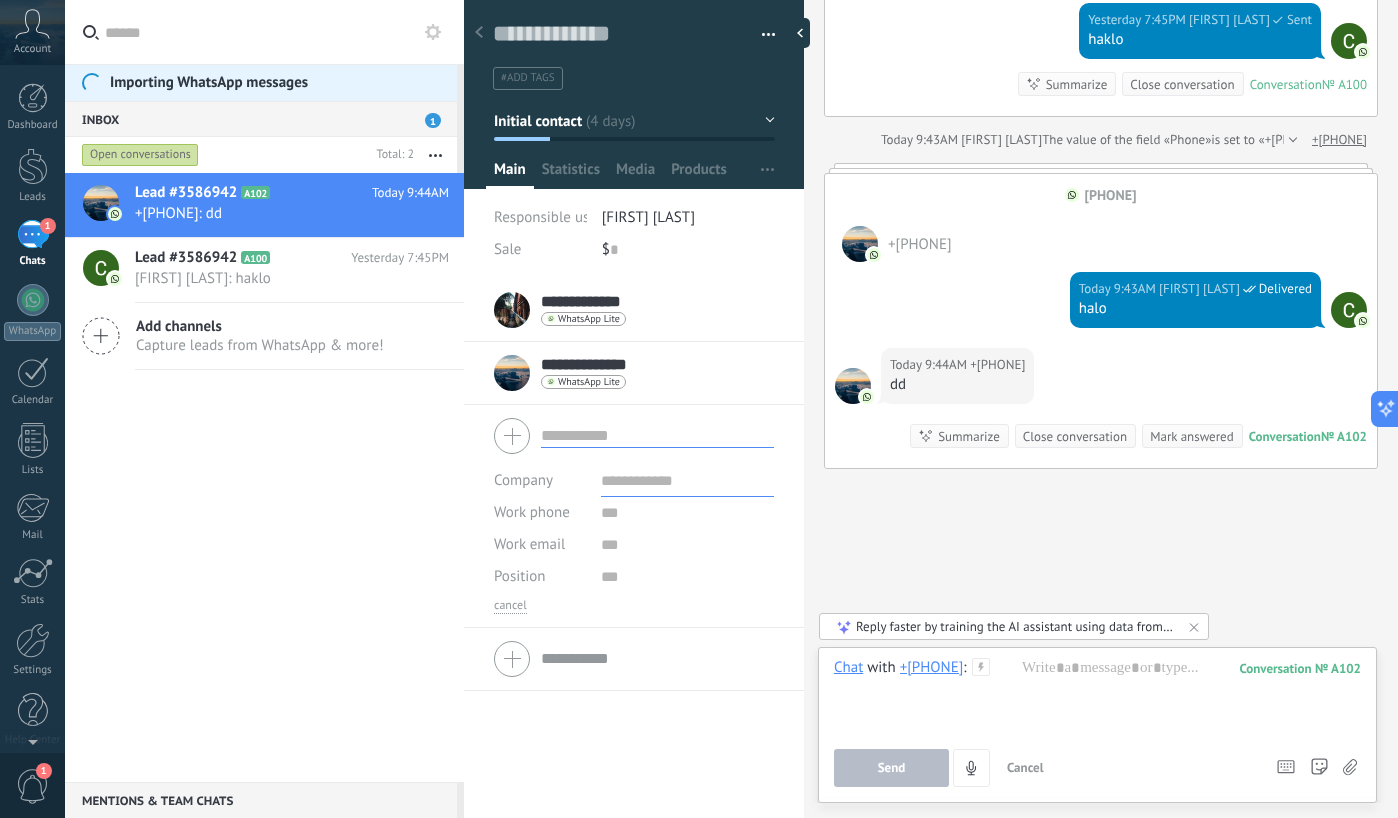 drag, startPoint x: 1166, startPoint y: 505, endPoint x: 1077, endPoint y: 507, distance: 89.02247 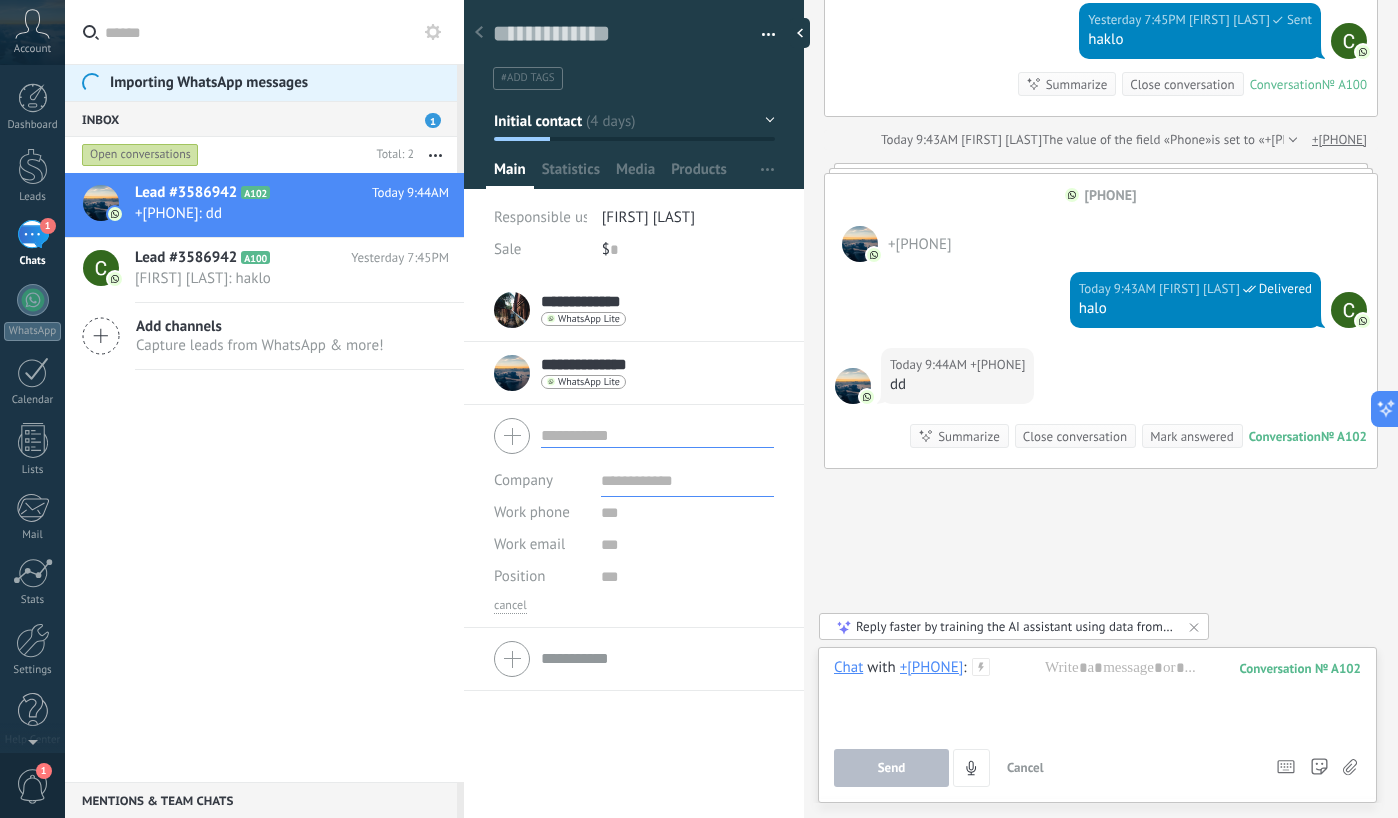 click at bounding box center (657, 435) 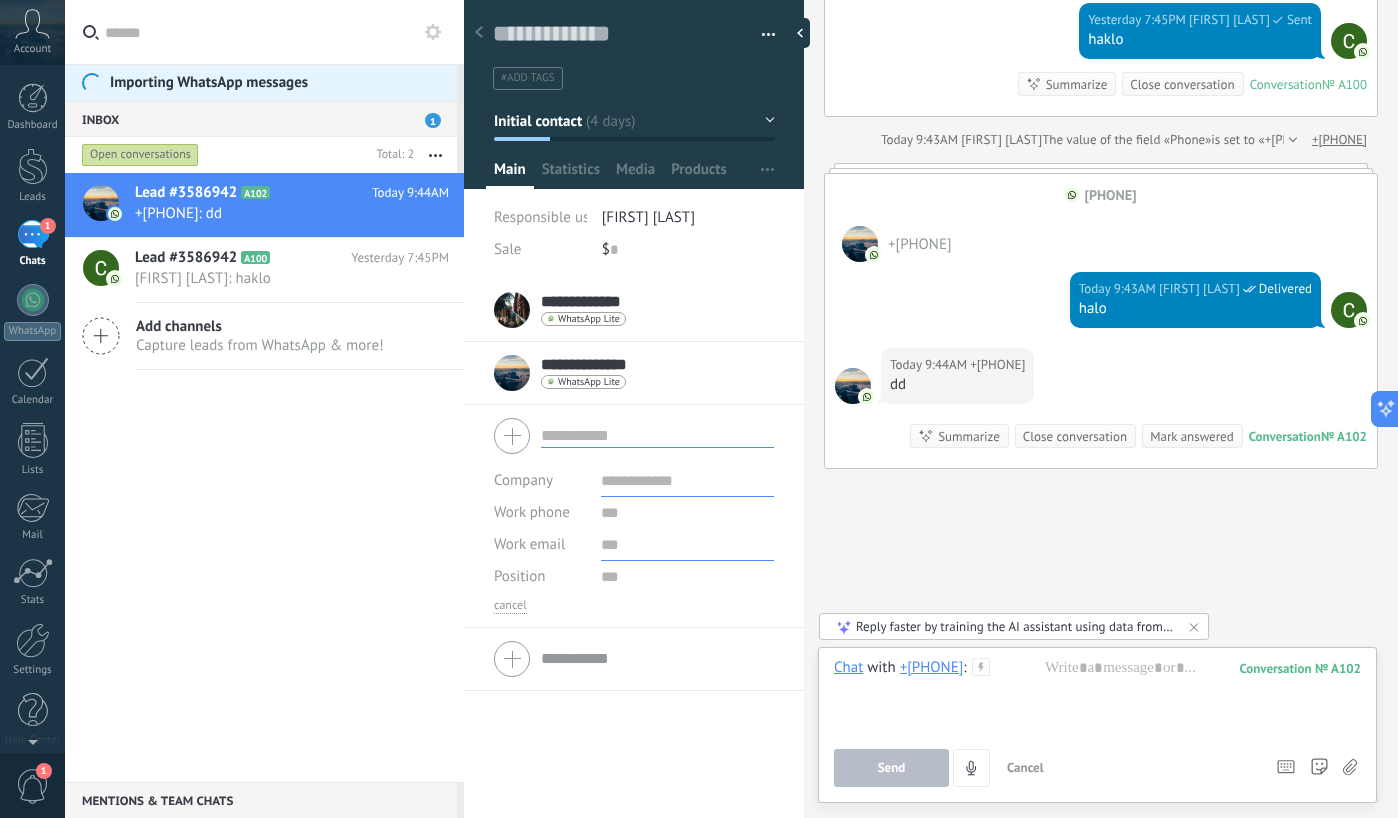 drag, startPoint x: 652, startPoint y: 531, endPoint x: 647, endPoint y: 520, distance: 12.083046 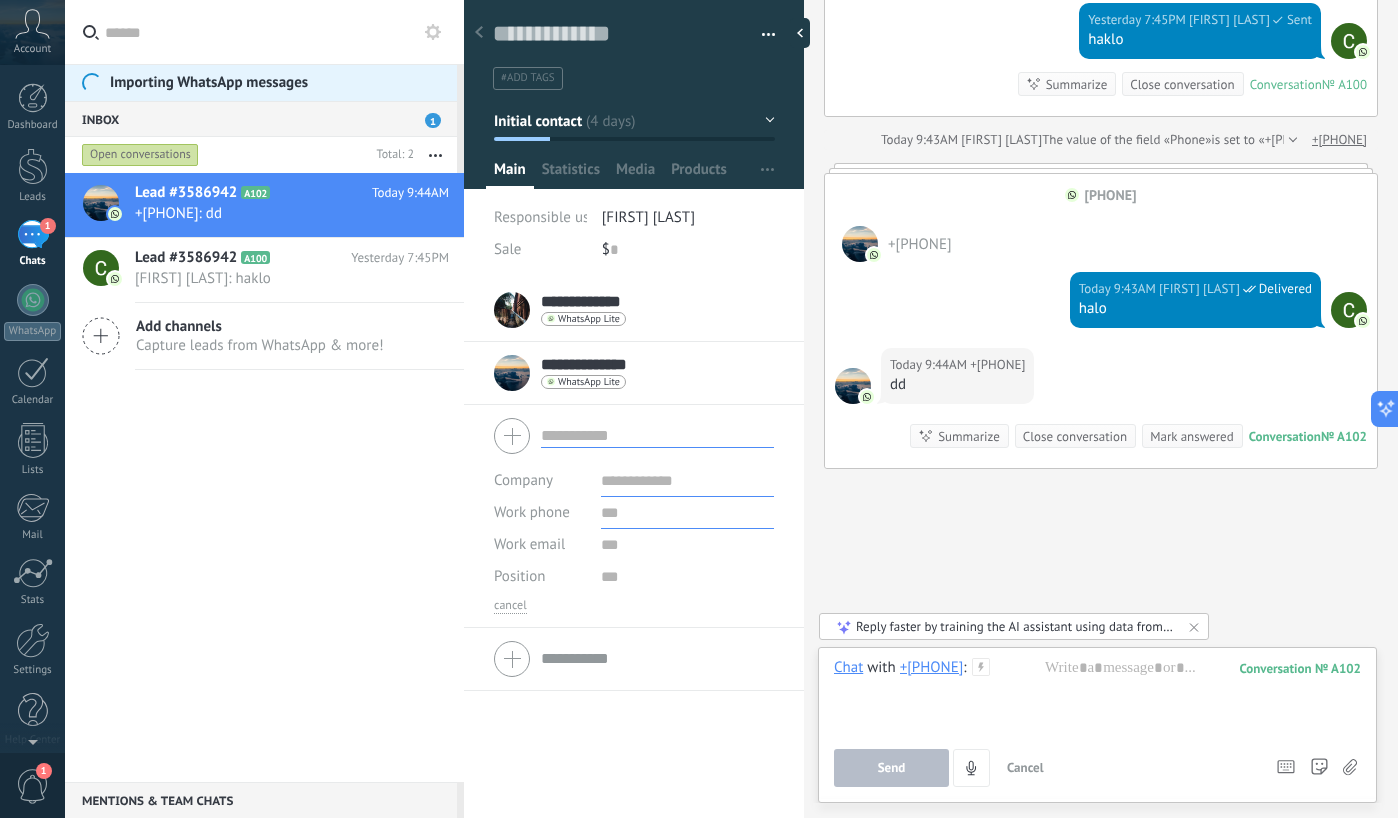 click at bounding box center (687, 513) 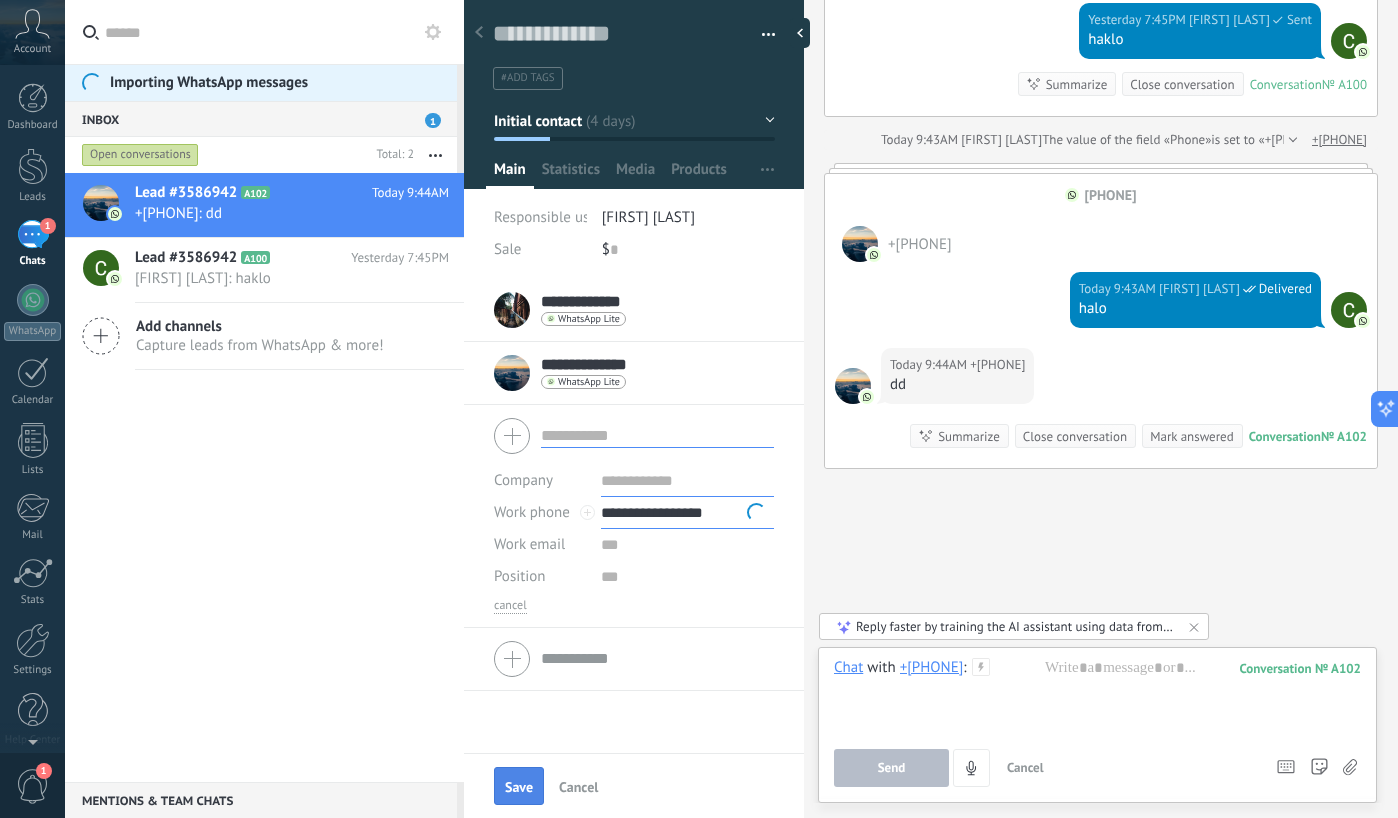 type on "**********" 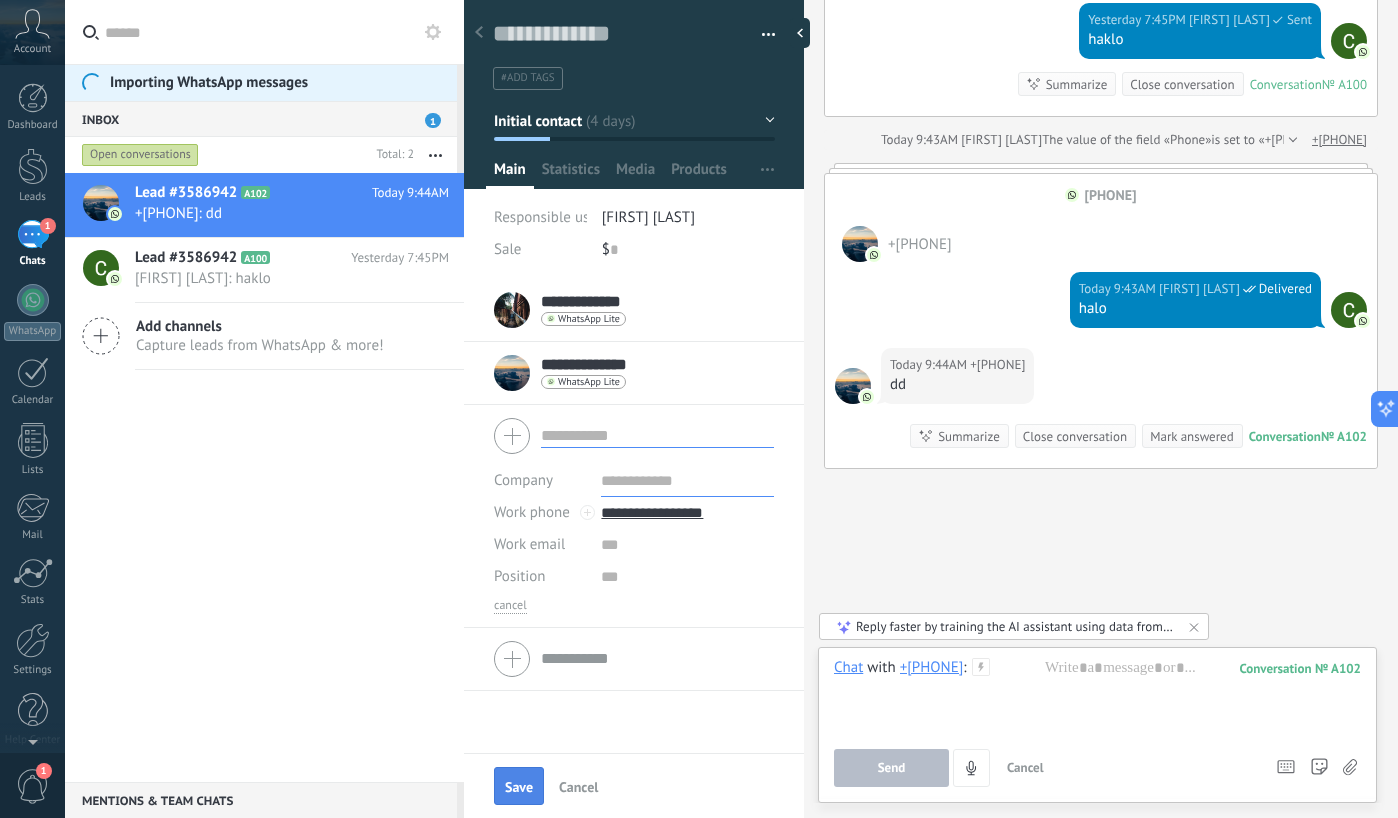 click on "Save" at bounding box center [519, 787] 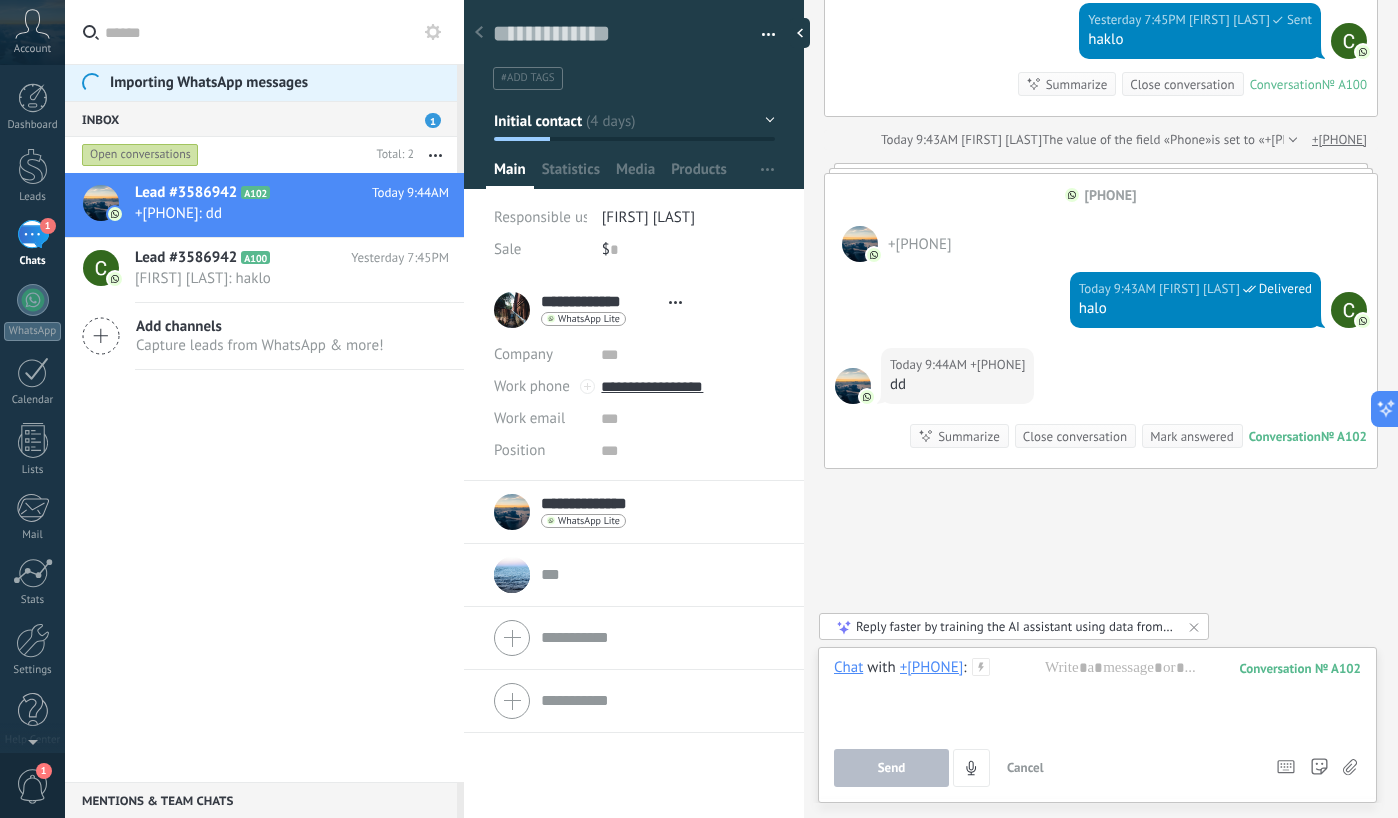 click at bounding box center [657, 575] 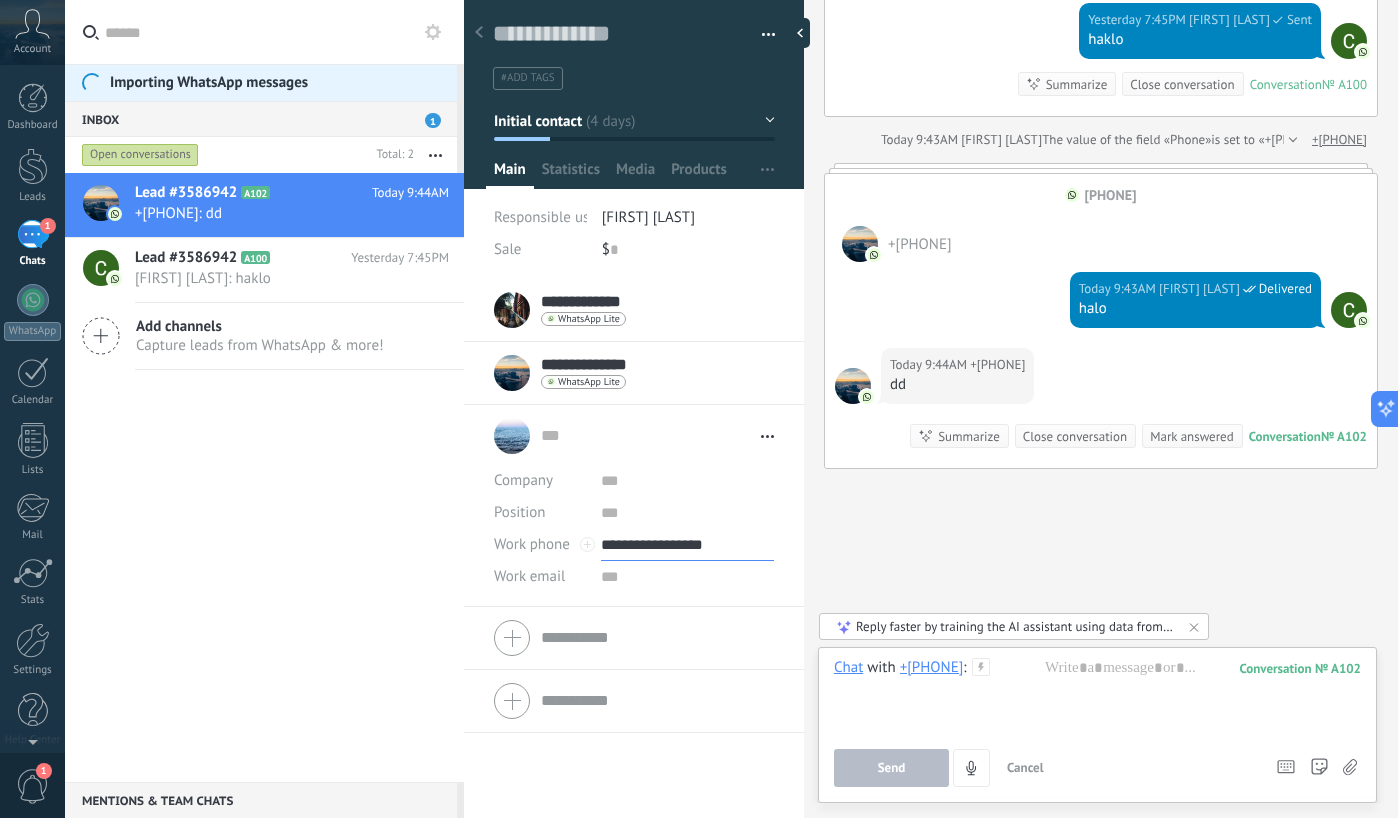 click on "**********" at bounding box center [687, 545] 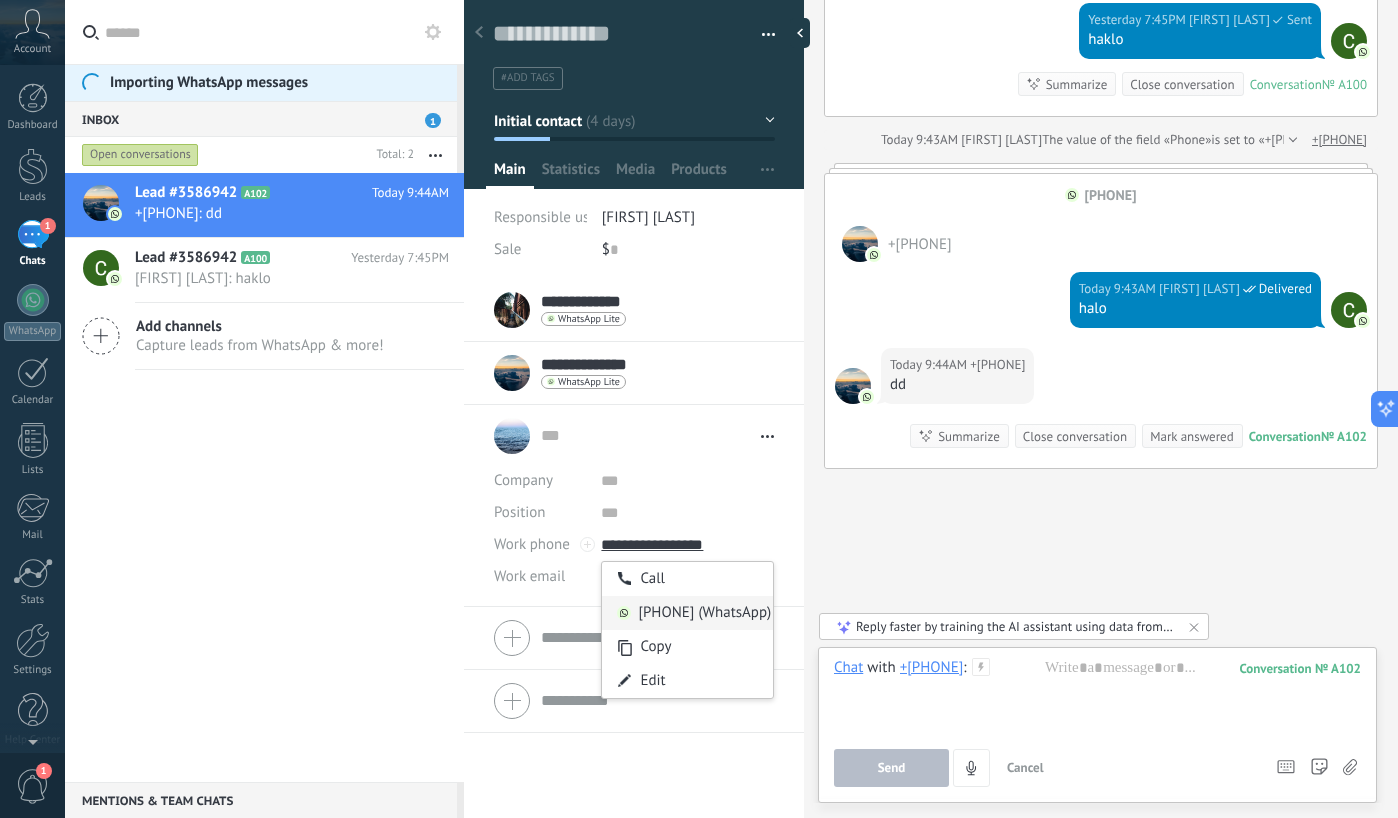 click on "[PHONE] (WhatsApp)" at bounding box center (687, 613) 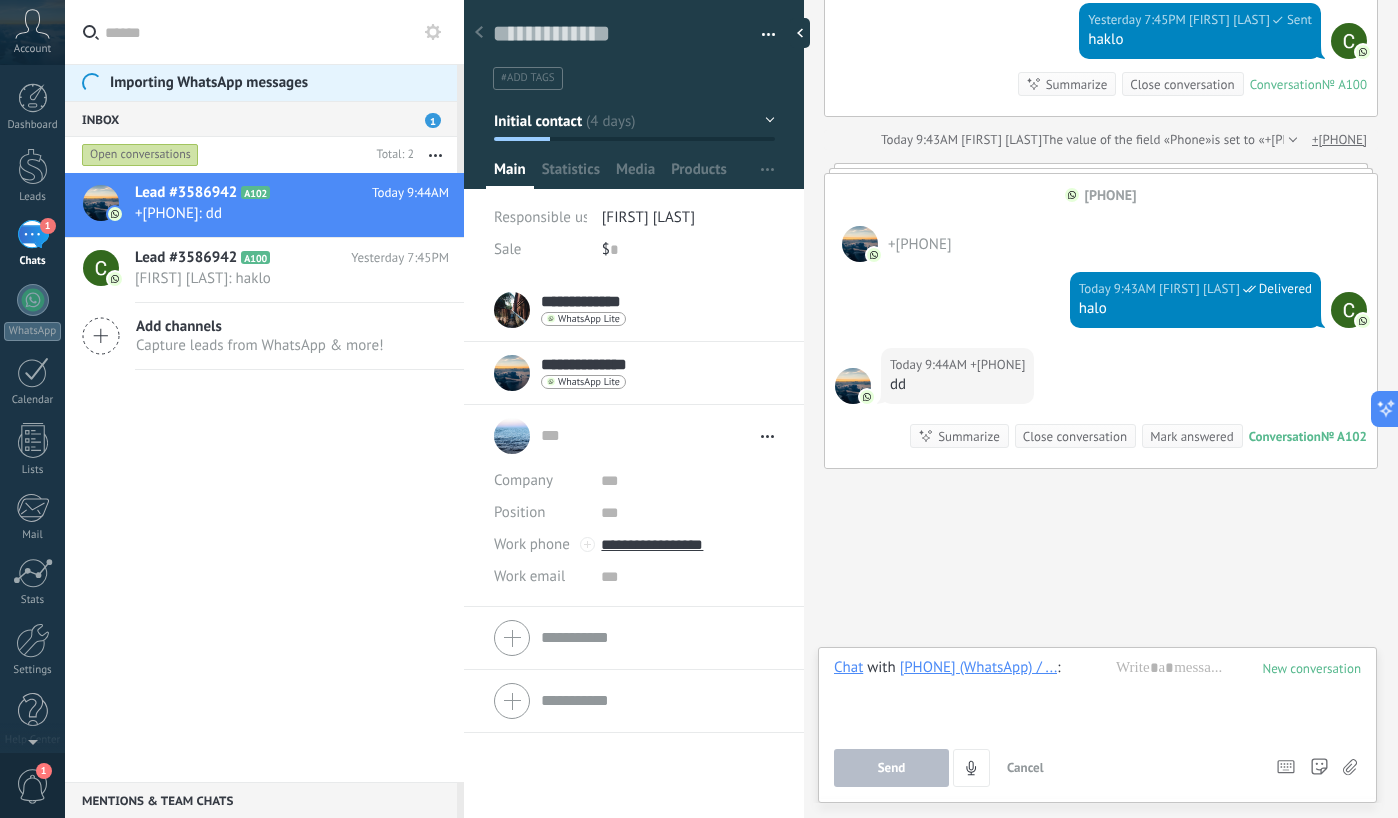 type 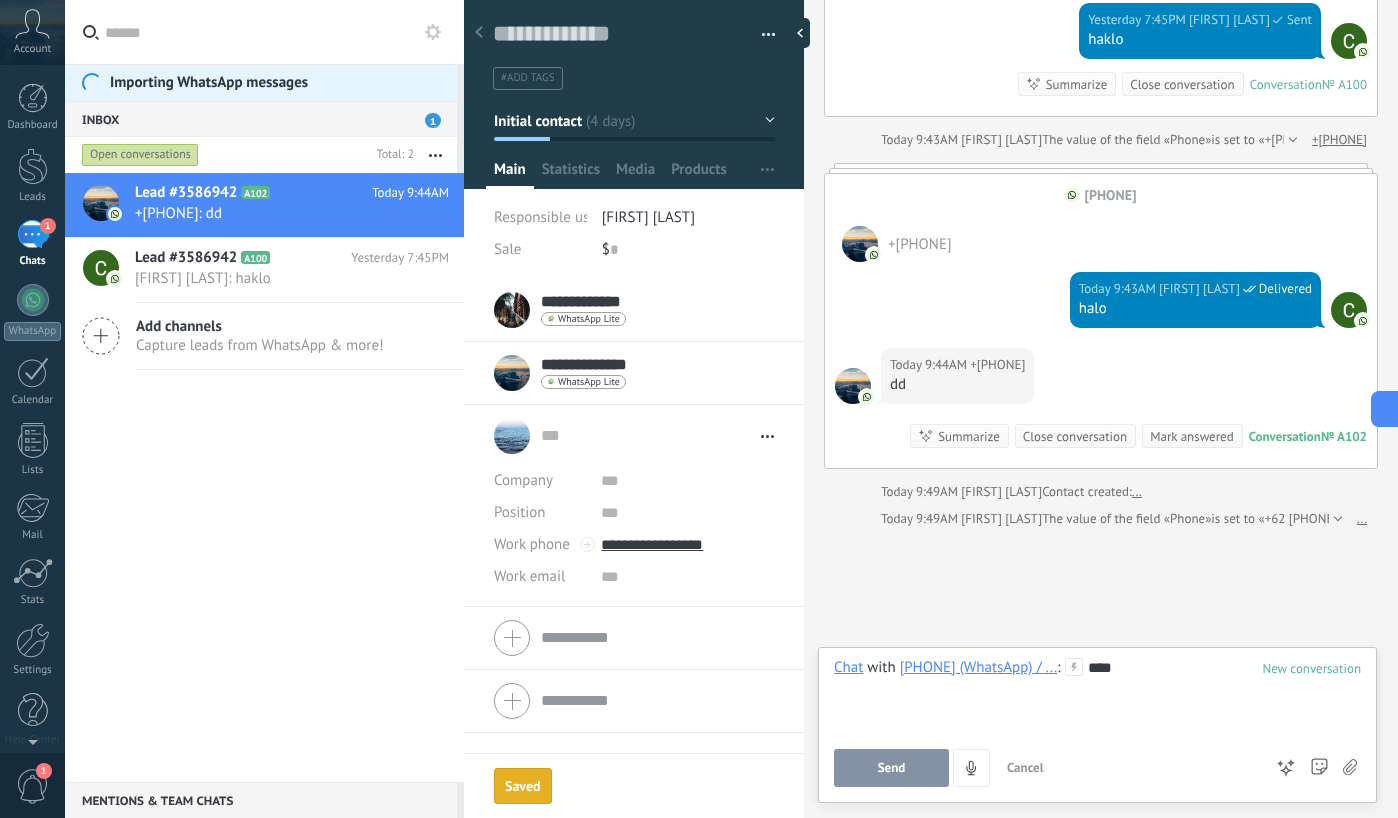 scroll, scrollTop: 936, scrollLeft: 0, axis: vertical 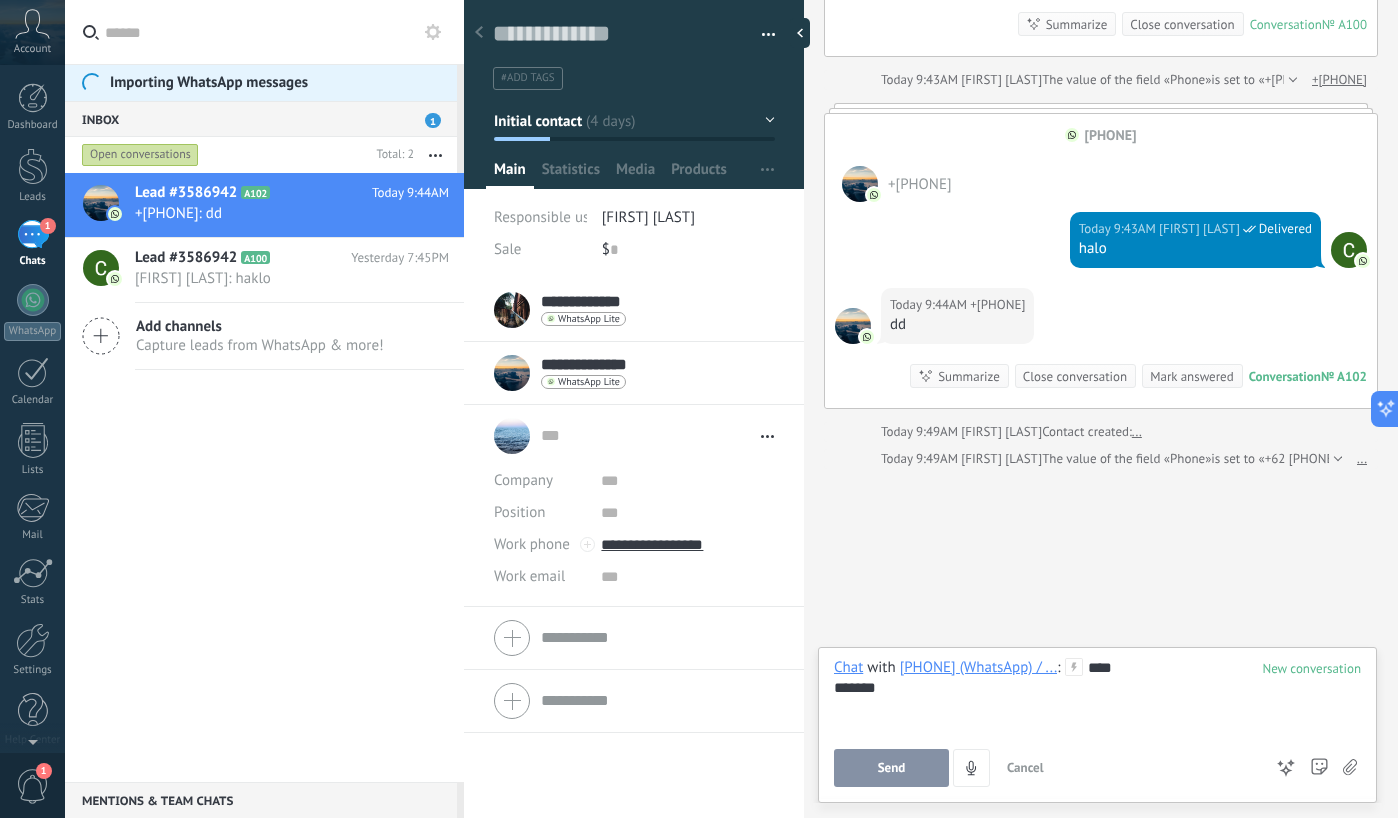 click on "Search Load more [DATE] [TIME] WhatsApp Lite  Lead created:  Lead #3586942 [PHONE] [PHONE]  [DATE] [TIME] [FIRST] [LAST]  Sent 082311412808 Conversation  № A100 Conversation № A100 Today Yesterday 7:41PM WhatsApp Lite  Contact created:  [PHONE] Yesterday 7:41PM WhatsApp Lite  The value of the field «Phone»  is set to «[PHONE]» [PHONE] Yesterday 7:41PM Robot  The value of the field «Name»  is set to «[PHONE]» [PHONE] [PHONE] [PHONE]  Yesterday 7:43PM [FIRST] [LAST]  Sent halo Conversation  № A100 Conversation № A100 Yesterday 7:44PM [FIRST] [LAST]  Contact created:  +[PHONE] [PHONE] [PHONE]  Yesterday 7:45PM [FIRST] [LAST]  Sent haklo Conversation  № A100 Conversation № A100 Summarize Summarize Close conversation Yesterday 7:45PM [FIRST] [LAST]: haklo Conversation № A100 Today 9:43AM [FIRST] [LAST]  The value of the field «Phone»  is set to «+[PHONE]» +[PHONE] 0" at bounding box center [1101, -59] 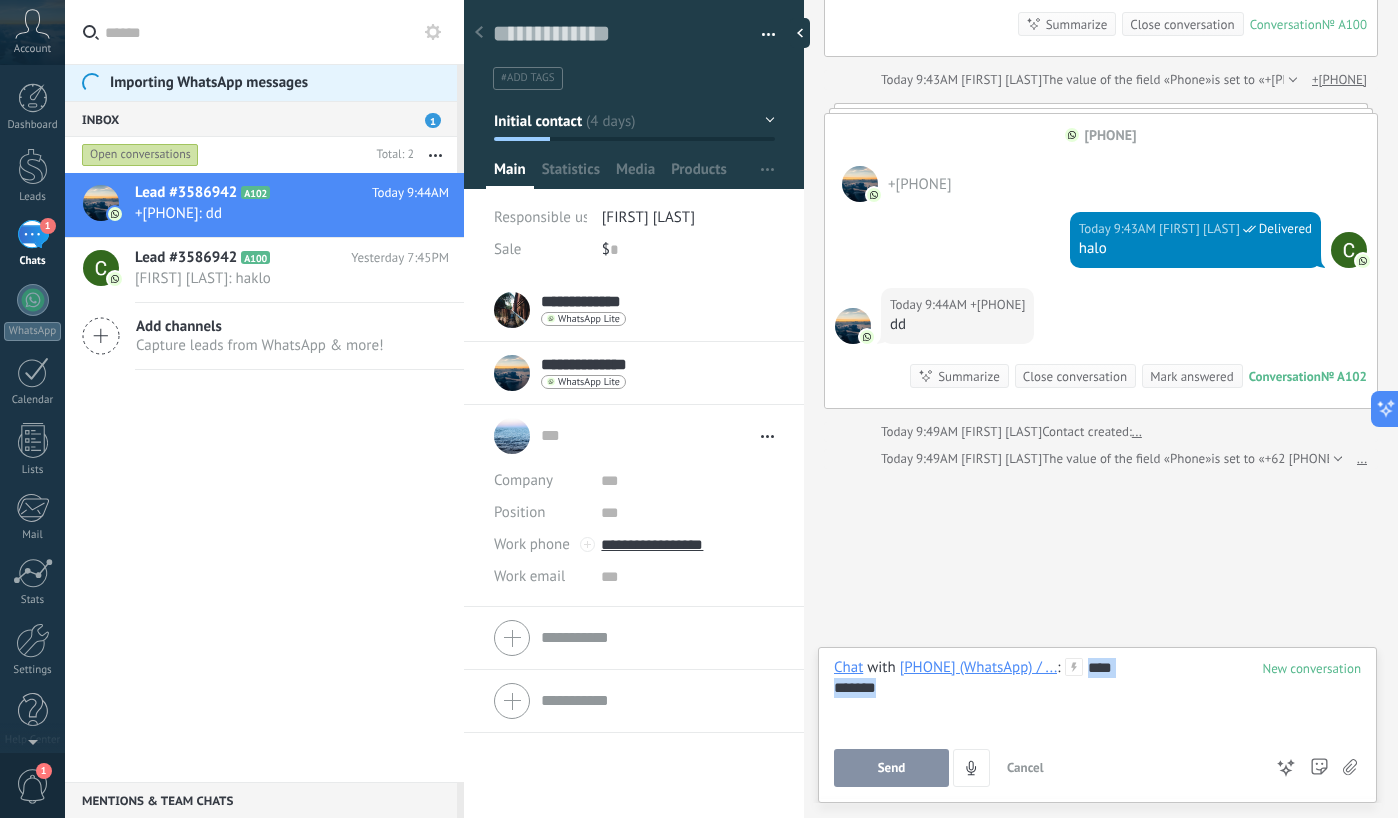 drag, startPoint x: 937, startPoint y: 697, endPoint x: 1110, endPoint y: 653, distance: 178.5077 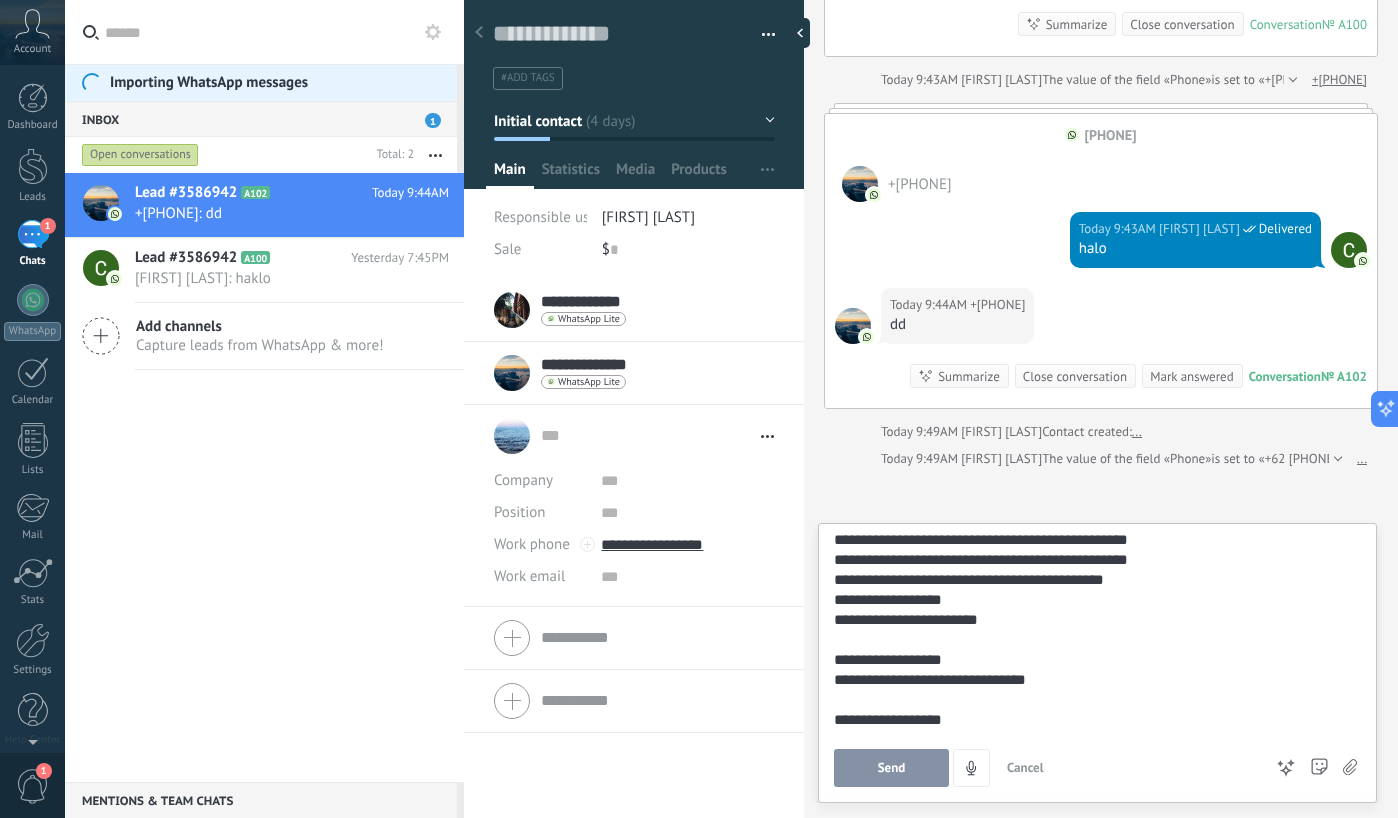 scroll, scrollTop: 60, scrollLeft: 0, axis: vertical 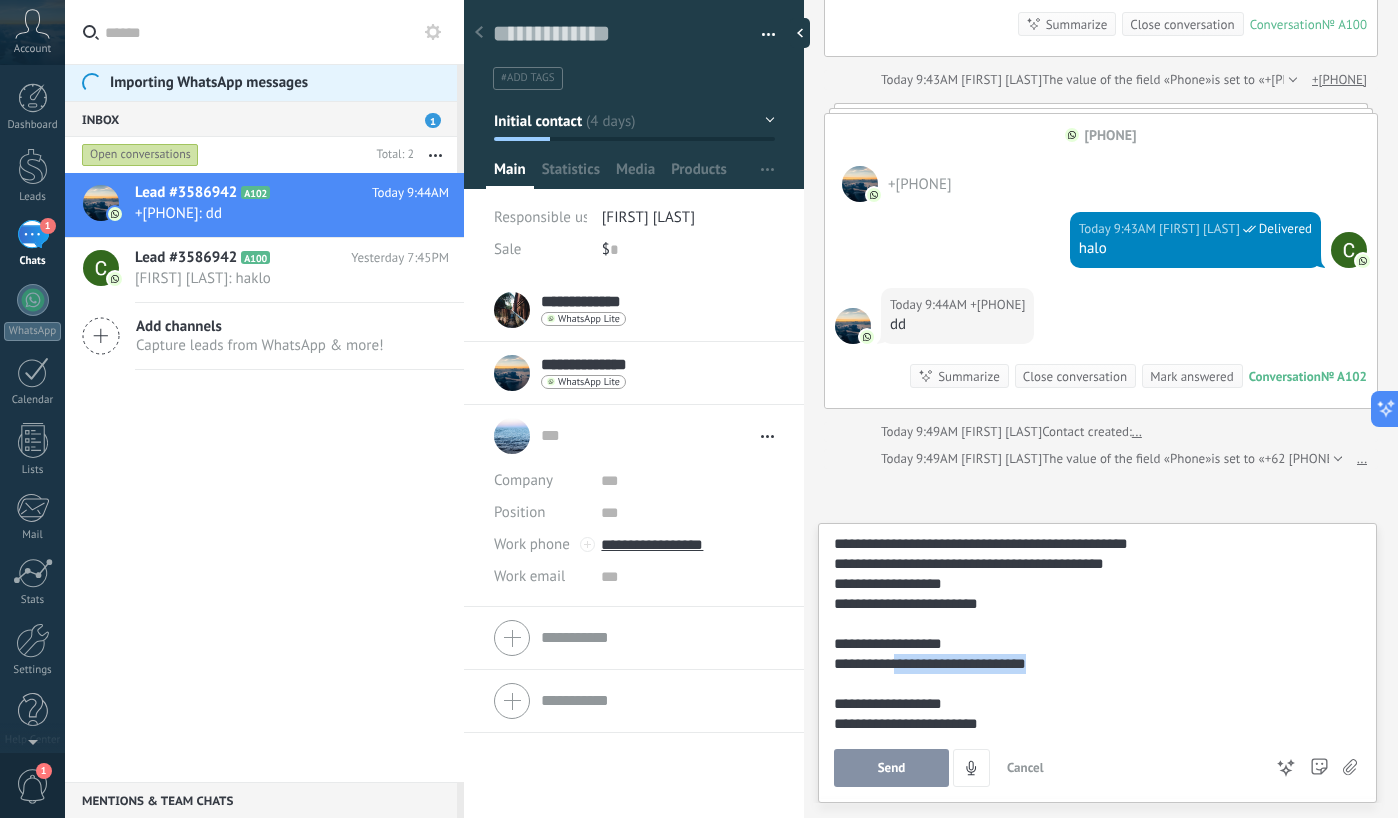 drag, startPoint x: 1052, startPoint y: 664, endPoint x: 889, endPoint y: 668, distance: 163.04907 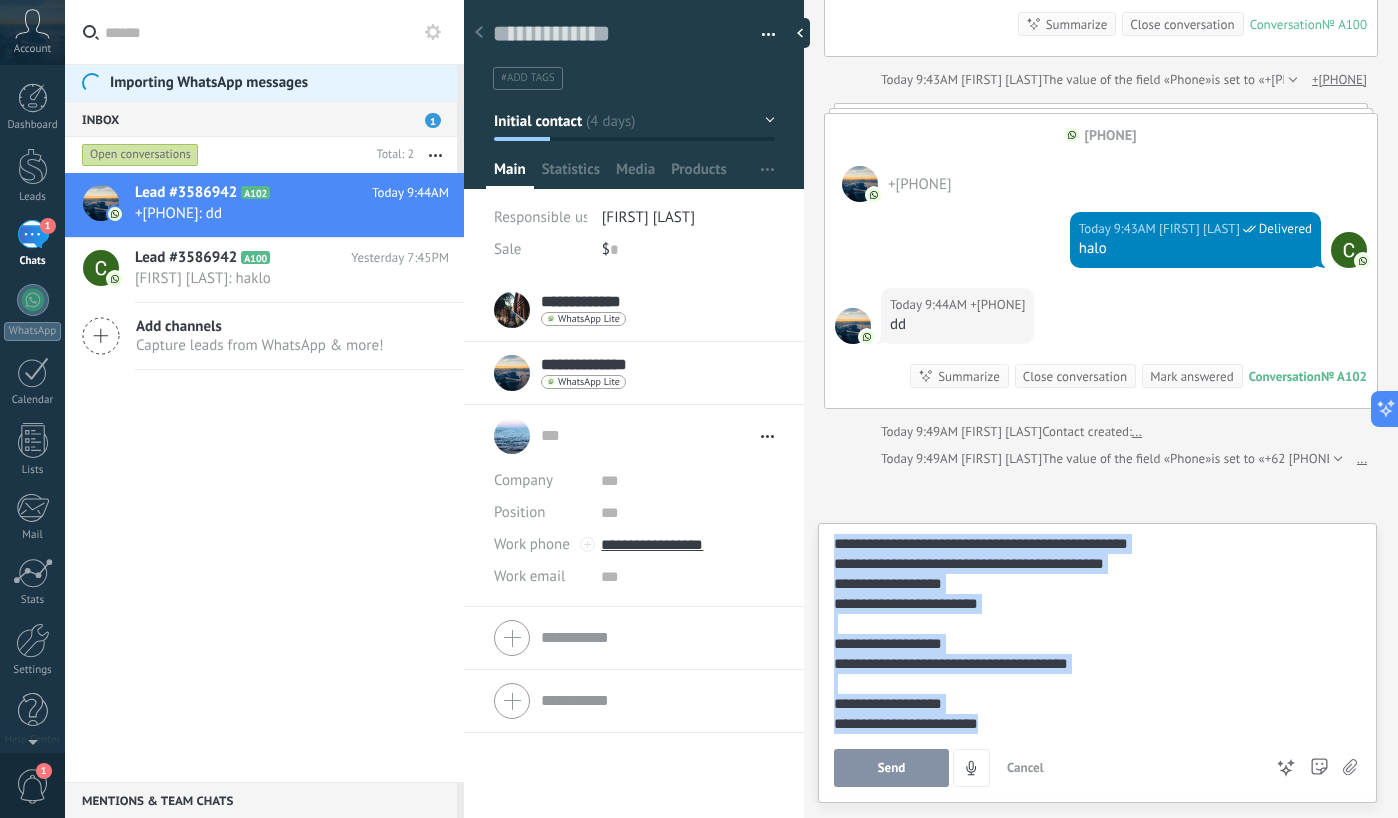 copy on "**********" 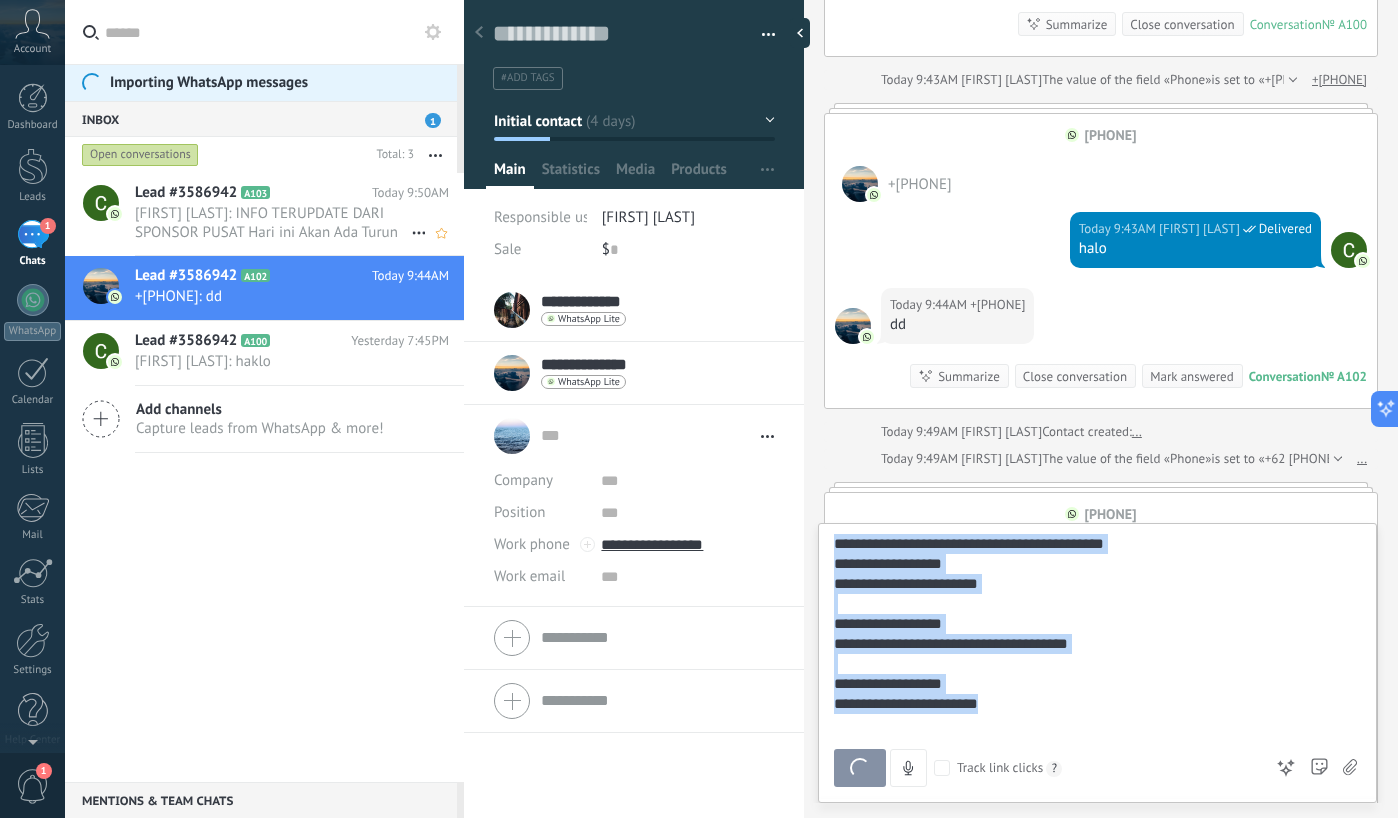 click on "[FIRST] [LAST]: INFO TERUPDATE DARI SPONSOR PUSAT
Hari ini Akan Ada Turun Maxwin di Situs HEBAT99
Buruan Jangan Terlewatkan ..." at bounding box center [273, 223] 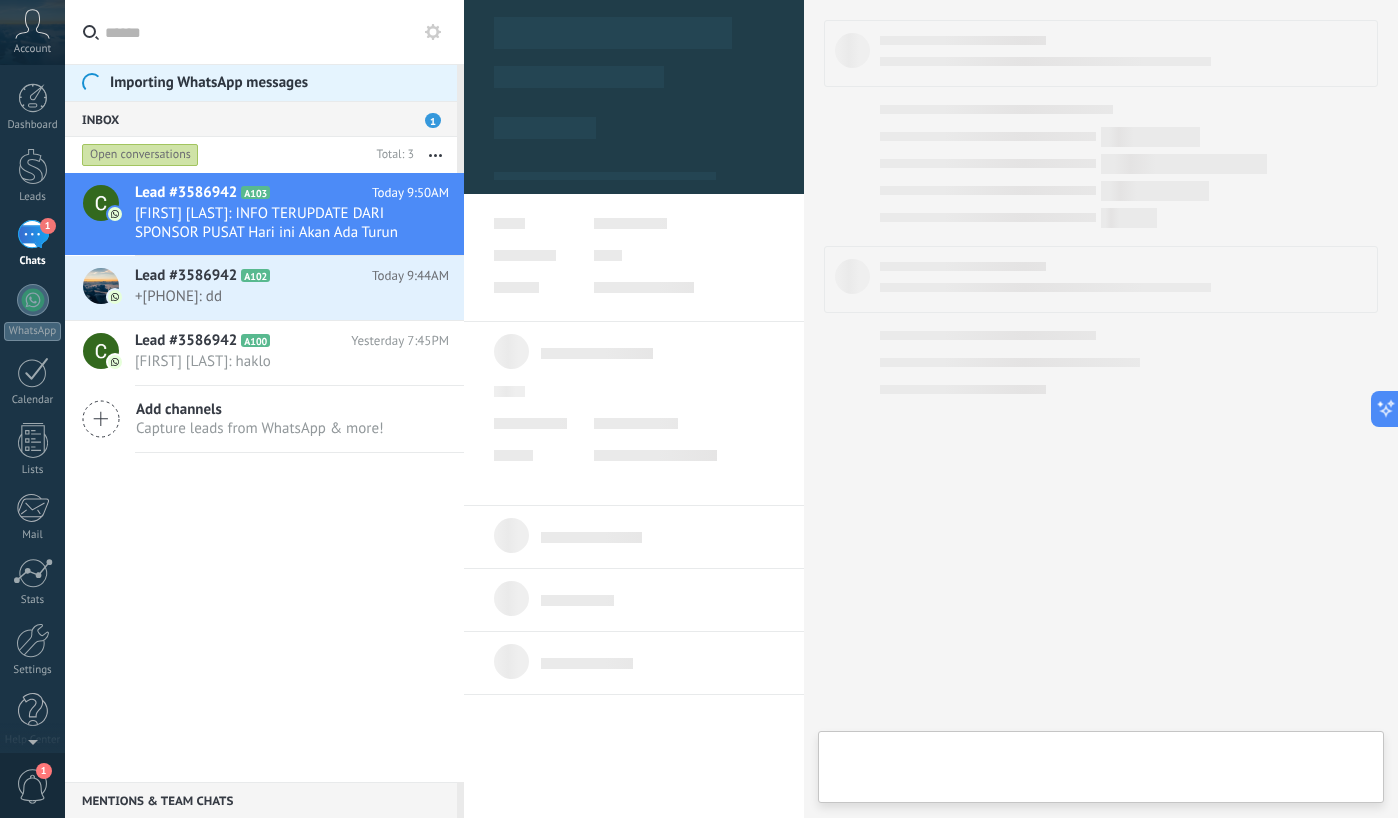 type on "**********" 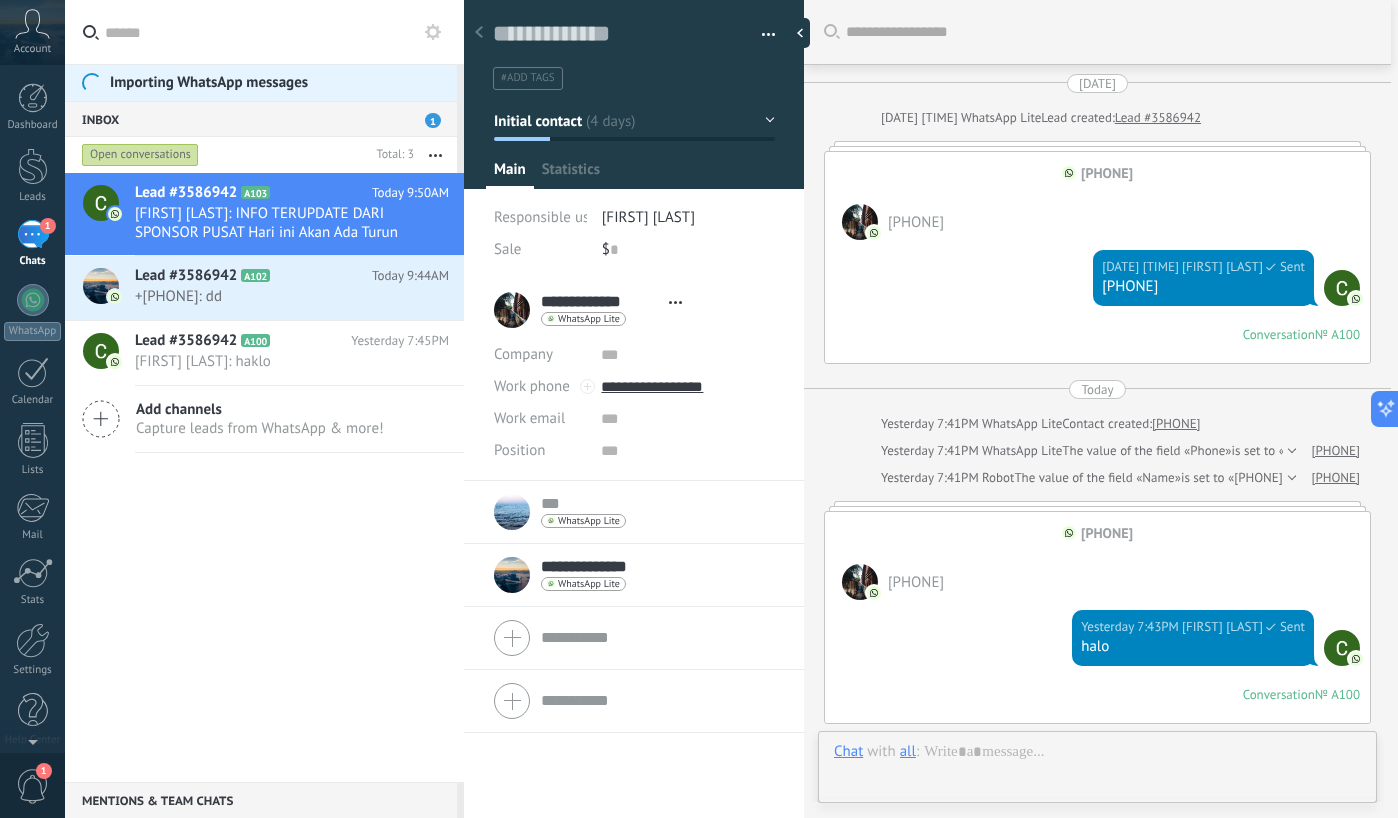 scroll, scrollTop: 30, scrollLeft: 0, axis: vertical 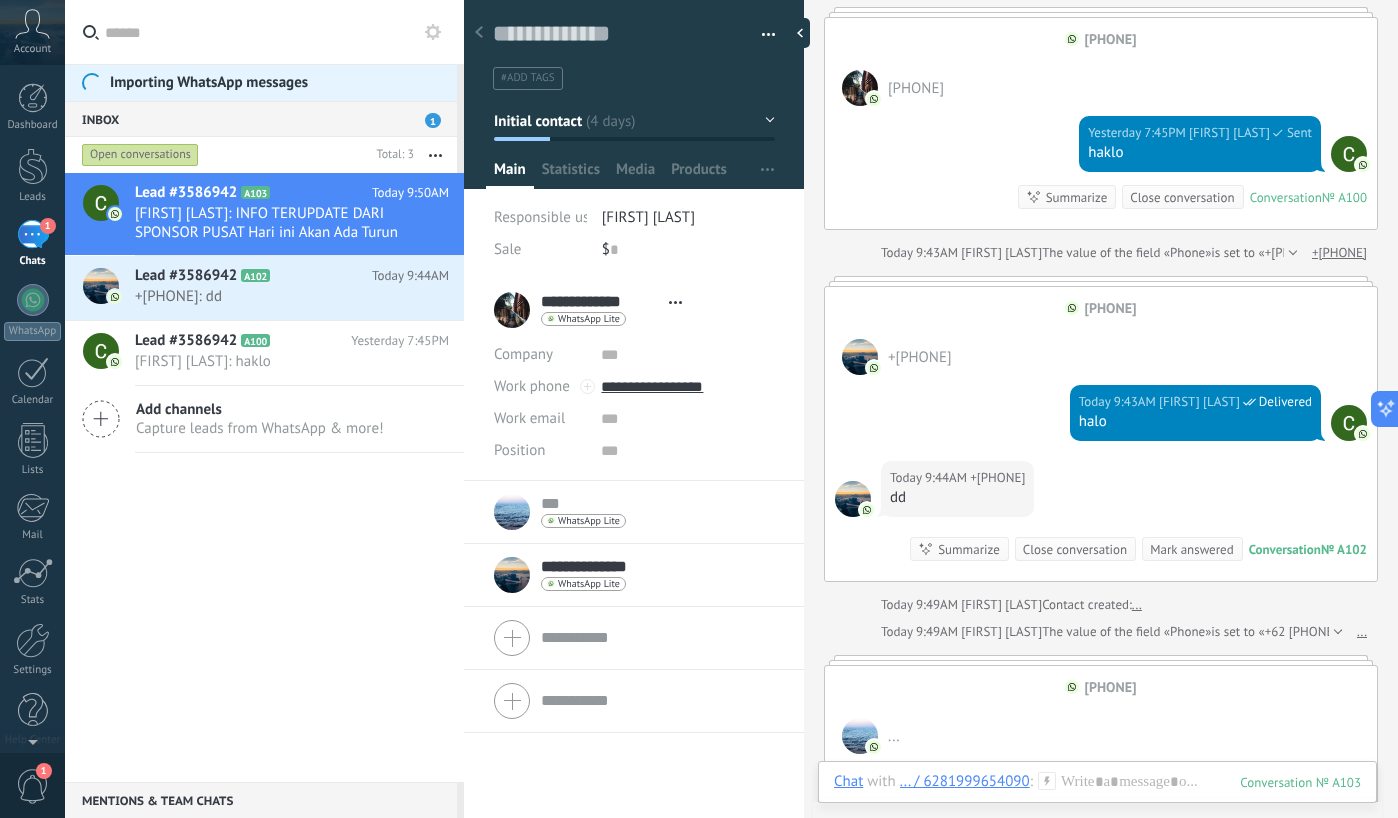 click on "+[PHONE]" at bounding box center [1101, 346] 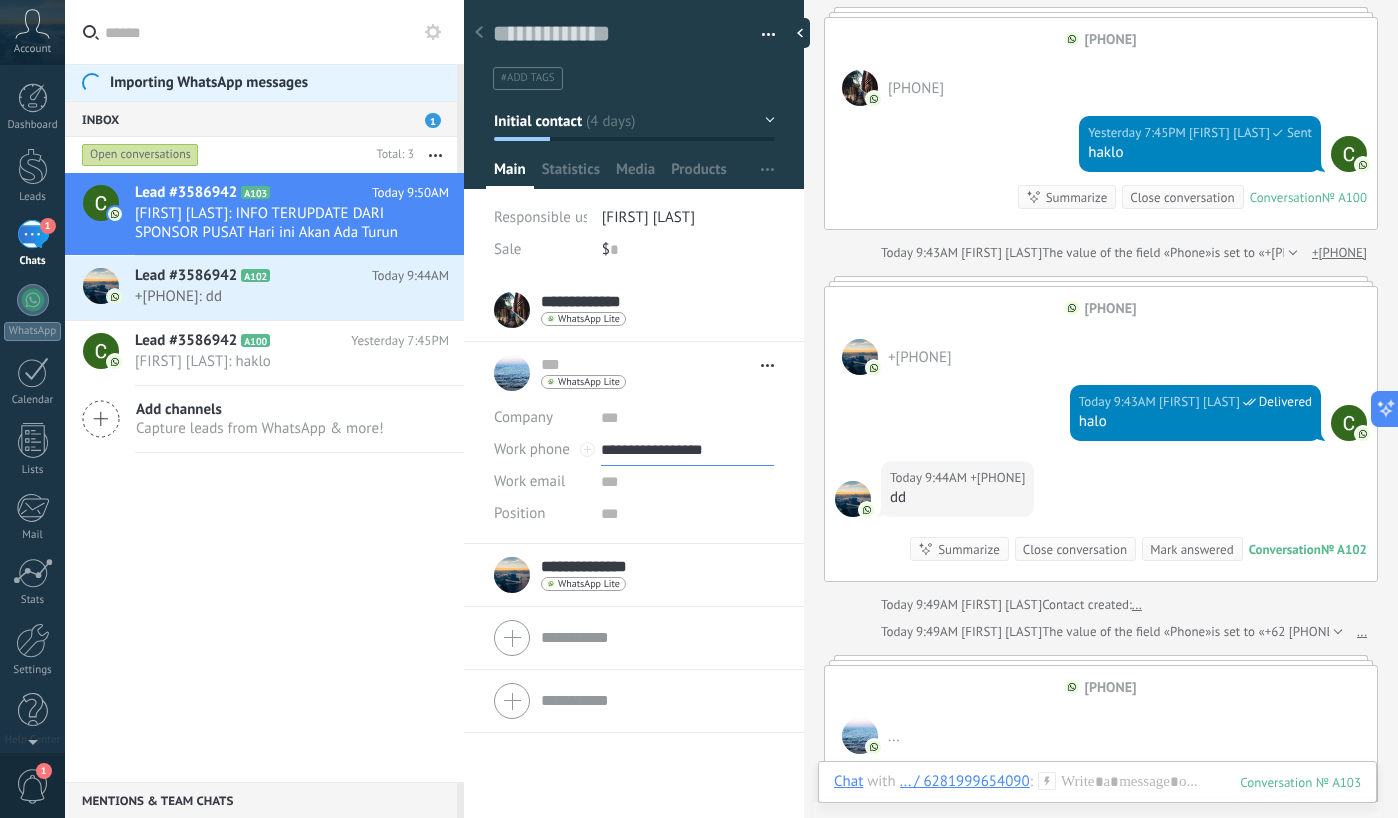 click on "**********" at bounding box center (687, 450) 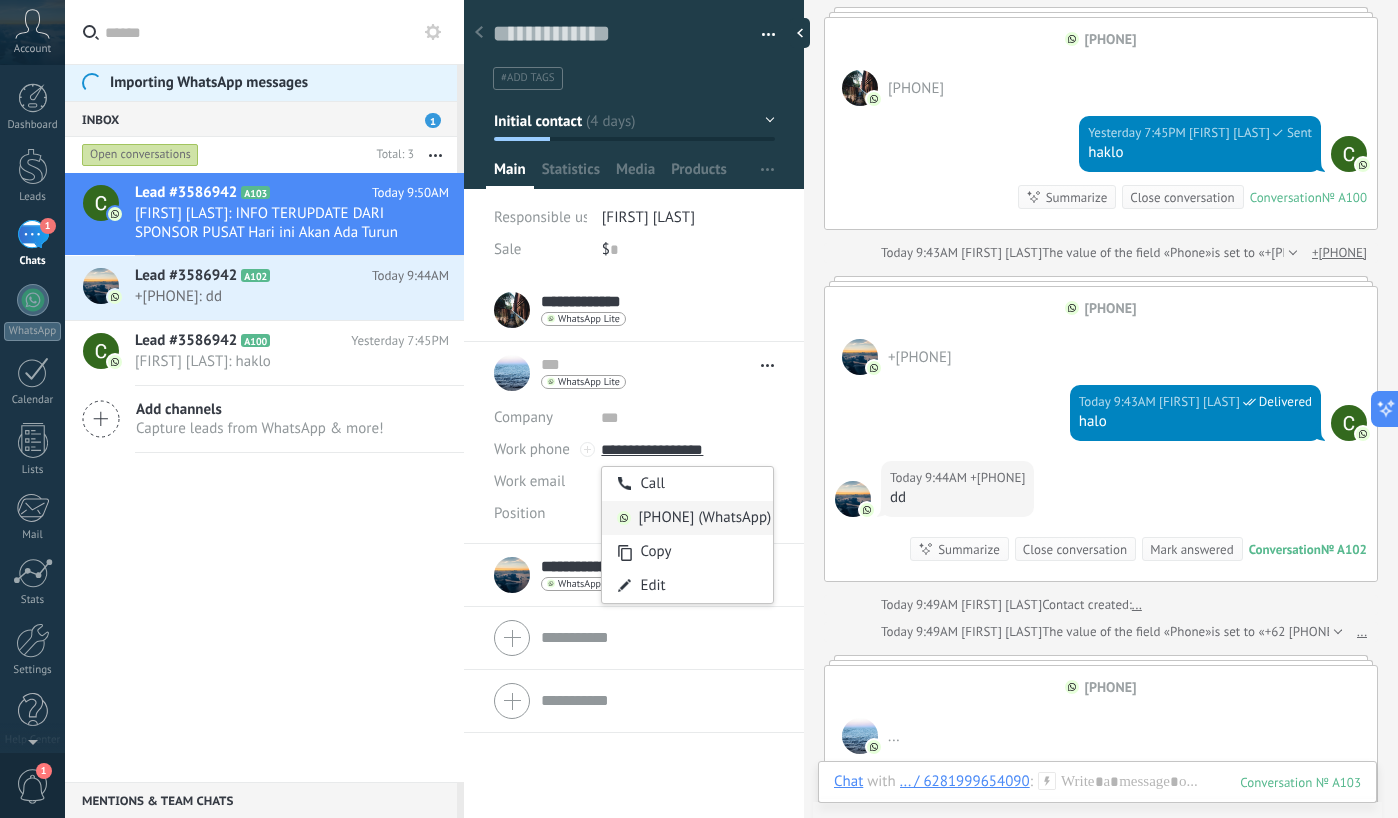 click on "[PHONE] (WhatsApp)" at bounding box center [687, 518] 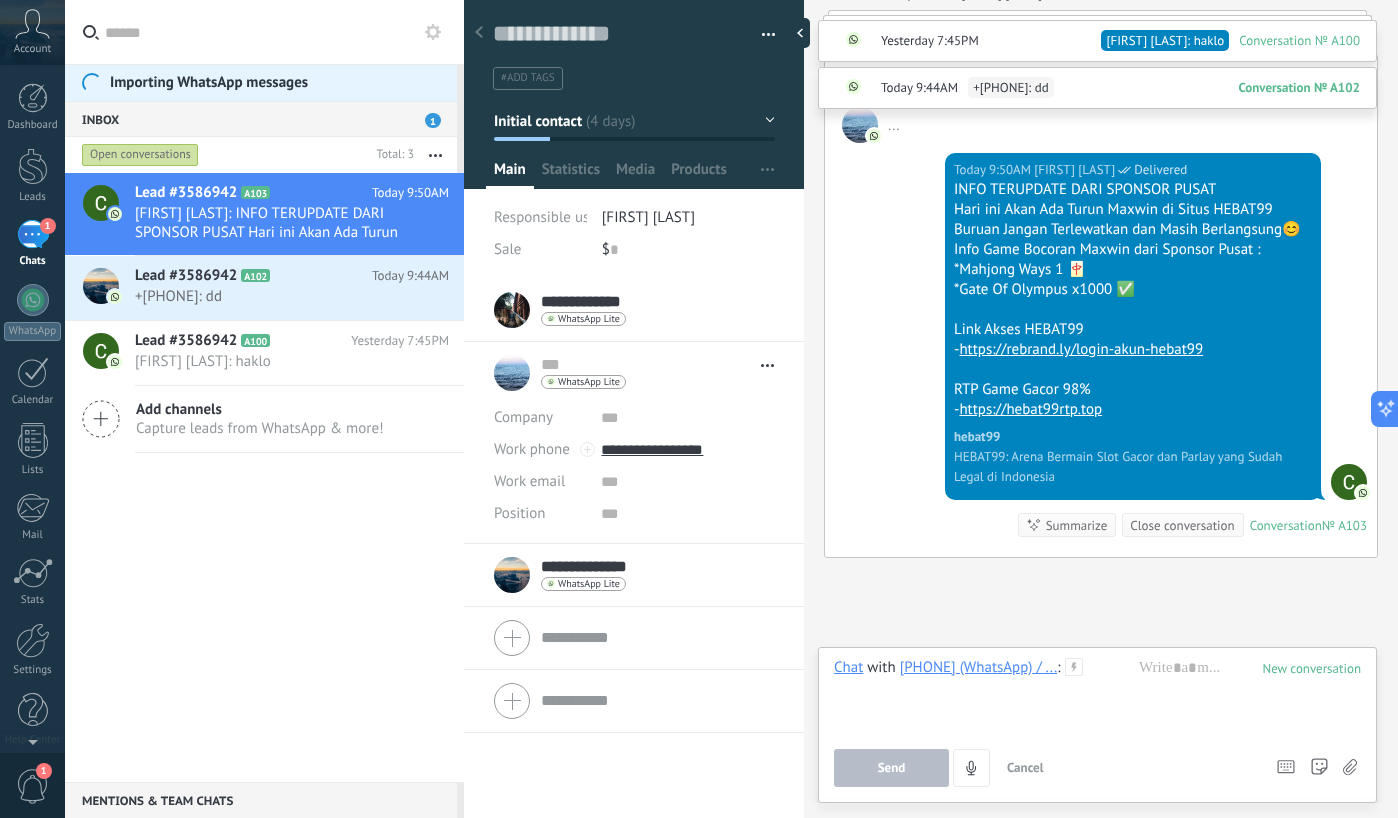 scroll, scrollTop: 1463, scrollLeft: 0, axis: vertical 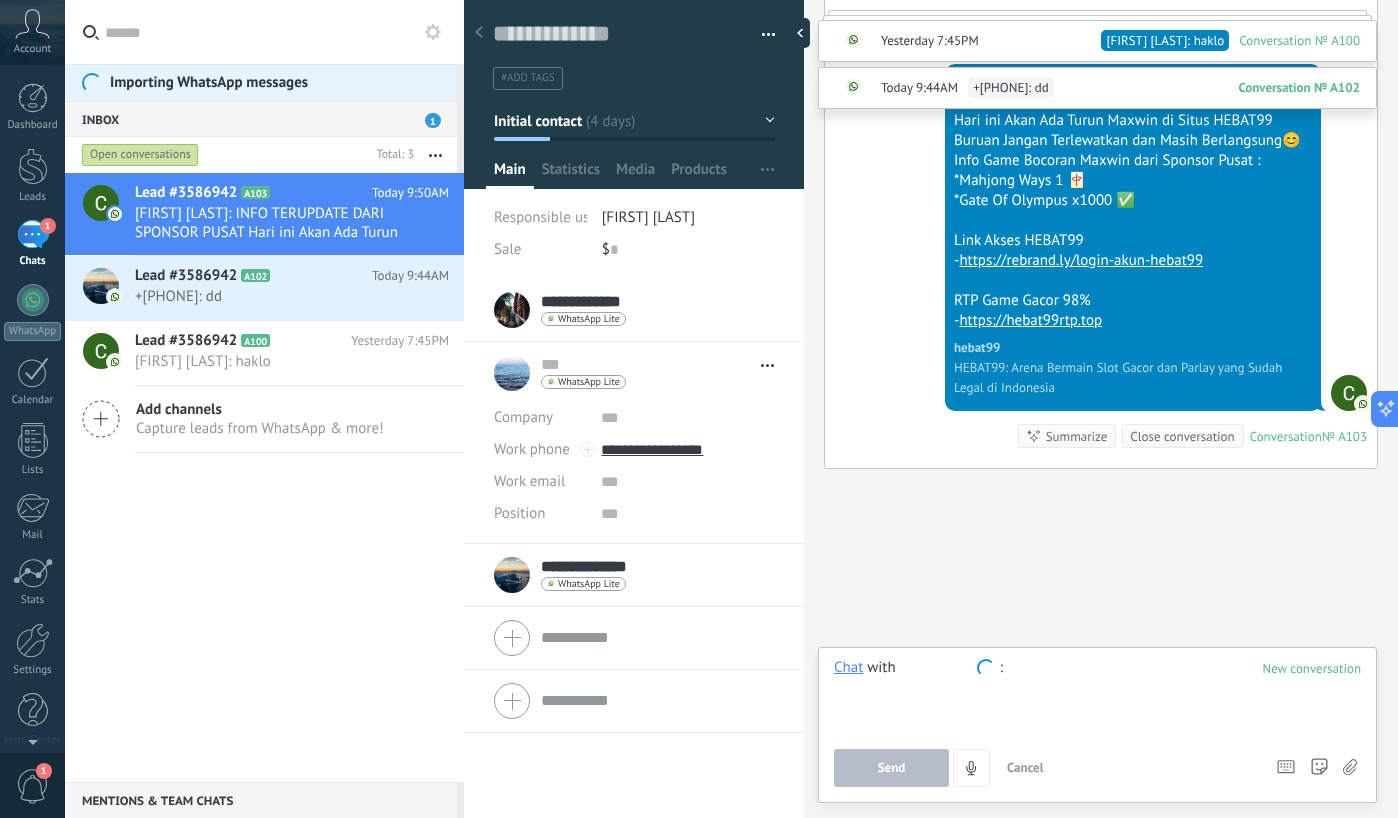 click on "**********" at bounding box center (604, 567) 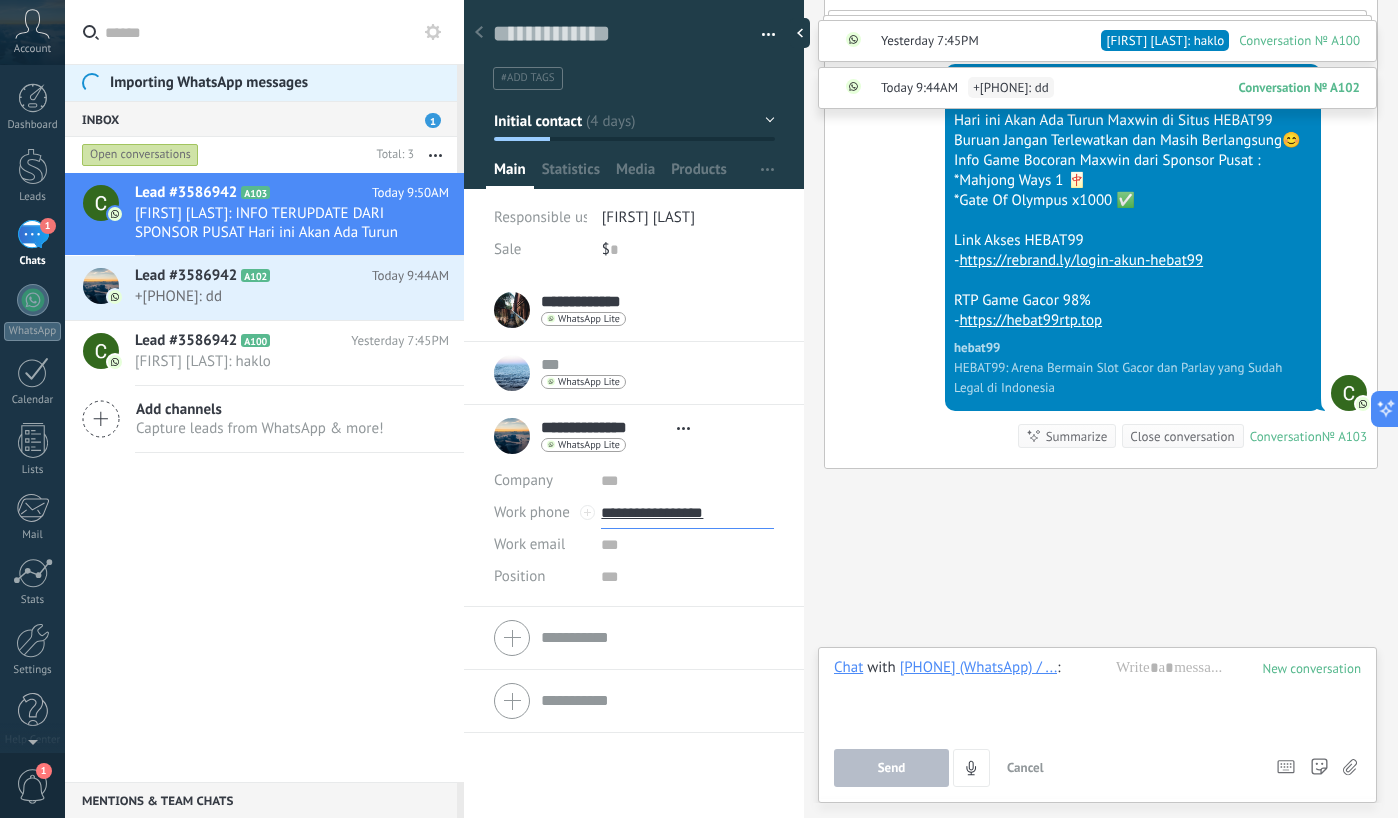 click on "**********" at bounding box center (687, 513) 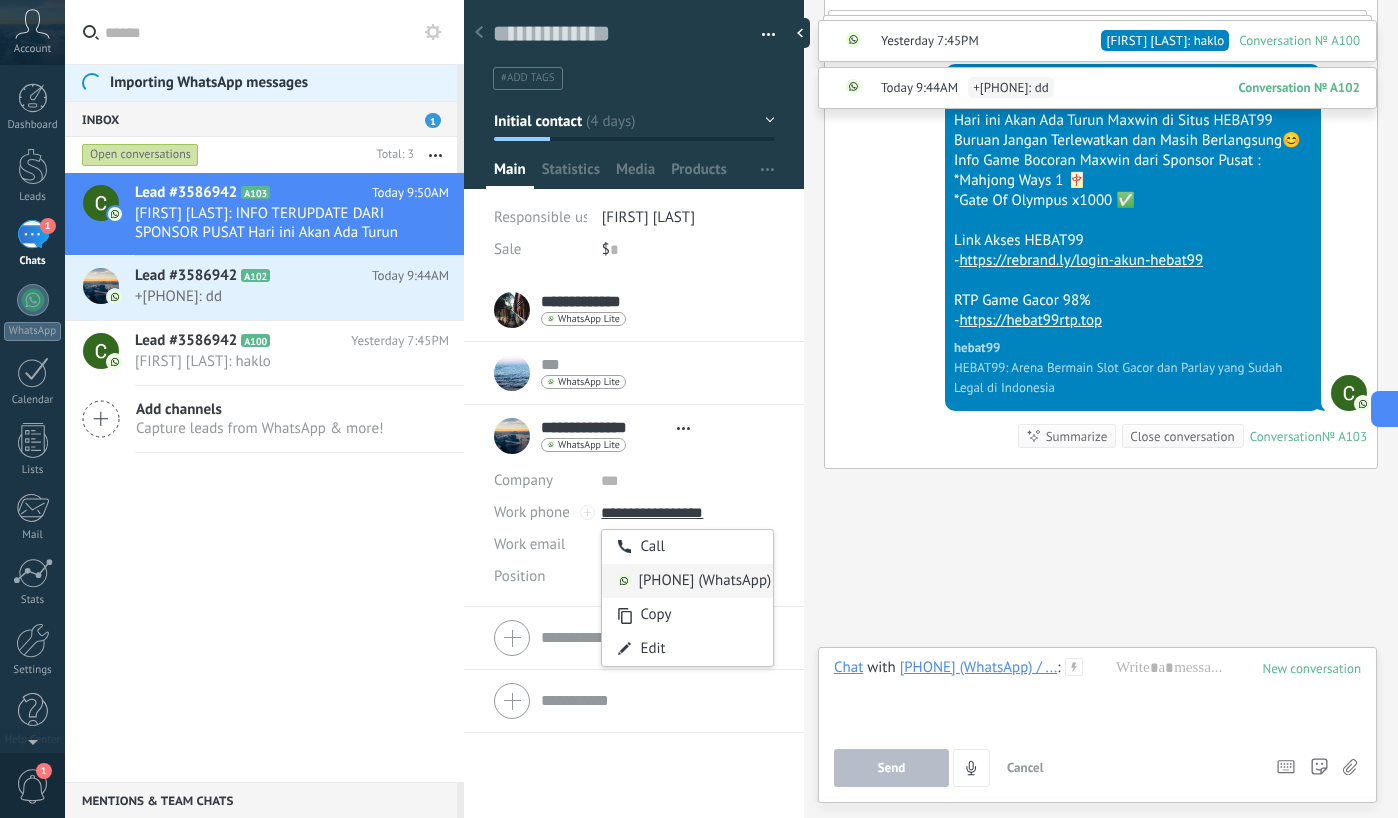 type on "**********" 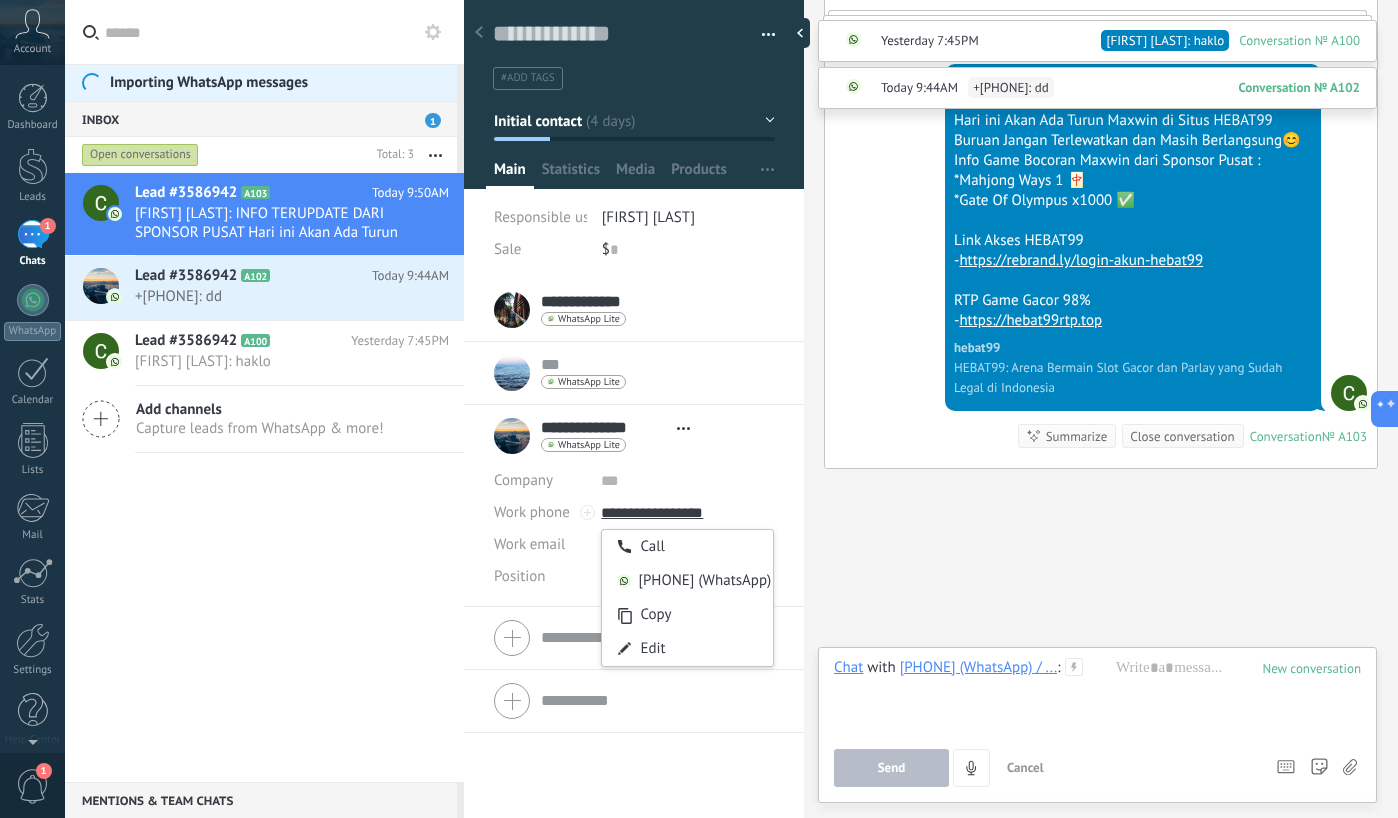 click on "[PHONE] (WhatsApp)" at bounding box center [687, 581] 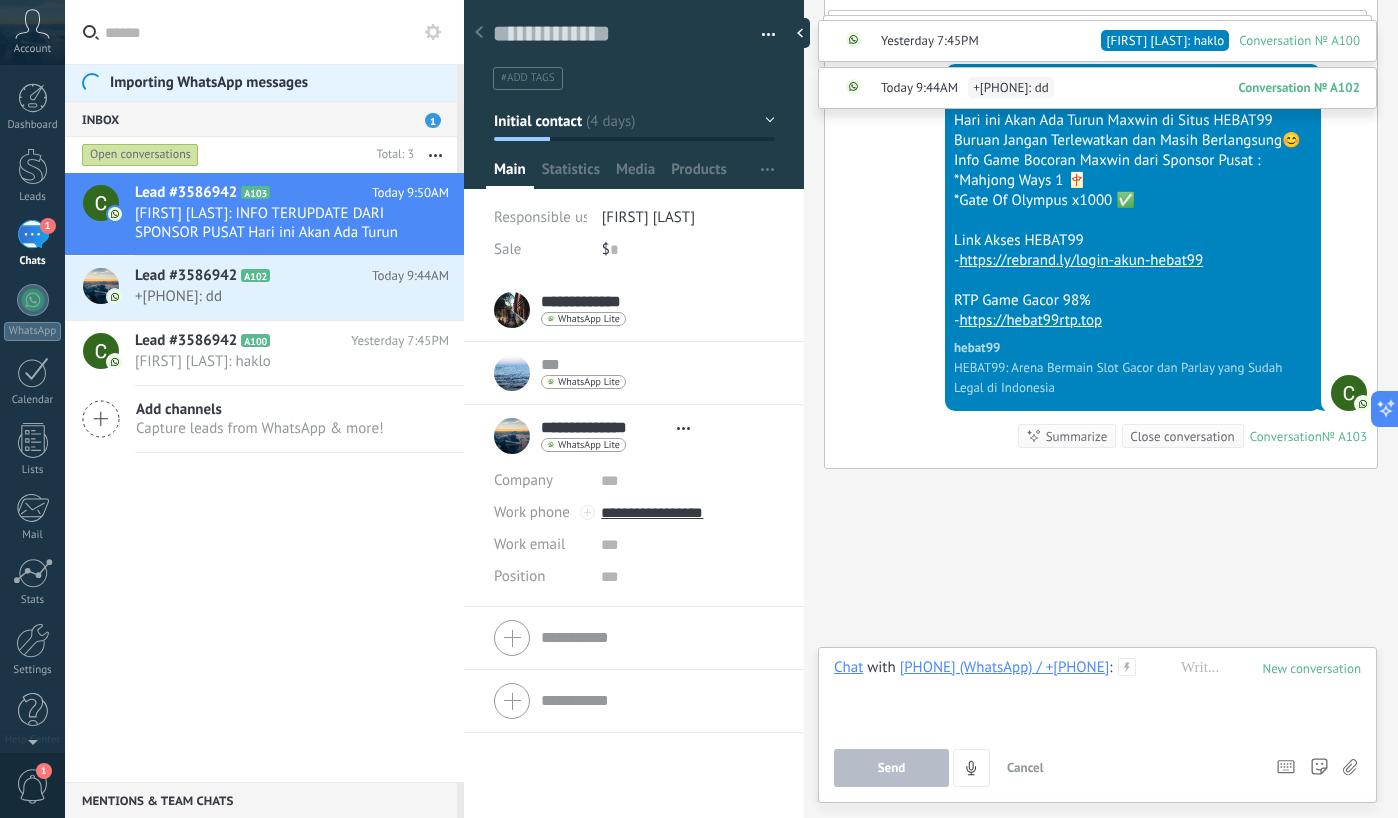 click on "Lead #3586942
A103
Today 9:50AM
[FIRST] [LAST]: INFO TERUPDATE DARI SPONSOR PUSAT
Hari ini Akan Ada Turun Maxwin di Situs HEBAT99
Buruan Jangan Terlewatkan ...
A102" at bounding box center (264, 477) 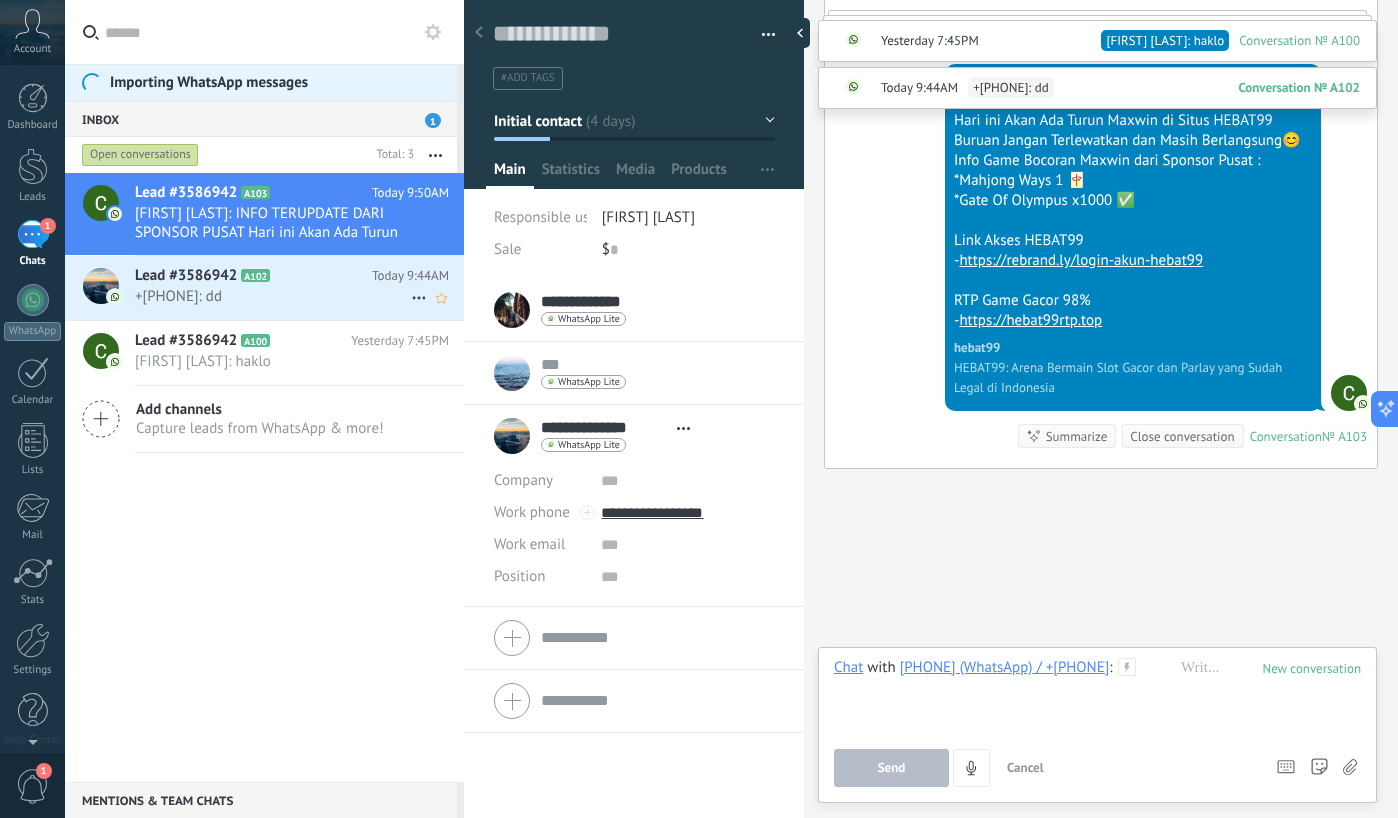 click on "A102" at bounding box center (255, 275) 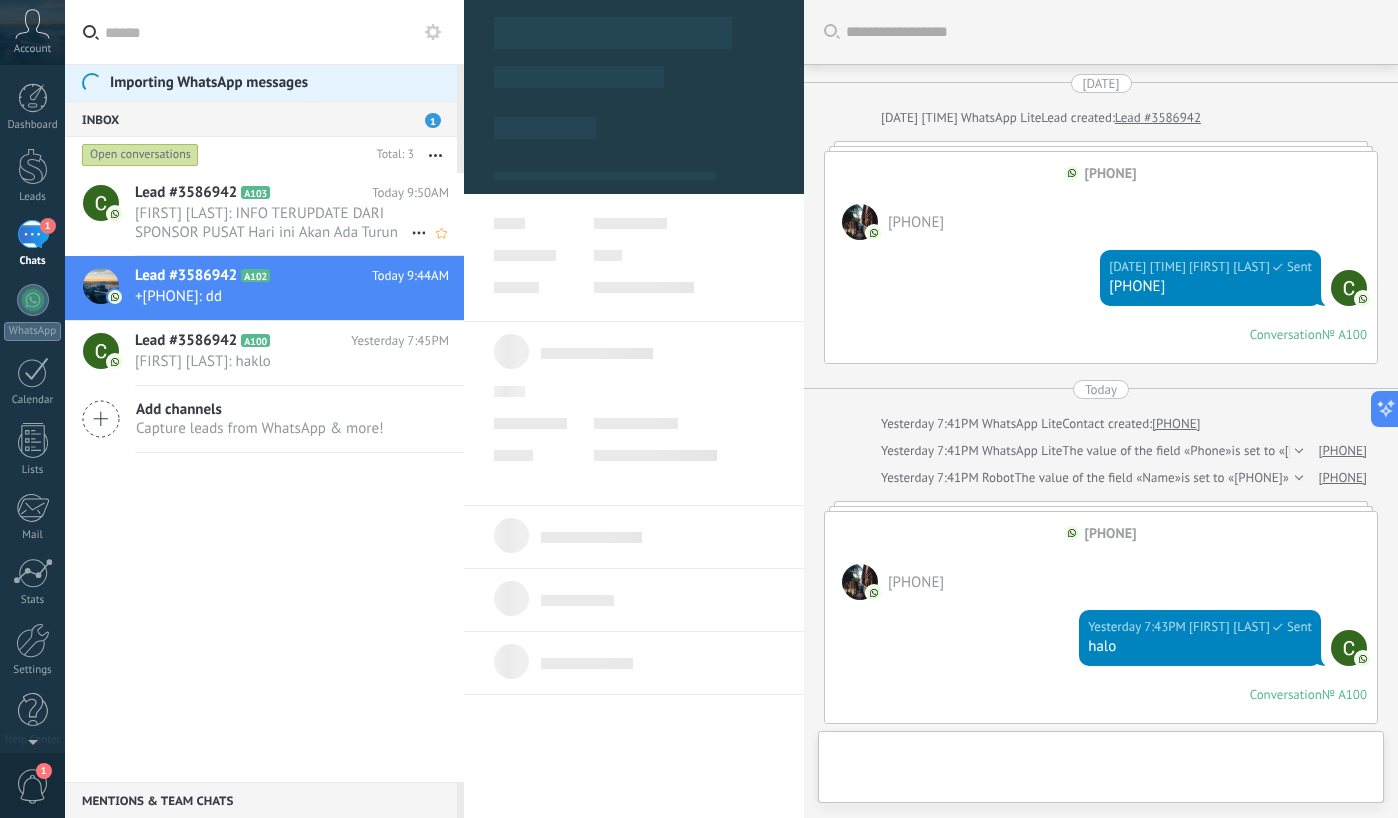scroll, scrollTop: 875, scrollLeft: 0, axis: vertical 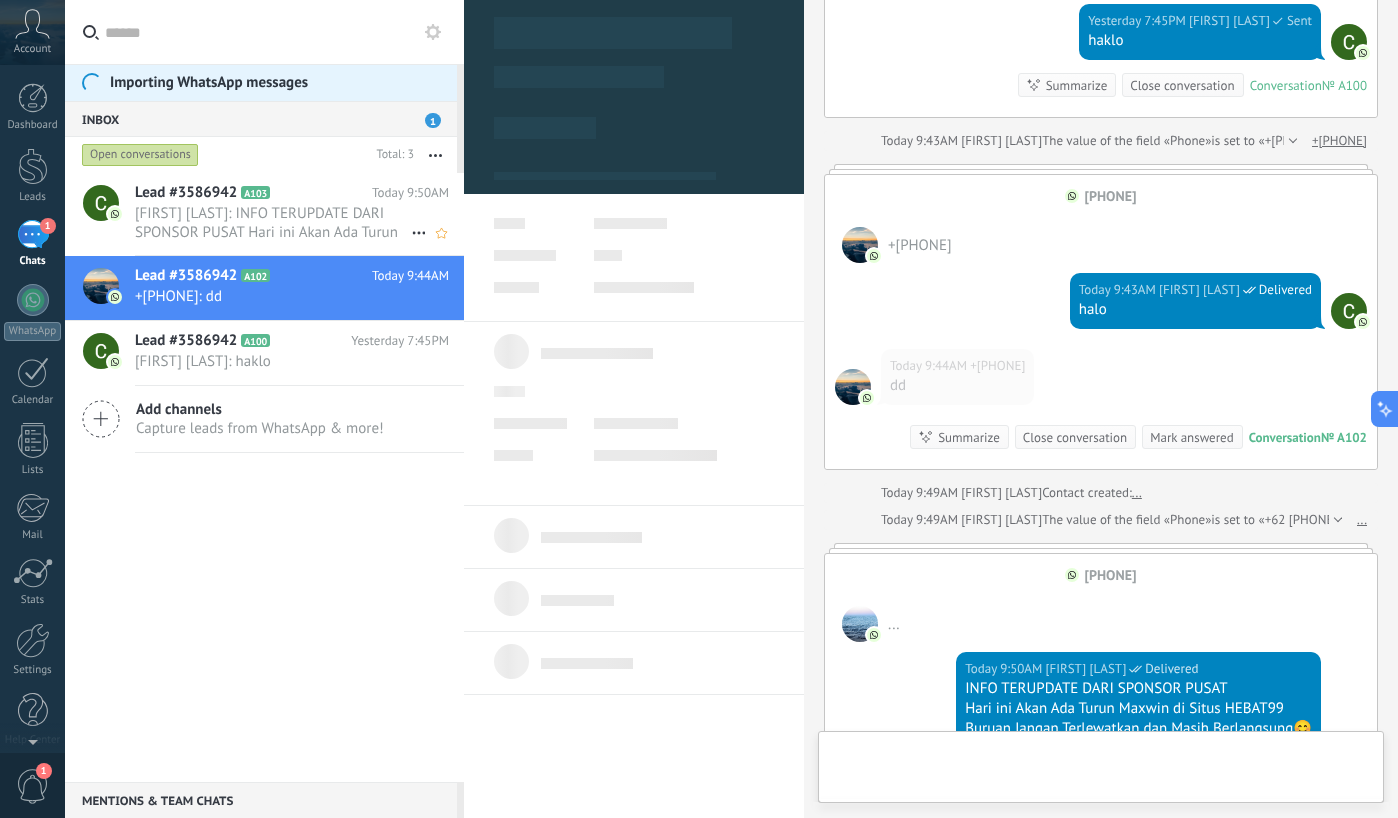 click on "[FIRST] [LAST]: INFO TERUPDATE DARI SPONSOR PUSAT
Hari ini Akan Ada Turun Maxwin di Situs HEBAT99
Buruan Jangan Terlewatkan ..." at bounding box center (273, 223) 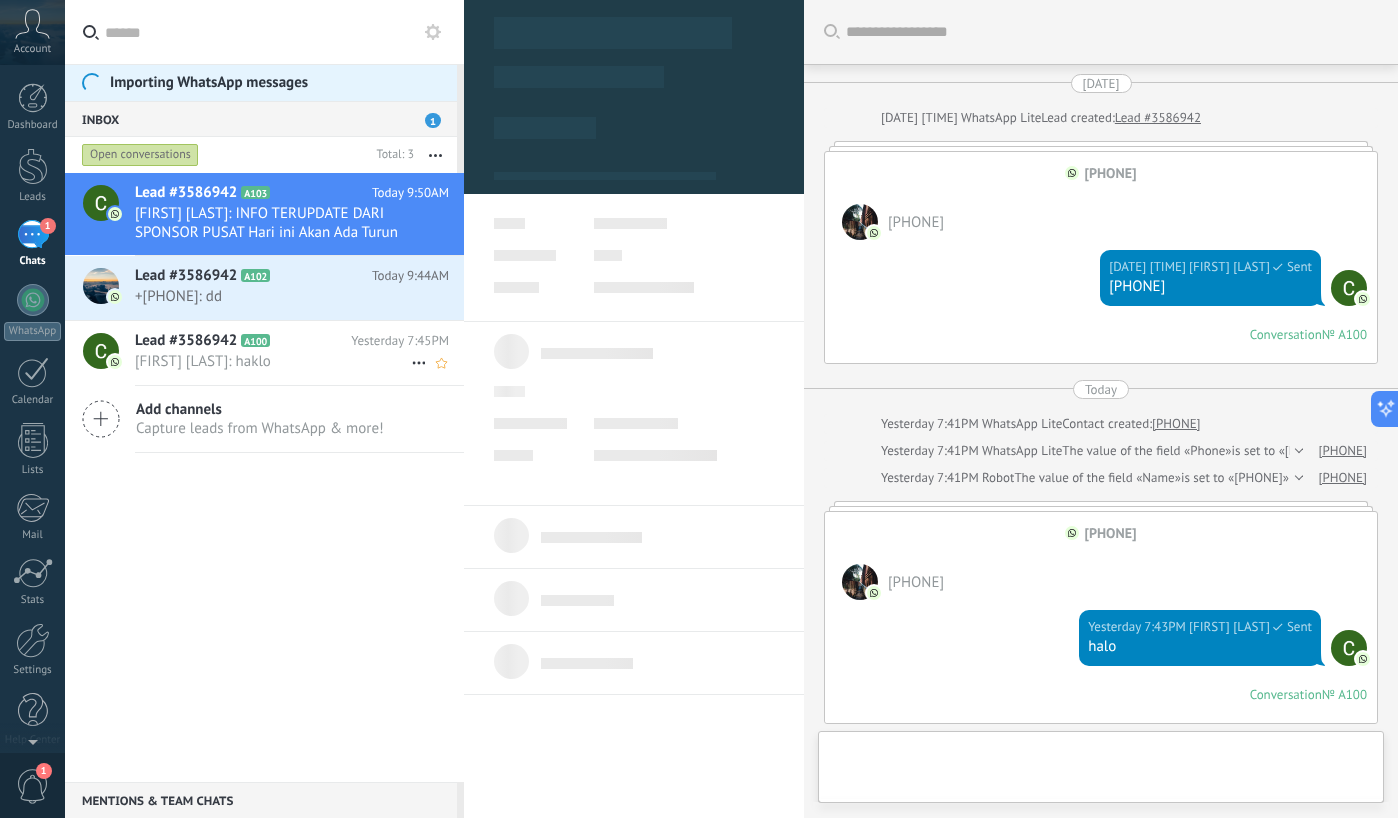 click on "[FIRST] [LAST]: haklo" at bounding box center [273, 361] 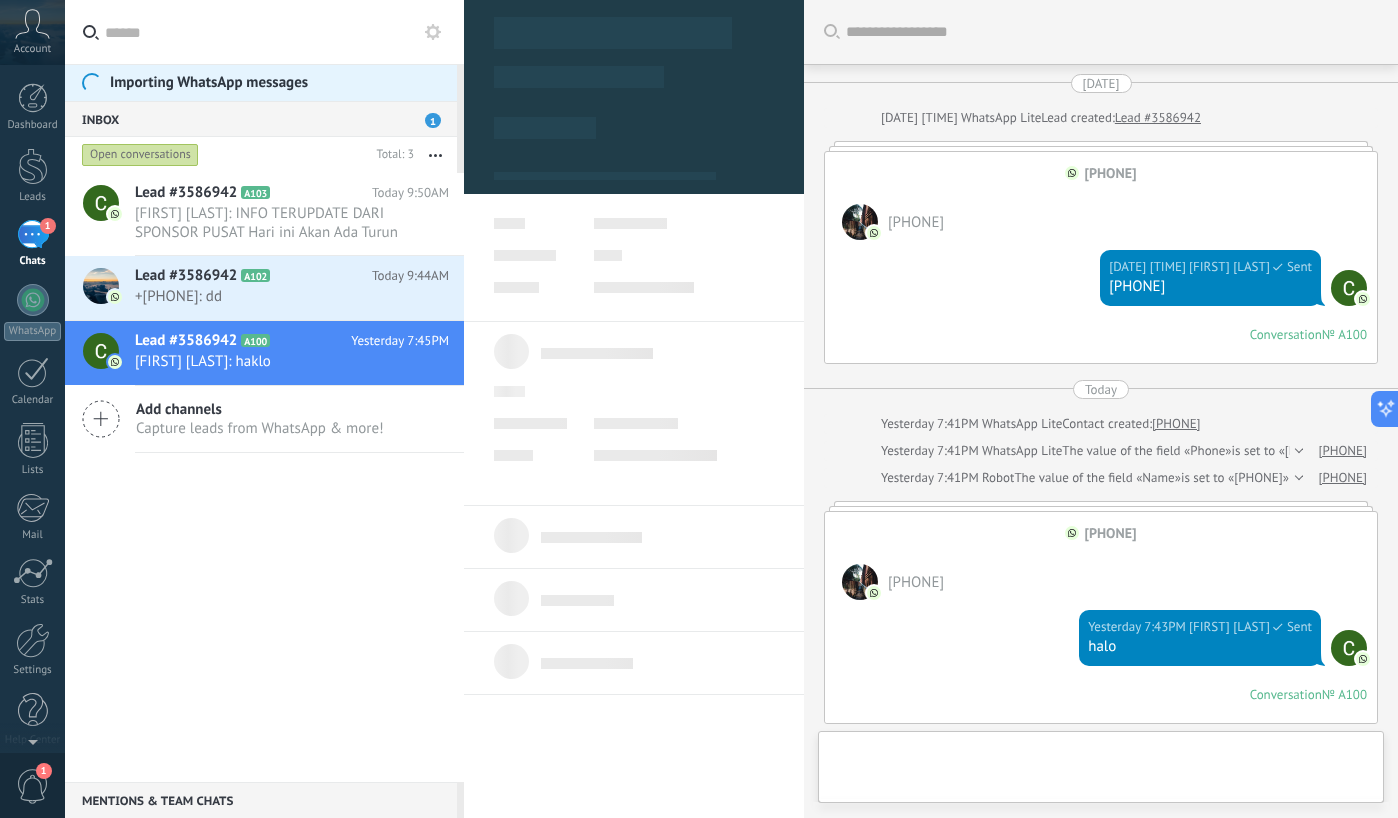 click on "Lead #3586942
A103
Today 9:50AM
[FIRST] [LAST]: INFO TERUPDATE DARI SPONSOR PUSAT
Hari ini Akan Ada Turun Maxwin di Situs HEBAT99
Buruan Jangan Terlewatkan ...
A102" at bounding box center [264, 477] 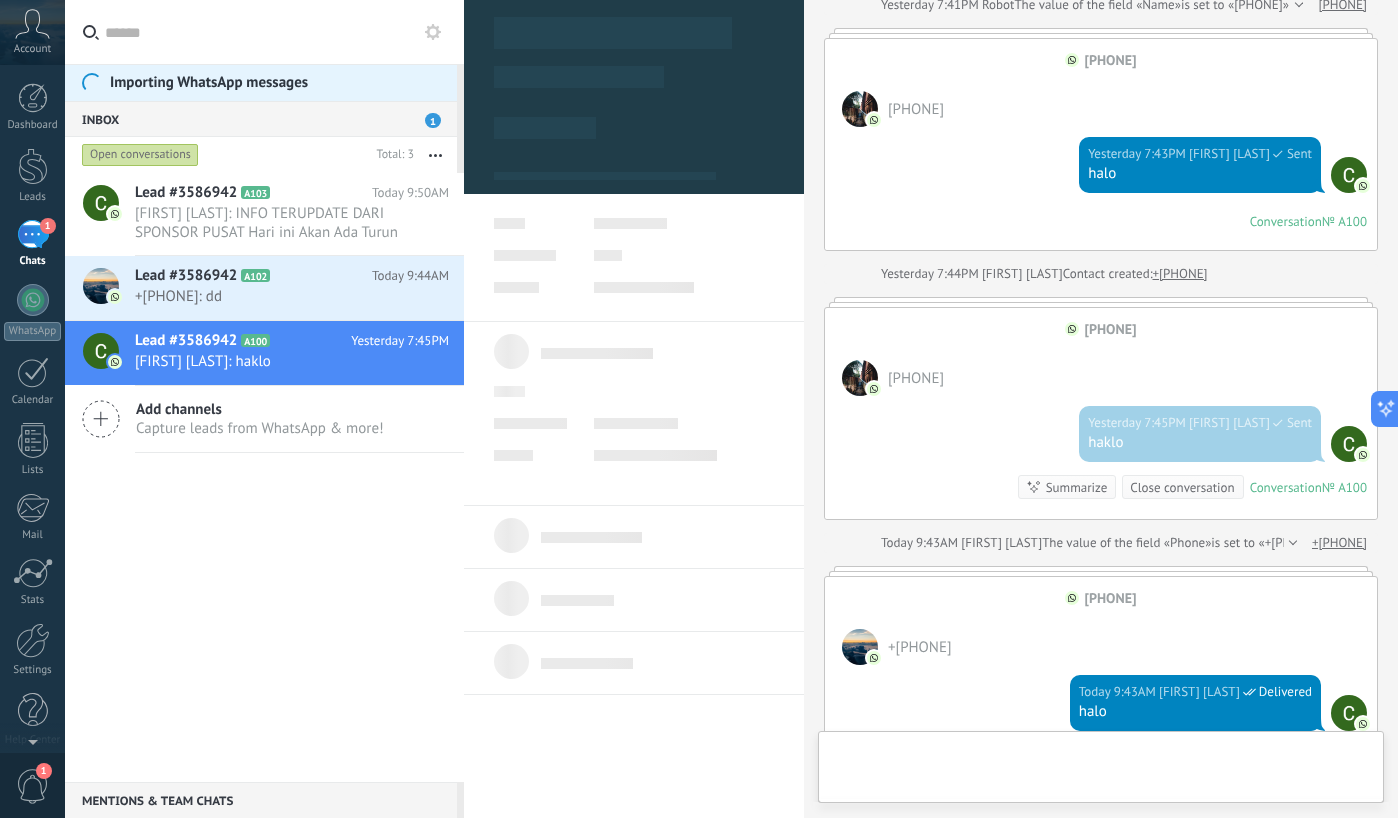 drag, startPoint x: 313, startPoint y: 500, endPoint x: 301, endPoint y: 505, distance: 13 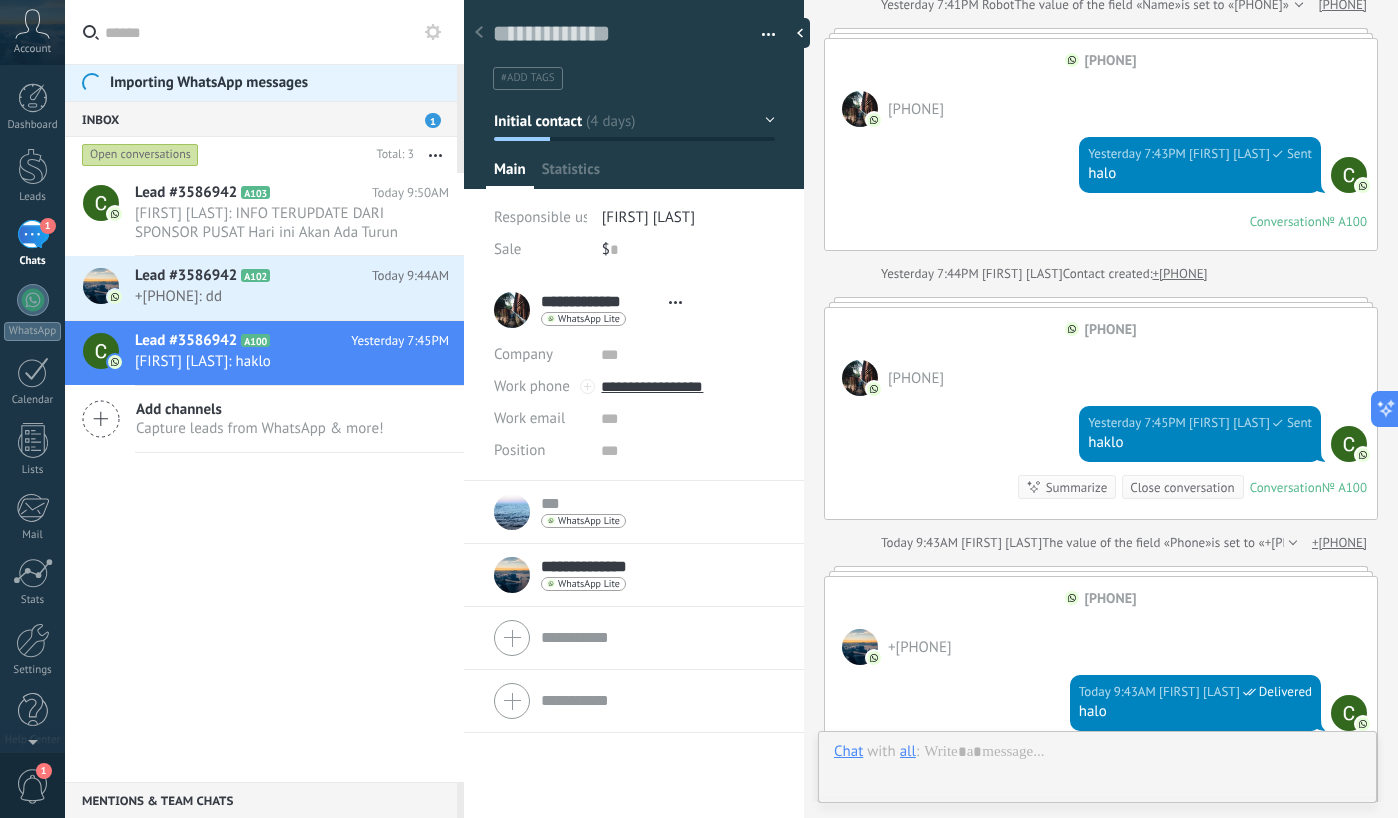 drag, startPoint x: 301, startPoint y: 505, endPoint x: 278, endPoint y: 510, distance: 23.537205 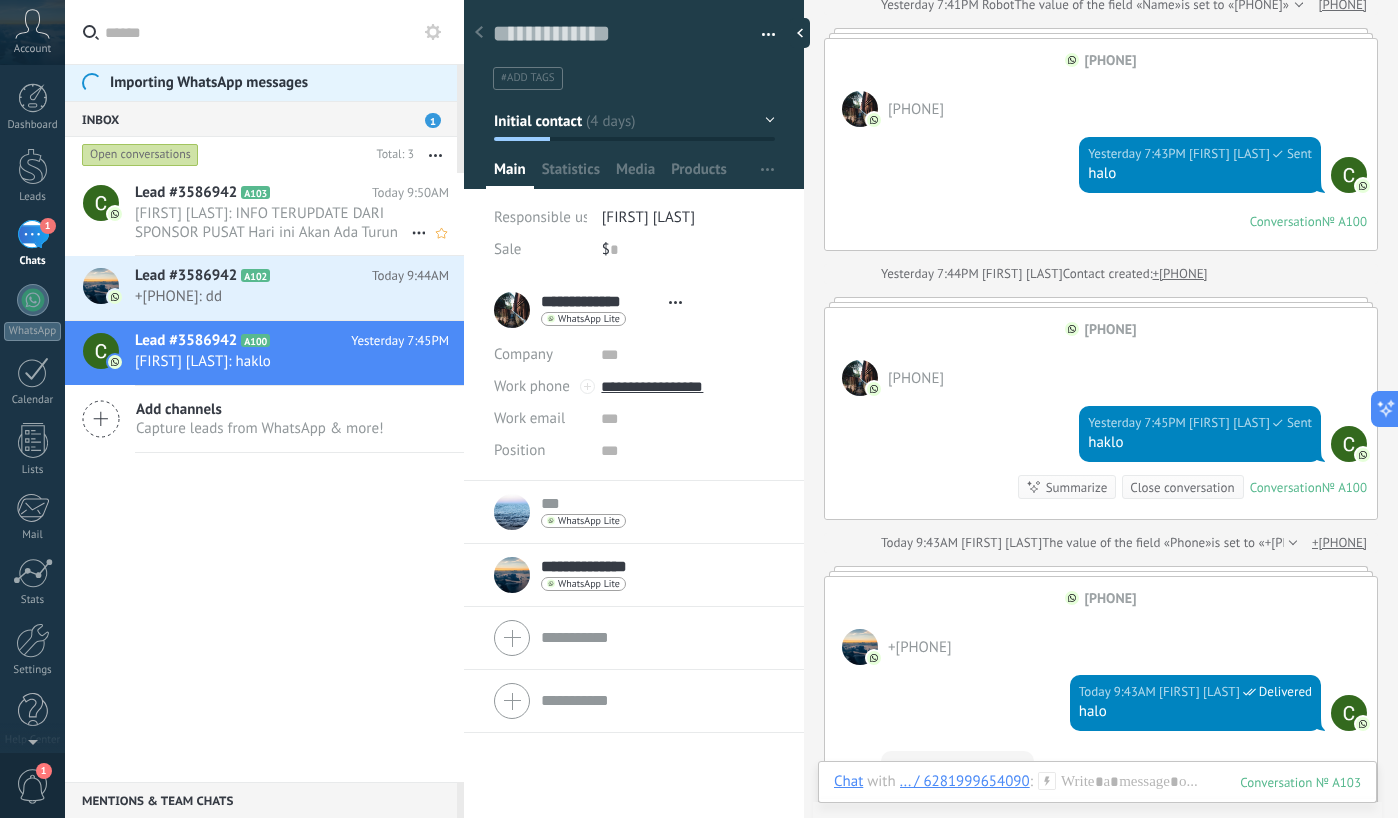 click on "[FIRST] [LAST]: INFO TERUPDATE DARI SPONSOR PUSAT
Hari ini Akan Ada Turun Maxwin di Situs HEBAT99
Buruan Jangan Terlewatkan ..." at bounding box center (273, 223) 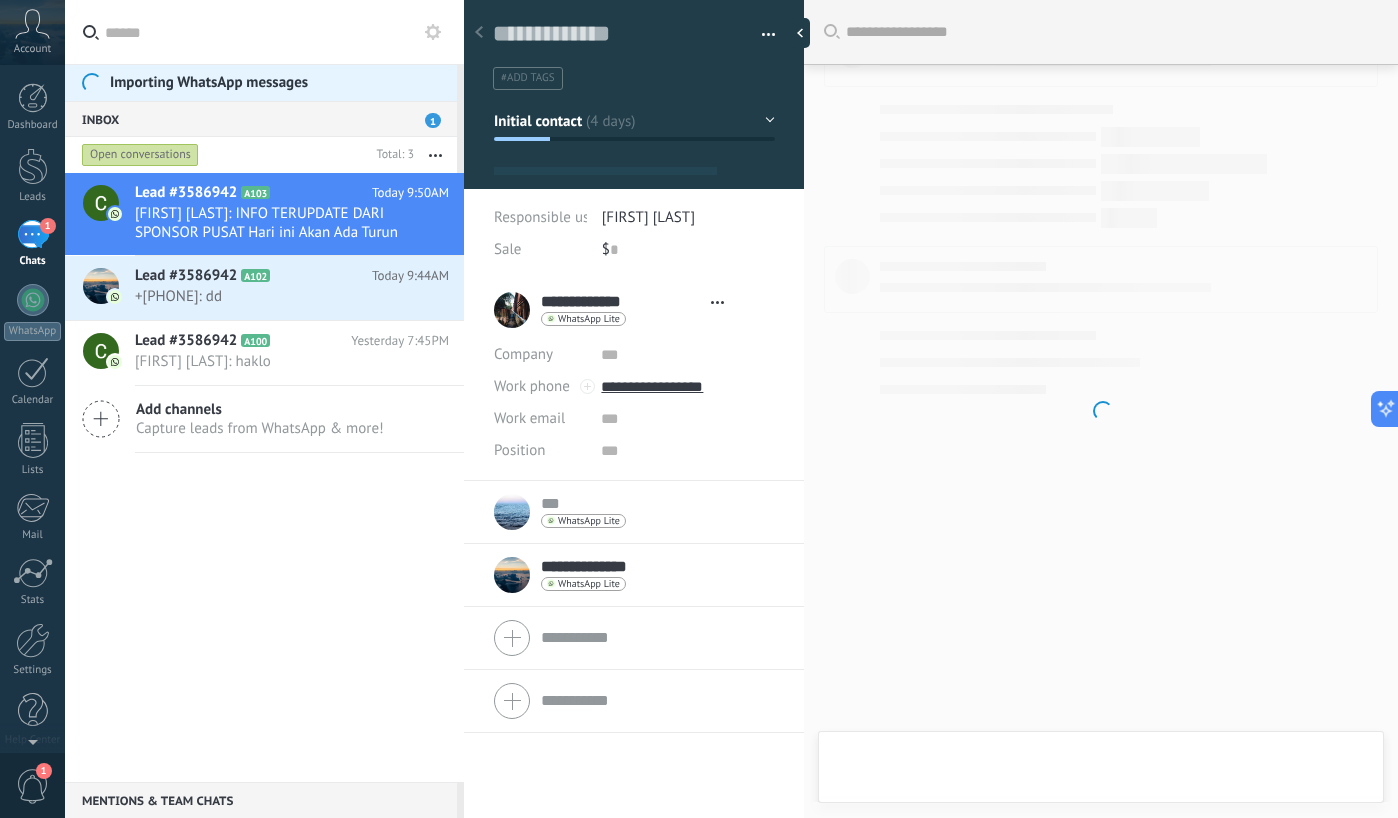type on "**********" 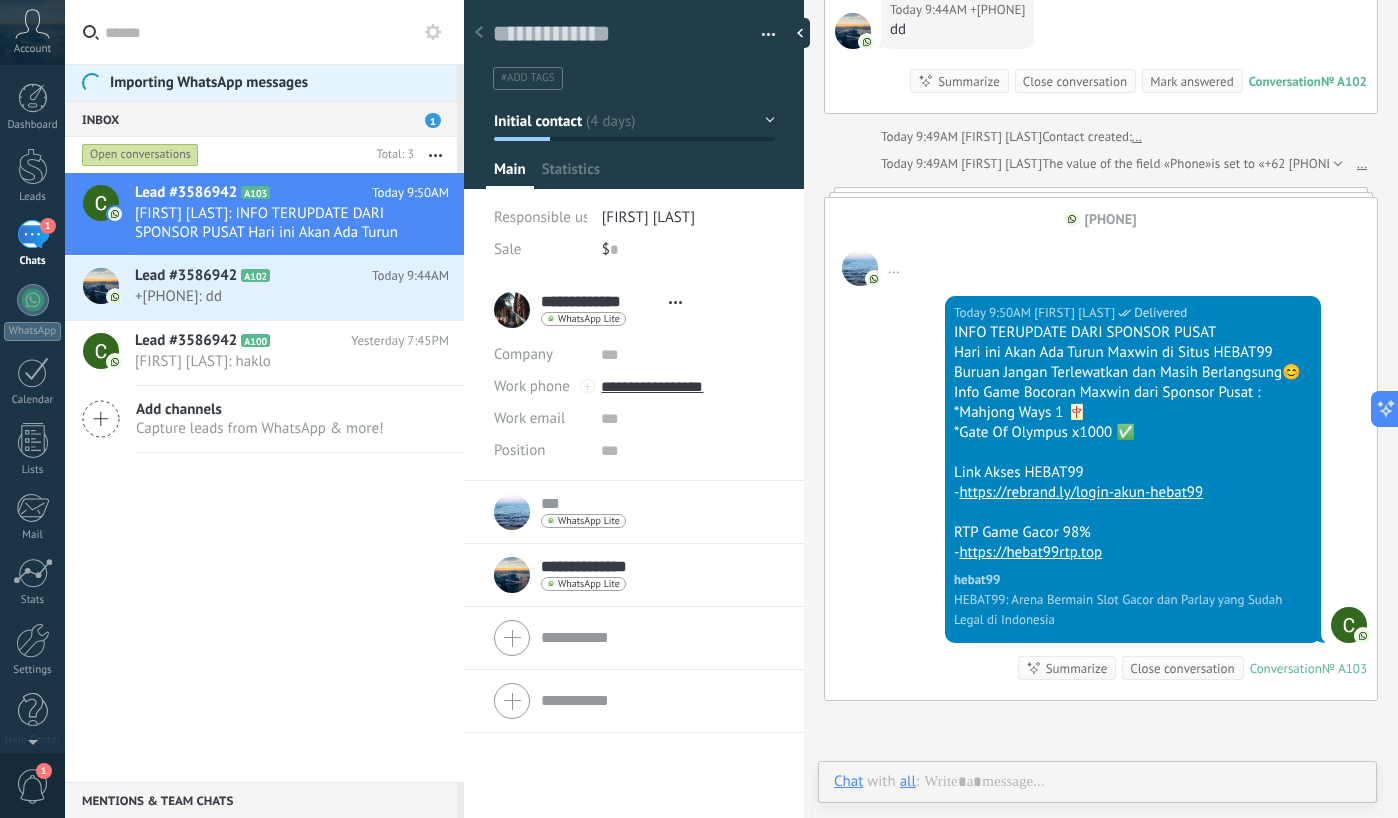 scroll, scrollTop: 30, scrollLeft: 0, axis: vertical 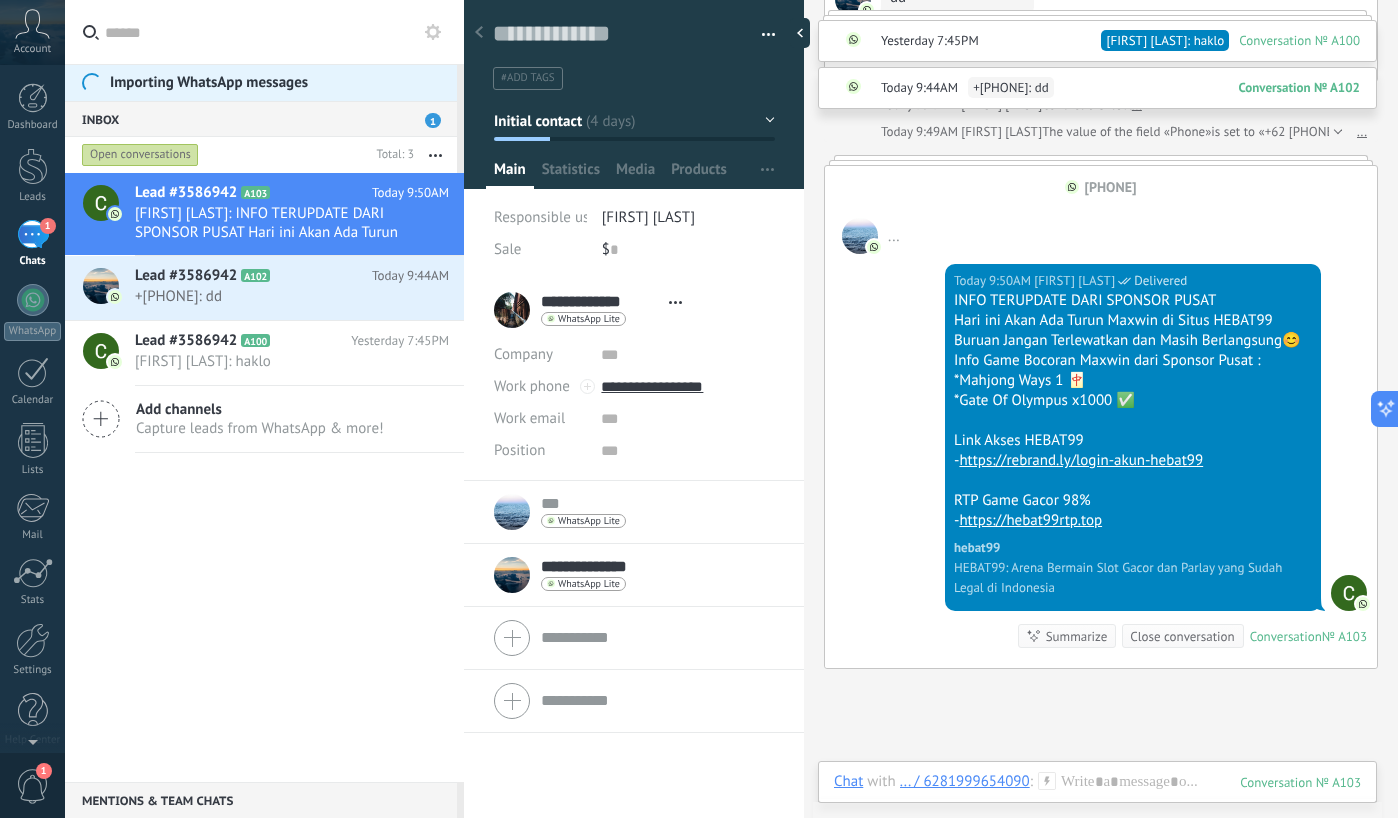 click on "https://rebrand.ly/login-akun-hebat99" at bounding box center [1081, 460] 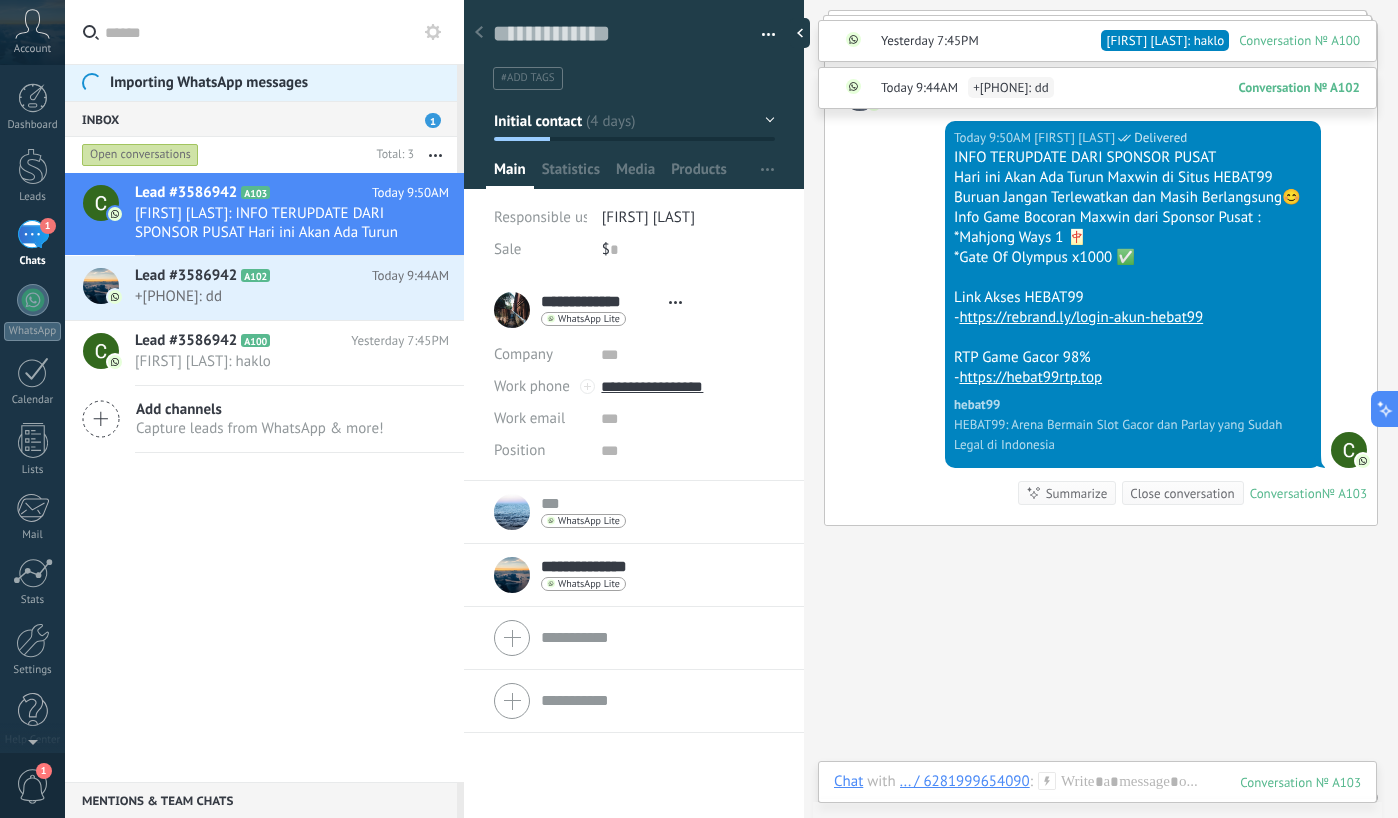 scroll, scrollTop: 1463, scrollLeft: 0, axis: vertical 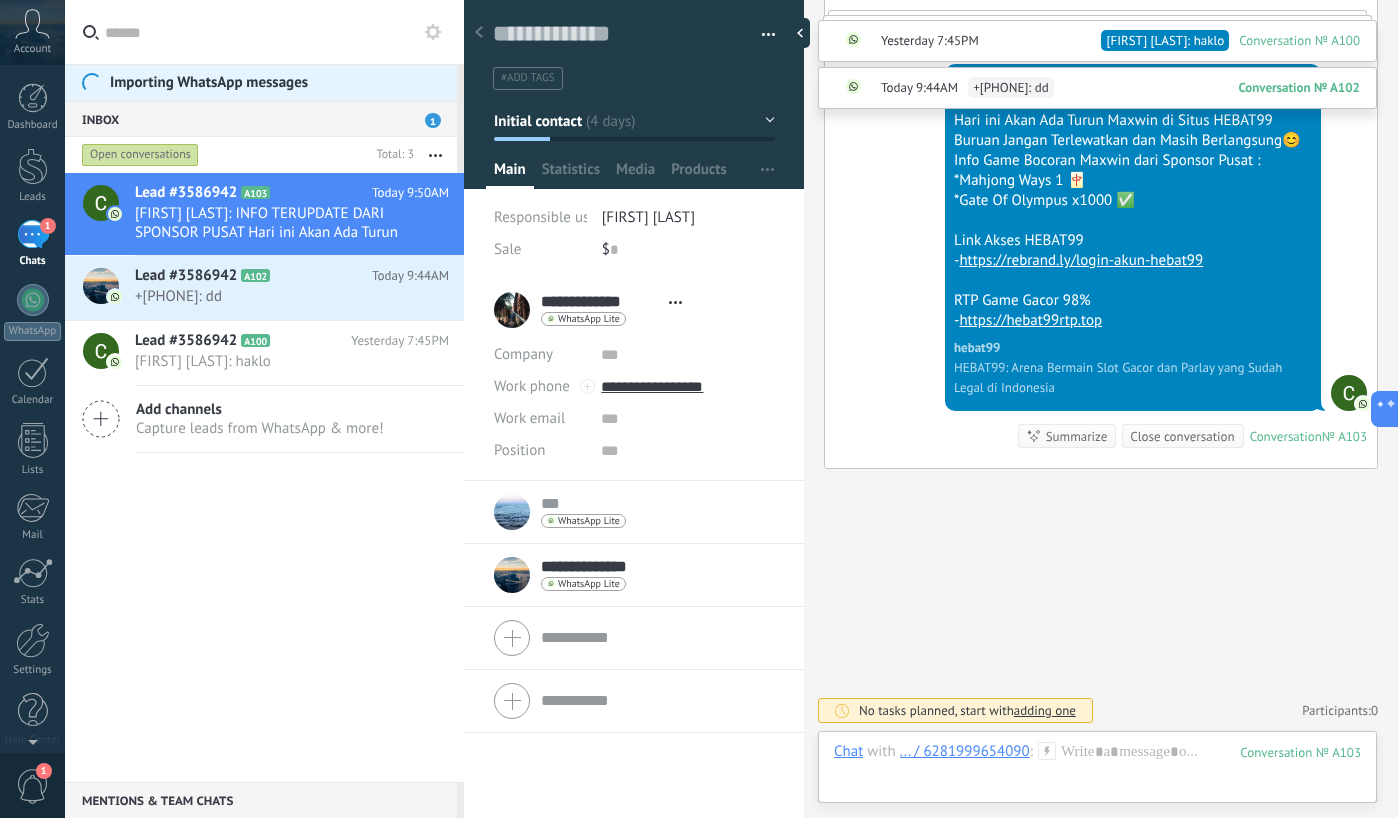 click on "WhatsApp Lite
Send message
Detach chat" at bounding box center (604, 585) 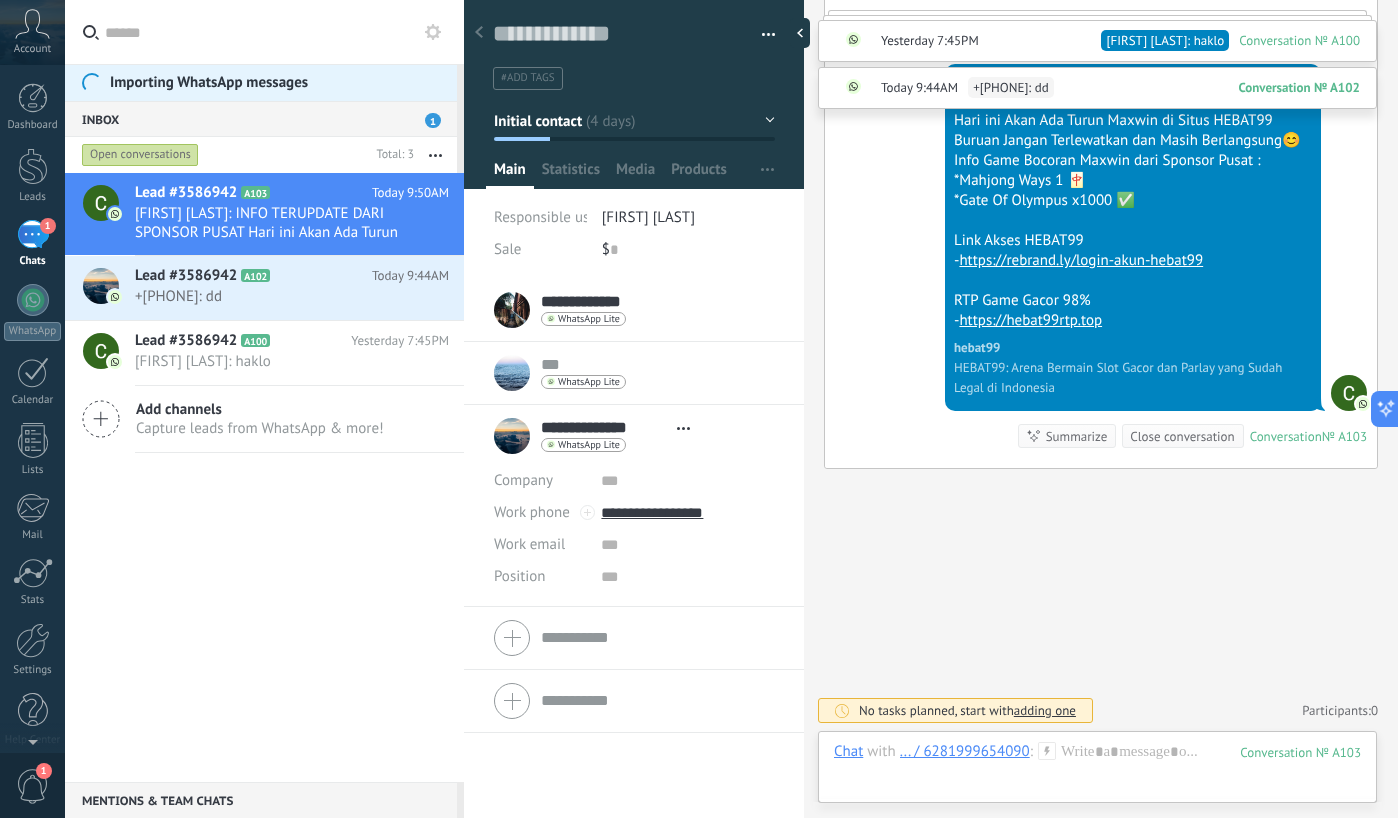 click on "**********" at bounding box center (604, 428) 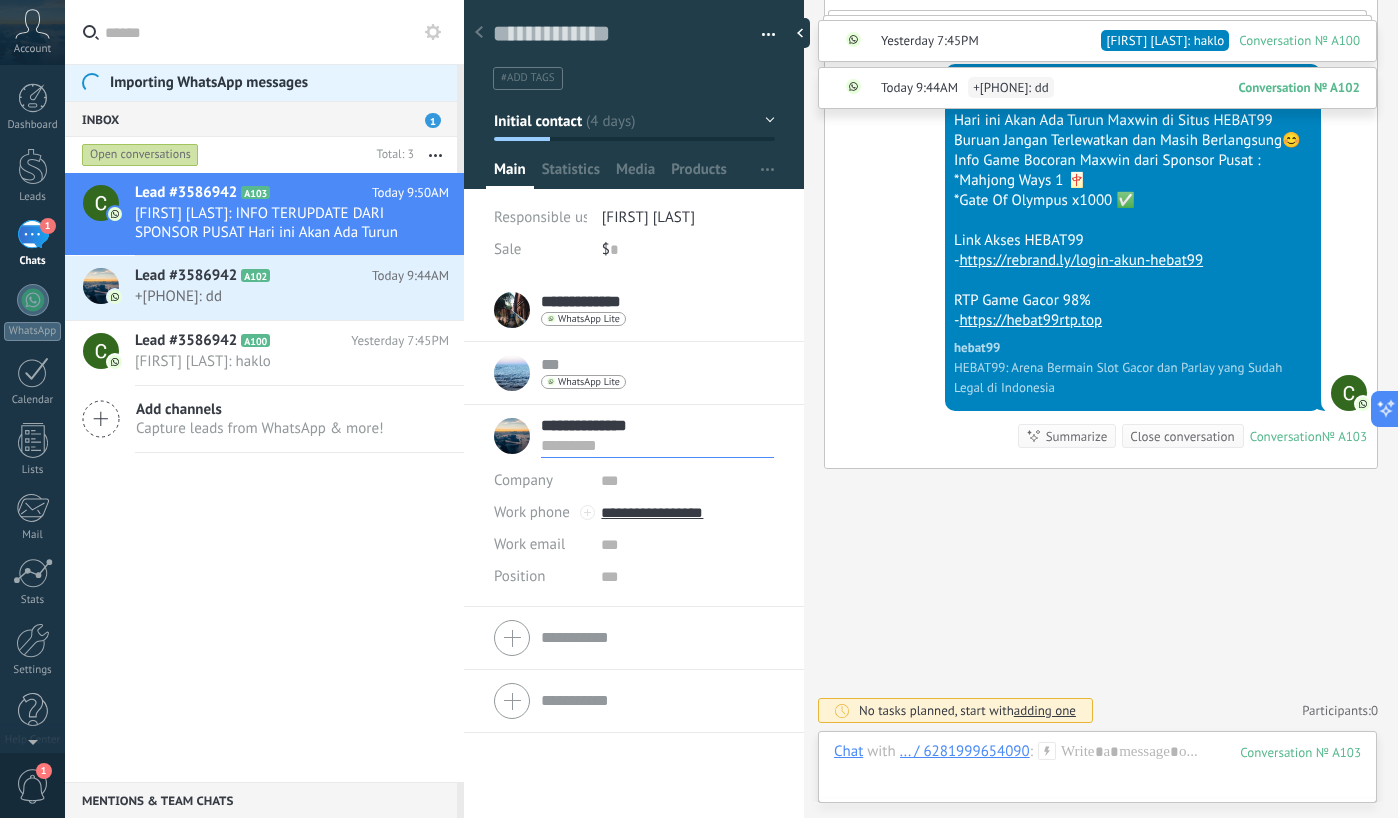 click on "Search Load more [DATE] [TIME] WhatsApp Lite  Lead created:  Lead #3586942 [PHONE] [PHONE]  [DATE] [TIME] [FIRST] [LAST]  Sent 082311412808 Conversation  № A100 Conversation № A100 Today Yesterday 7:41PM WhatsApp Lite  Contact created:  [PHONE] Yesterday 7:41PM WhatsApp Lite  The value of the field «Phone»  is set to «[PHONE]» [PHONE] Yesterday 7:41PM Robot  The value of the field «Name»  is set to «[PHONE]» [PHONE] [PHONE] [PHONE]  Yesterday 7:43PM [FIRST] [LAST]  Sent halo Conversation  № A100 Conversation № A100 Yesterday 7:44PM [FIRST] [LAST]  Contact created:  +[PHONE] [PHONE] [PHONE]  Yesterday 7:45PM [FIRST] [LAST]  Sent haklo Conversation  № A100 Conversation № A100 Summarize Summarize Close conversation Yesterday 7:45PM [FIRST] [LAST]: haklo Conversation № A100 Today 9:43AM [FIRST] [LAST]  The value of the field «Phone»  is set to «+[PHONE]» +[PHONE] 0" at bounding box center [1101, -323] 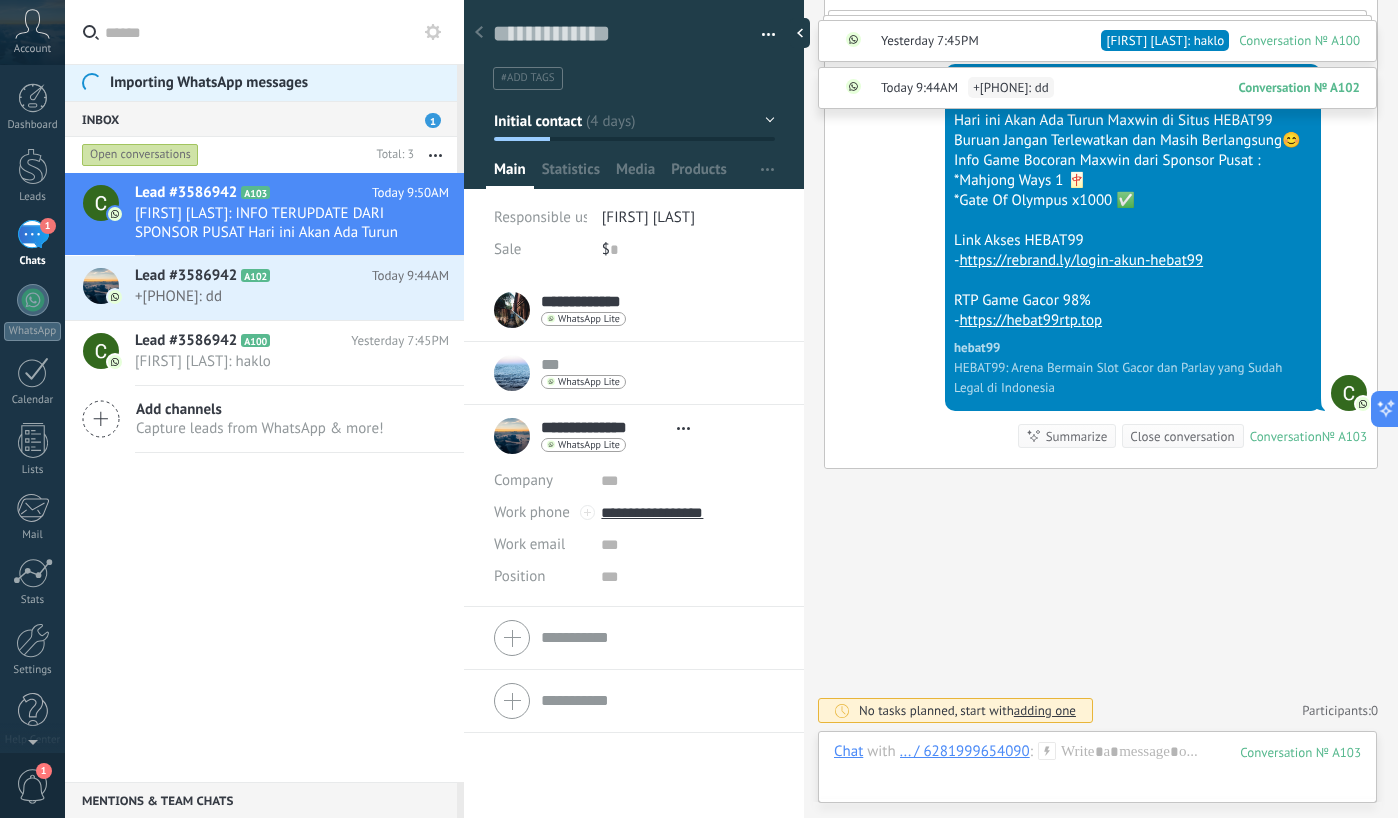 click on "Open details
Copy name
Unlink
Main contact" at bounding box center [683, 428] 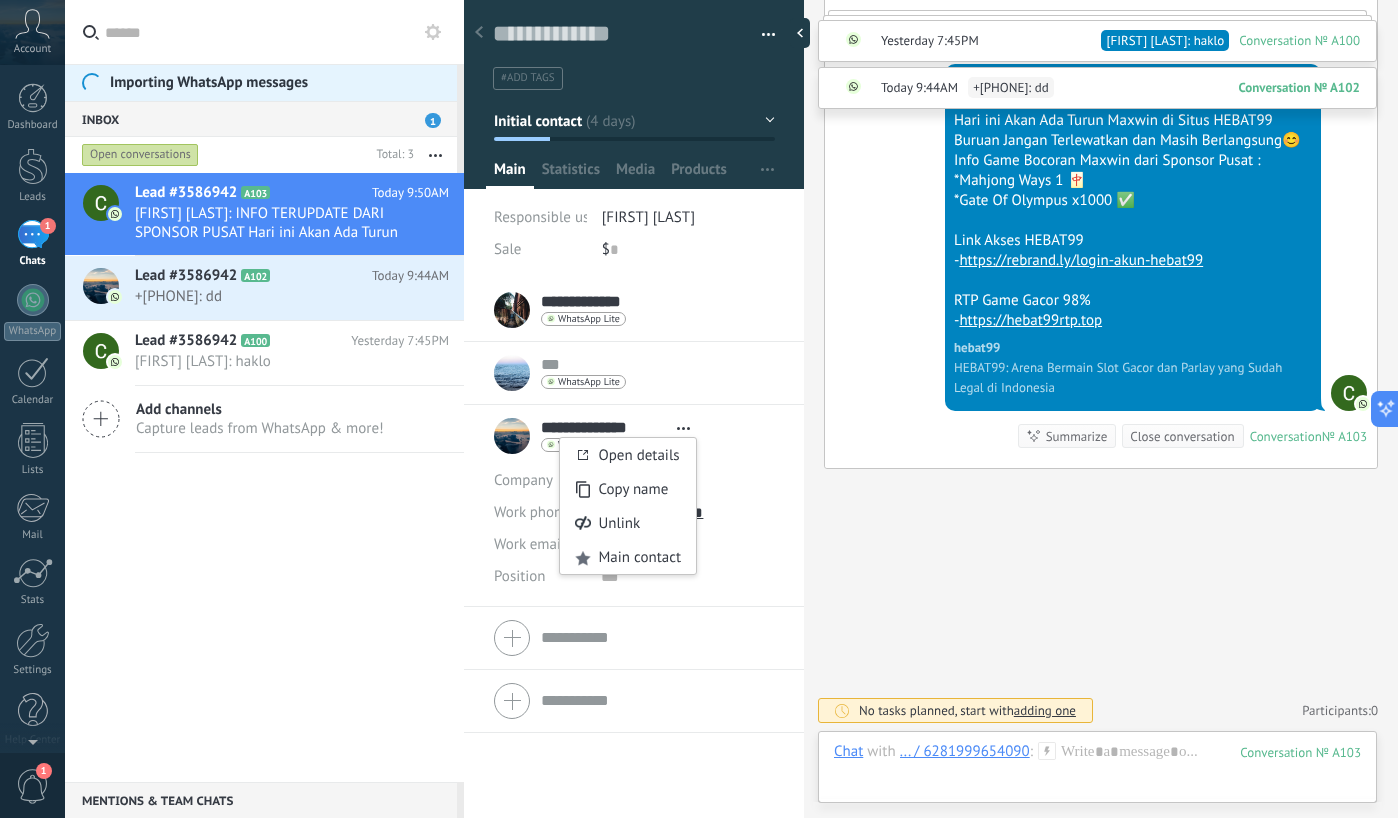 click on "Search Load more [DATE] [TIME] WhatsApp Lite  Lead created:  Lead #3586942 [PHONE] [PHONE]  [DATE] [TIME] [FIRST] [LAST]  Sent 082311412808 Conversation  № A100 Conversation № A100 Today Yesterday 7:41PM WhatsApp Lite  Contact created:  [PHONE] Yesterday 7:41PM WhatsApp Lite  The value of the field «Phone»  is set to «[PHONE]» [PHONE] Yesterday 7:41PM Robot  The value of the field «Name»  is set to «[PHONE]» [PHONE] [PHONE] [PHONE]  Yesterday 7:43PM [FIRST] [LAST]  Sent halo Conversation  № A100 Conversation № A100 Yesterday 7:44PM [FIRST] [LAST]  Contact created:  +[PHONE] [PHONE] [PHONE]  Yesterday 7:45PM [FIRST] [LAST]  Sent haklo Conversation  № A100 Conversation № A100 Summarize Summarize Close conversation Yesterday 7:45PM [FIRST] [LAST]: haklo Conversation № A100 Today 9:43AM [FIRST] [LAST]  The value of the field «Phone»  is set to «+[PHONE]» +[PHONE] 0" at bounding box center [1101, -323] 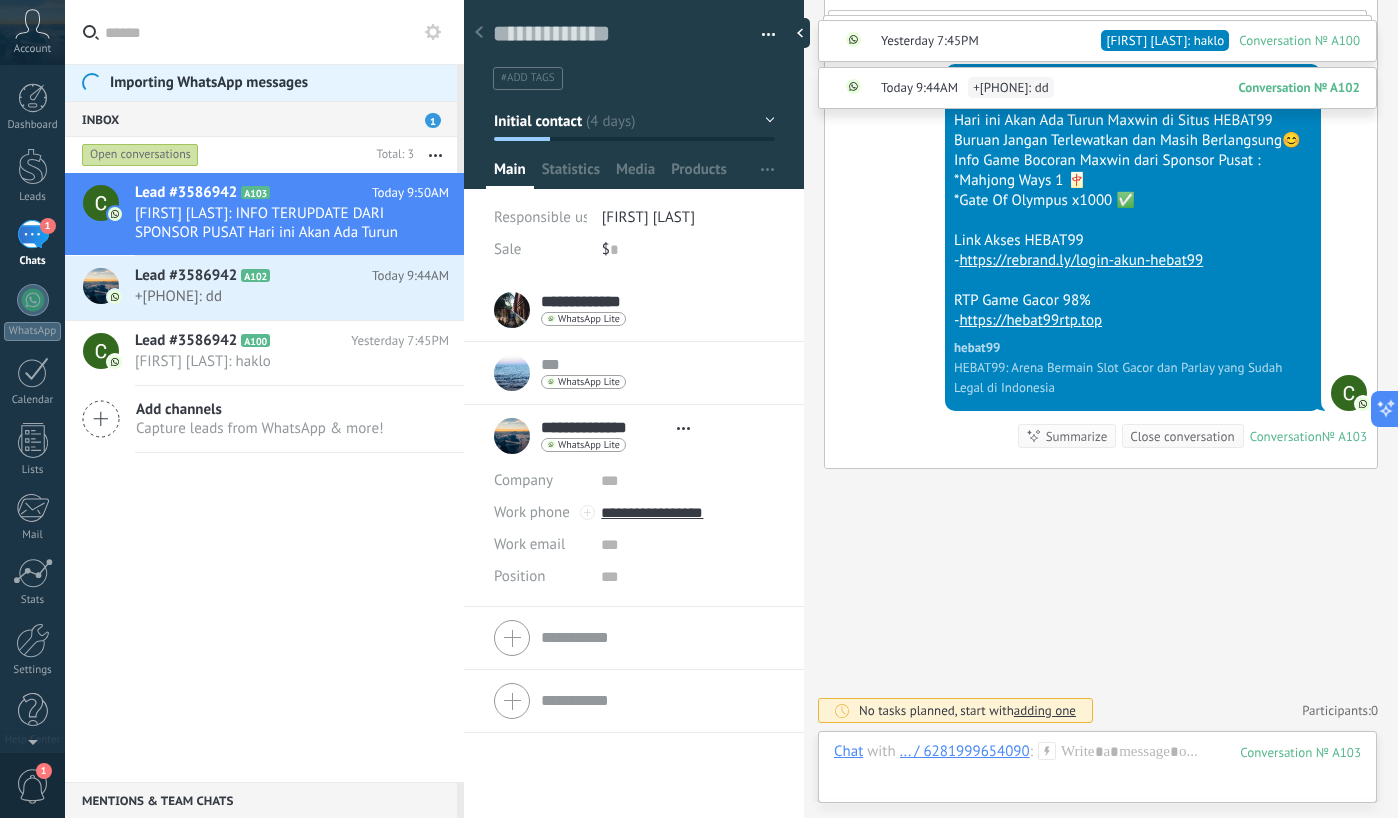 click on "**********" at bounding box center [604, 428] 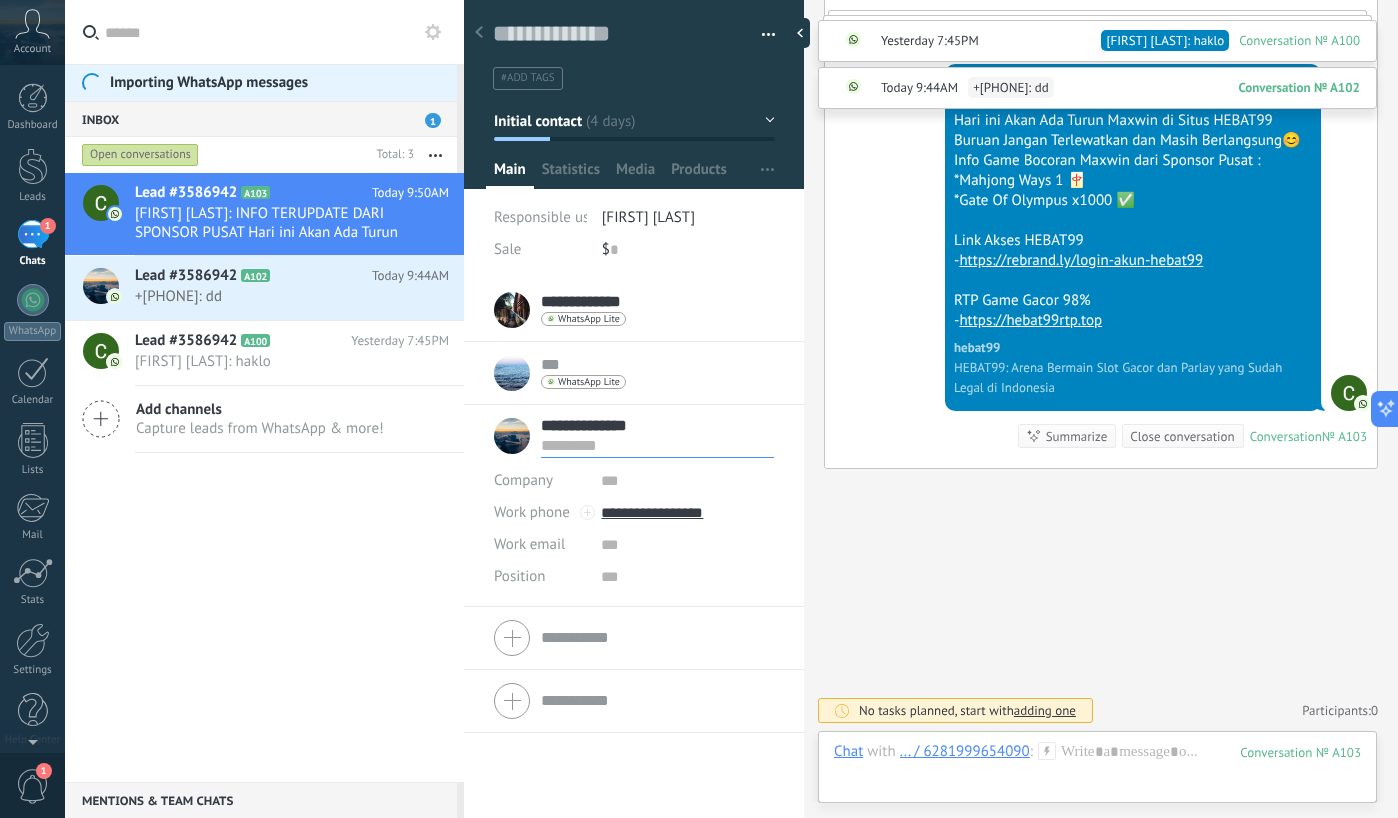 click on "**********" at bounding box center (657, 426) 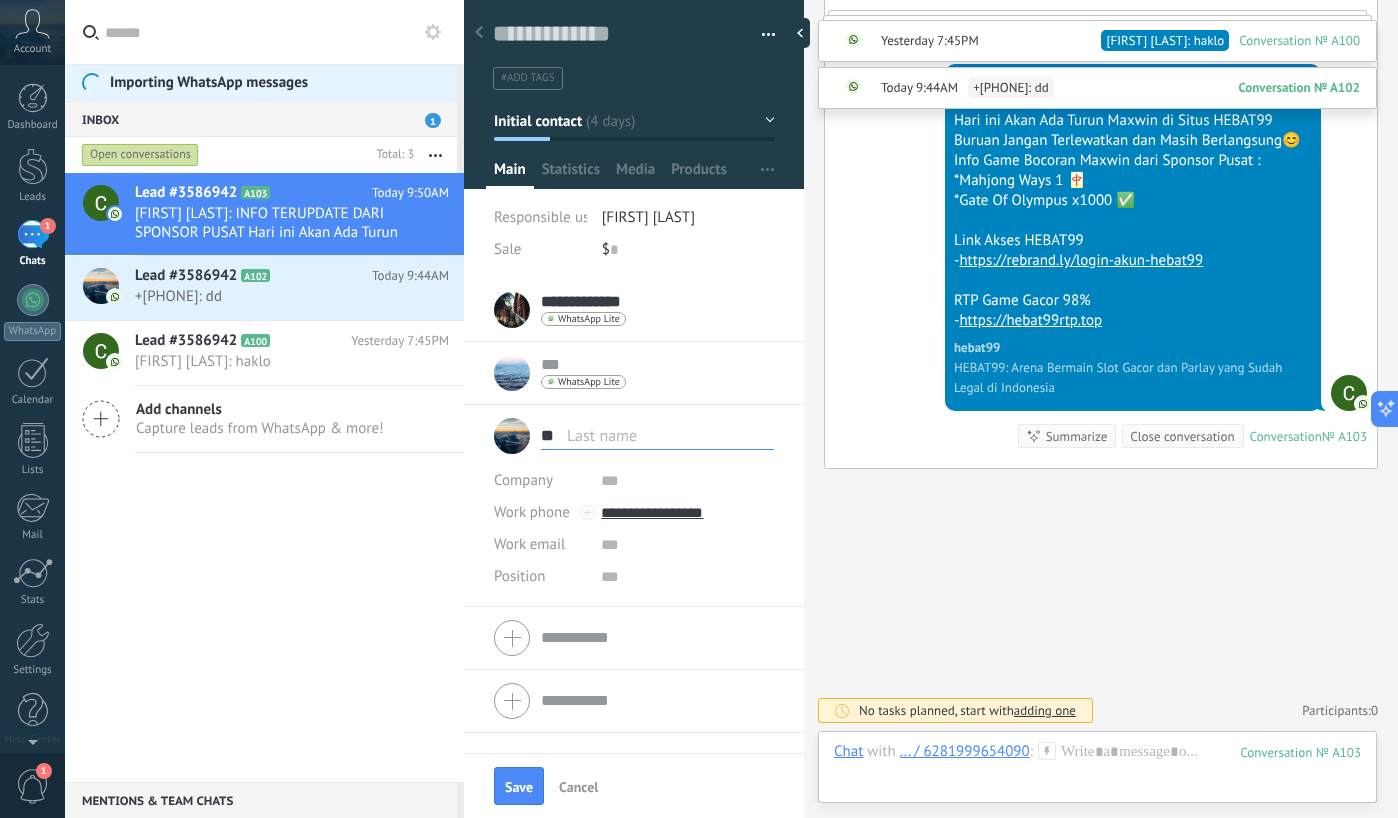 type on "*" 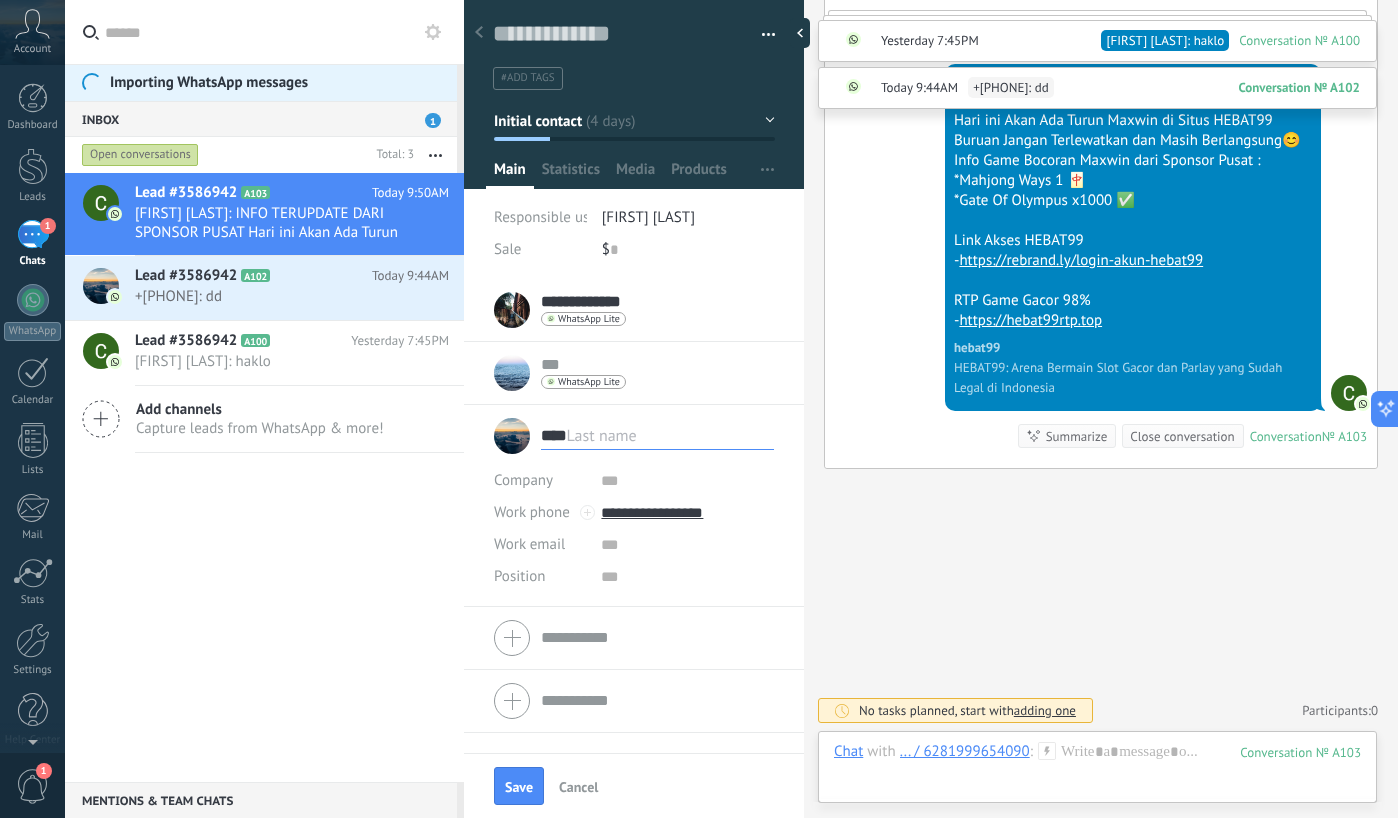 type on "*****" 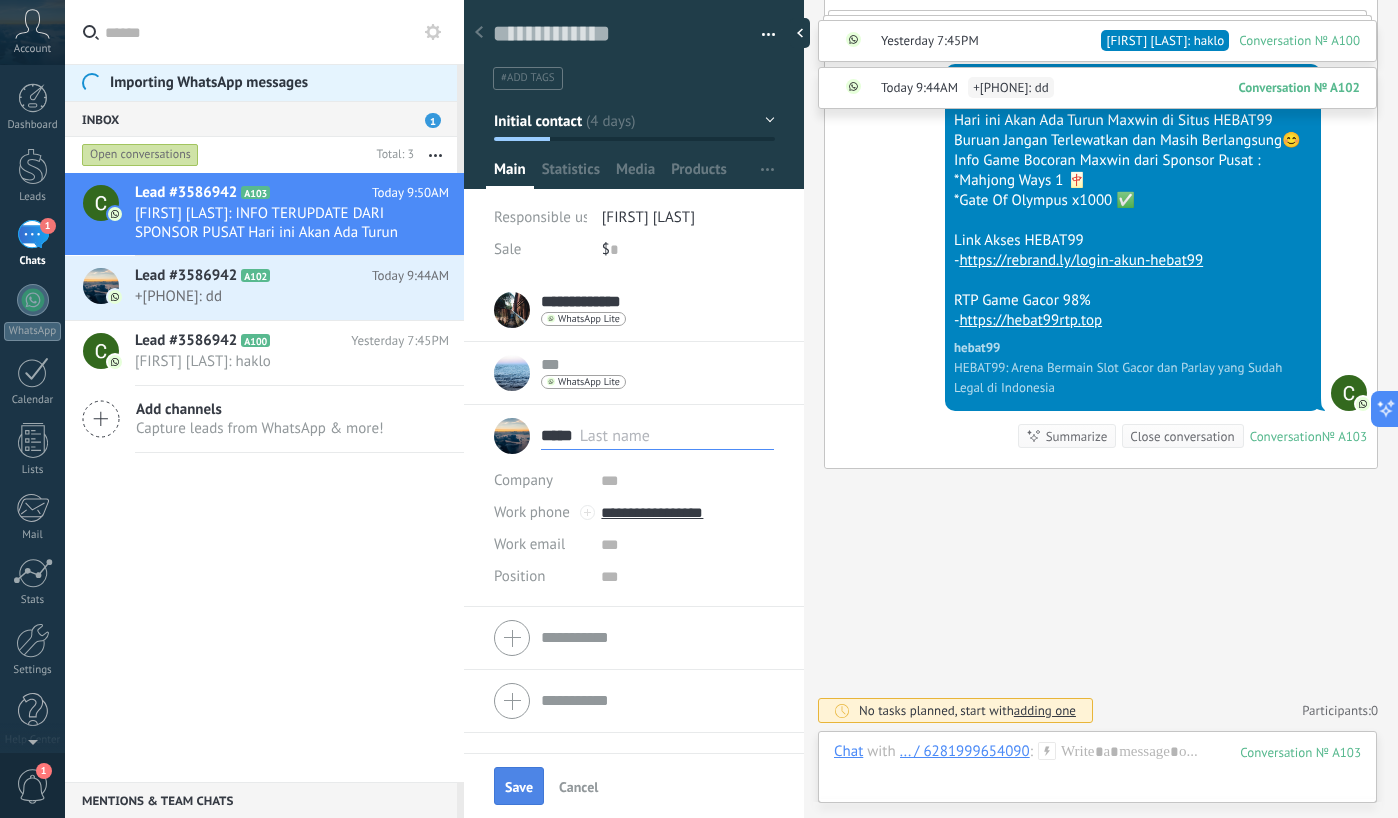type on "*****" 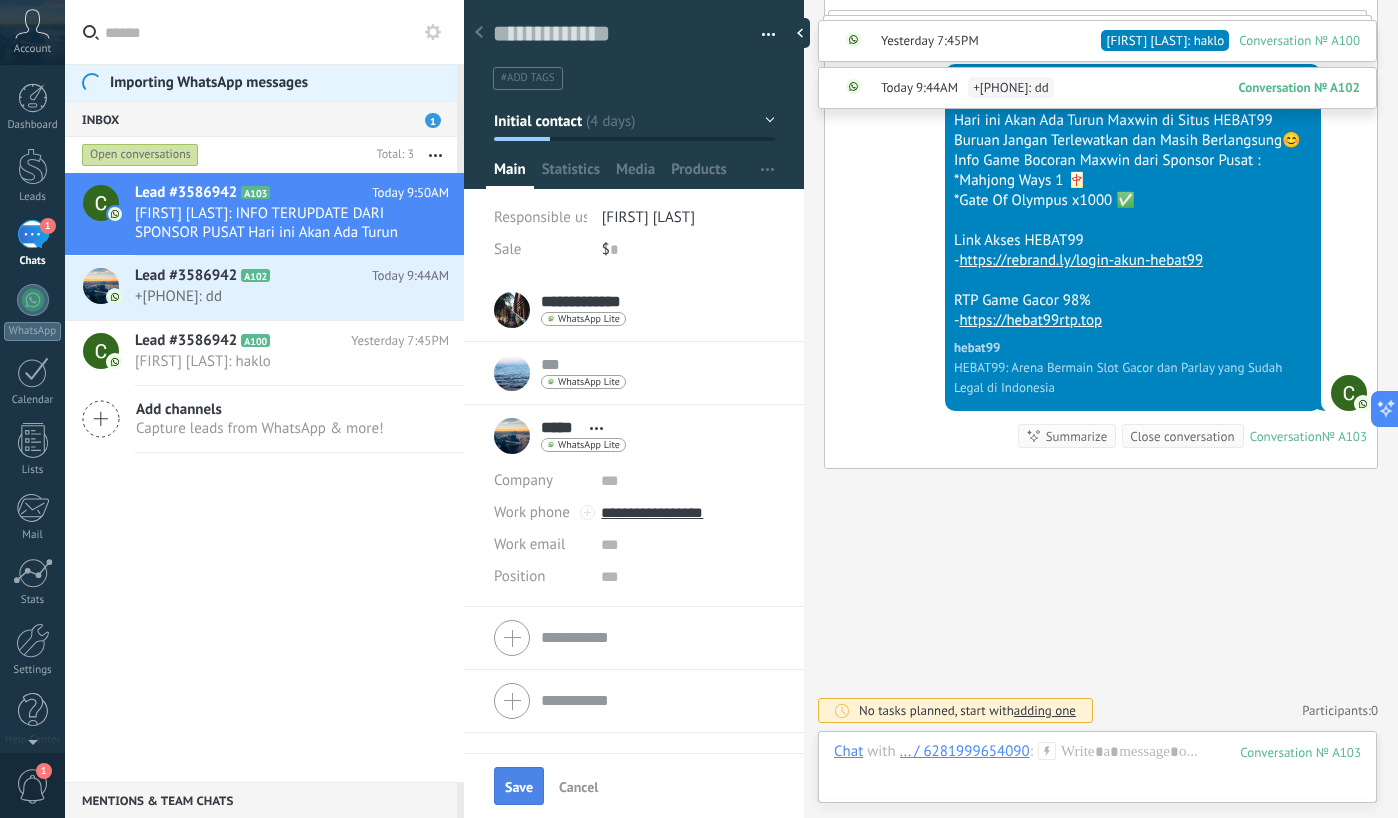 click on "Save" at bounding box center (519, 787) 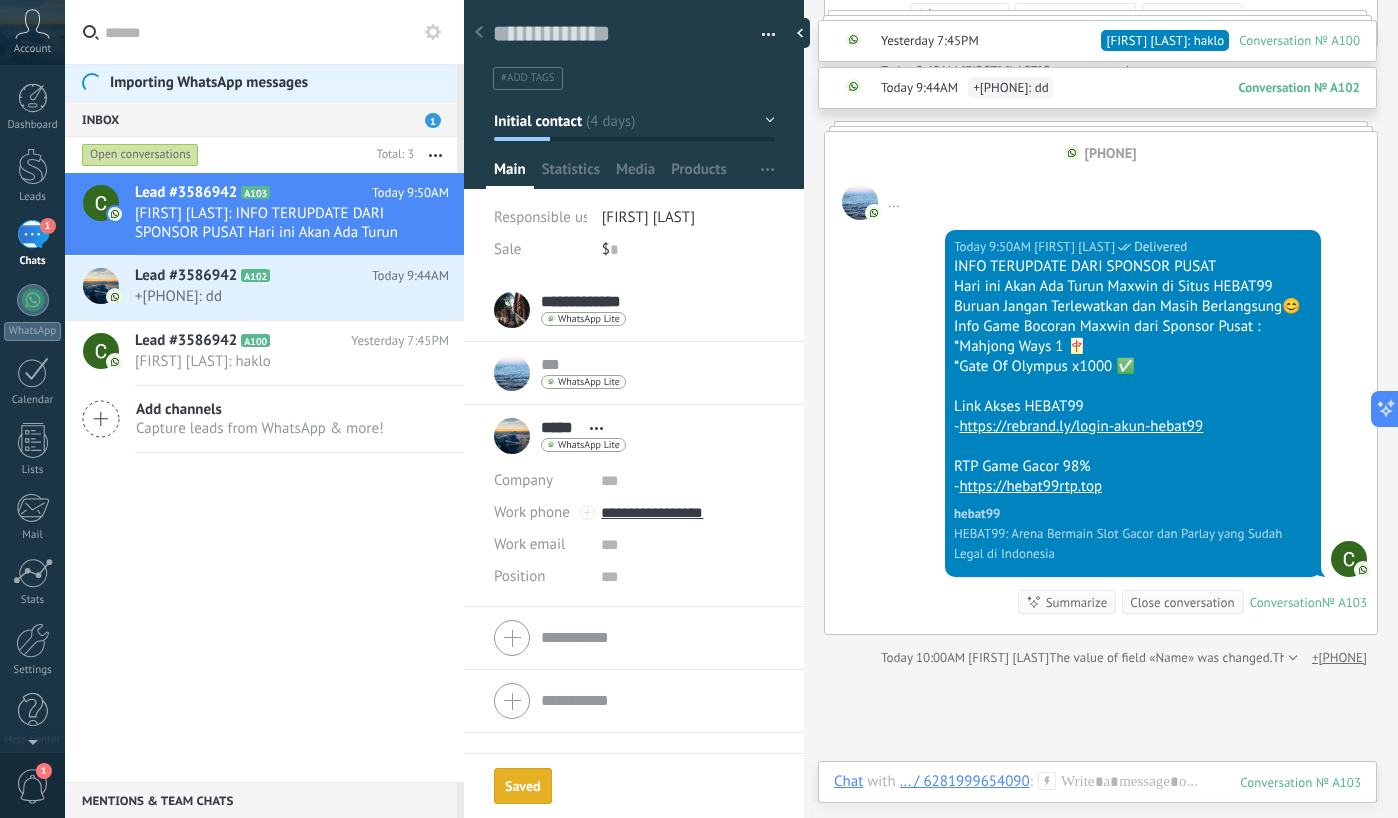 scroll, scrollTop: 1296, scrollLeft: 0, axis: vertical 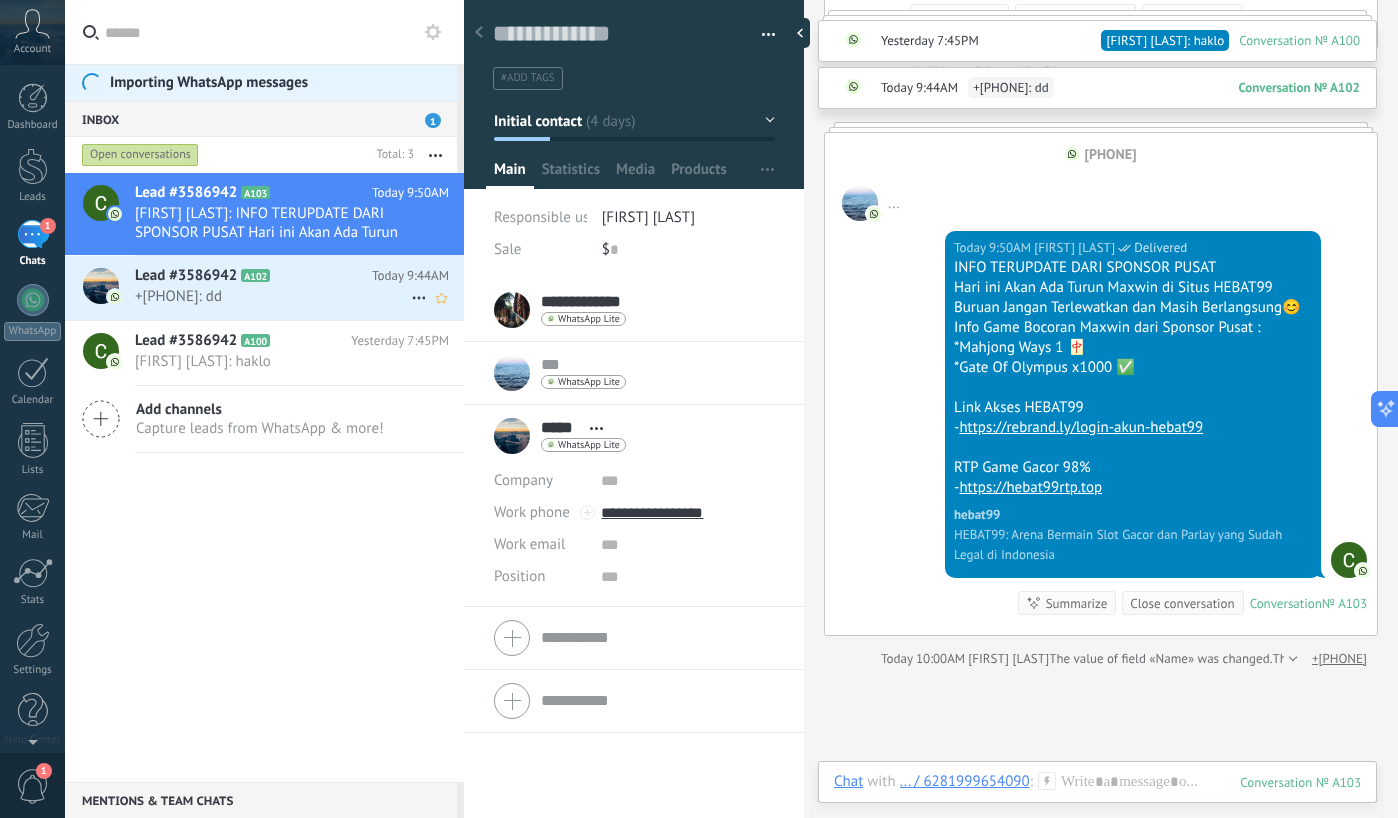 click on "Lead #3586942
A102
Today 9:44AM
+[PHONE]: dd" at bounding box center [299, 287] 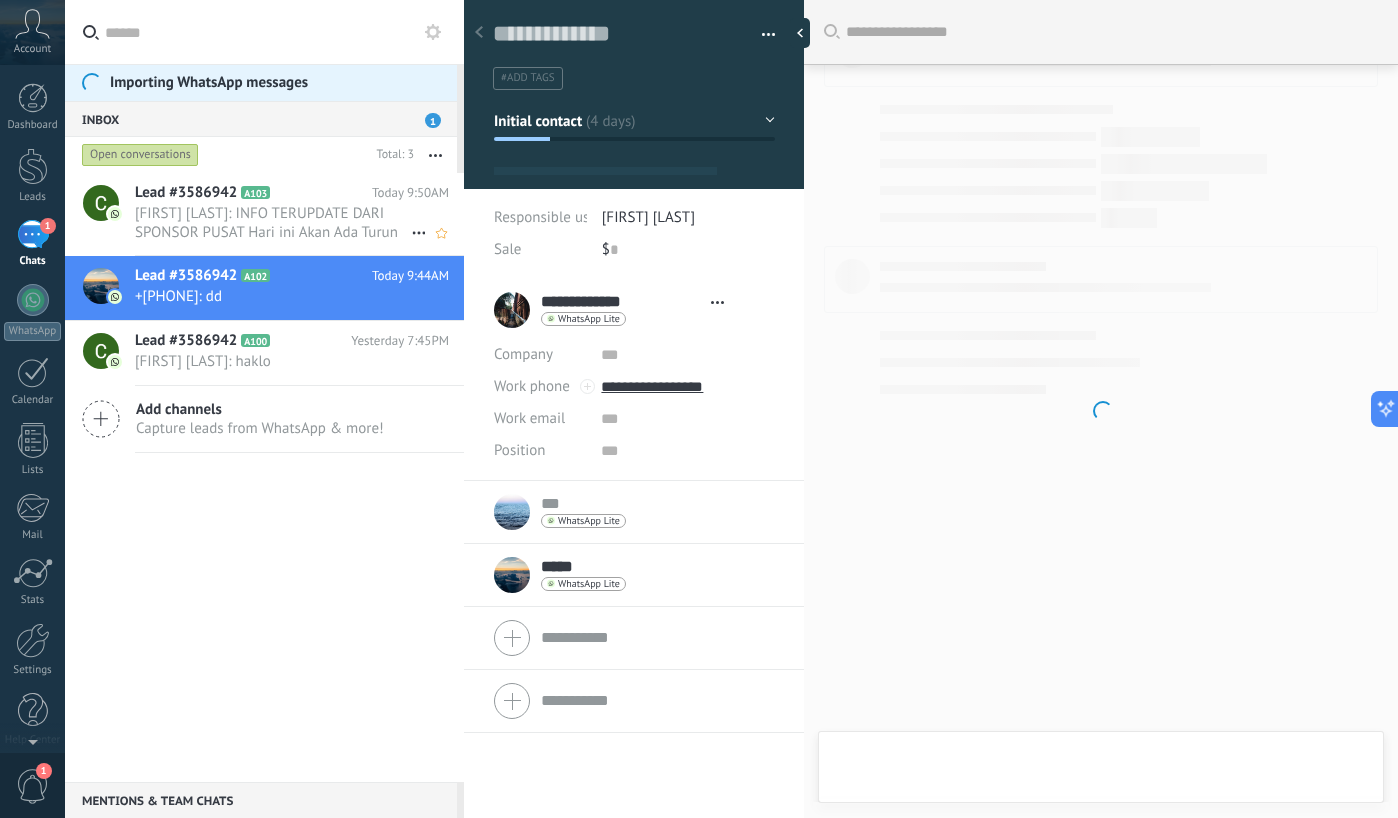 click on "Lead #3586942
A103" at bounding box center (253, 193) 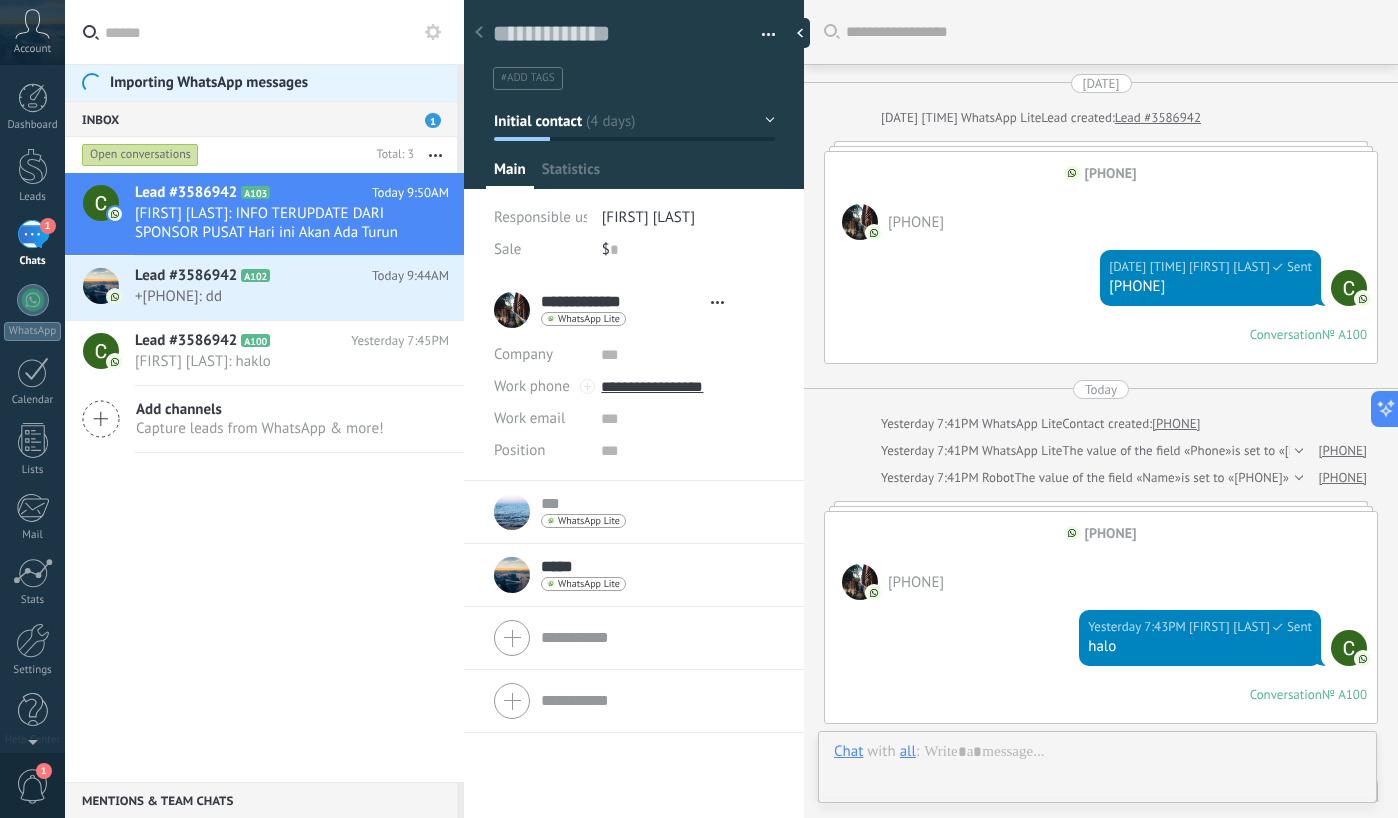 type on "**********" 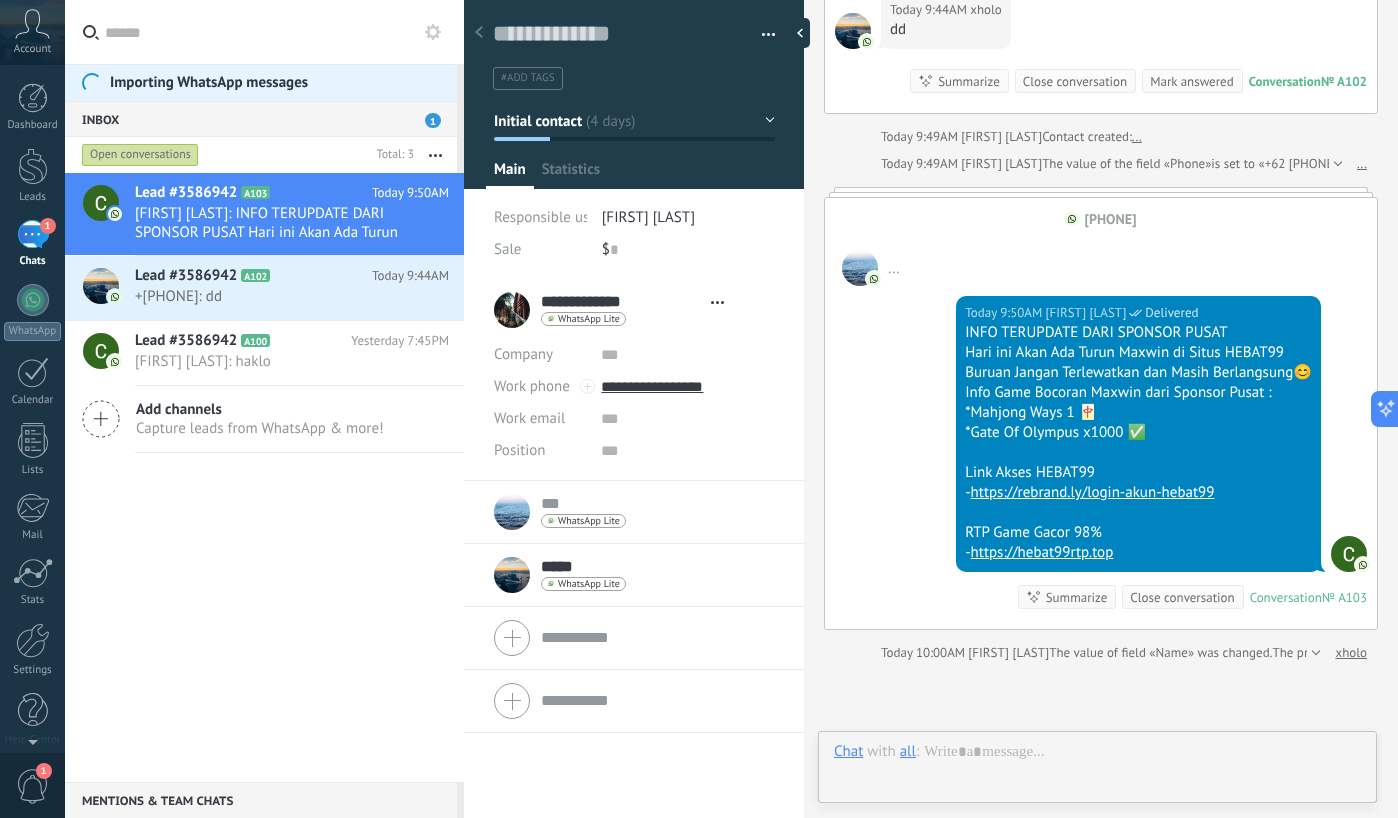 scroll, scrollTop: 30, scrollLeft: 0, axis: vertical 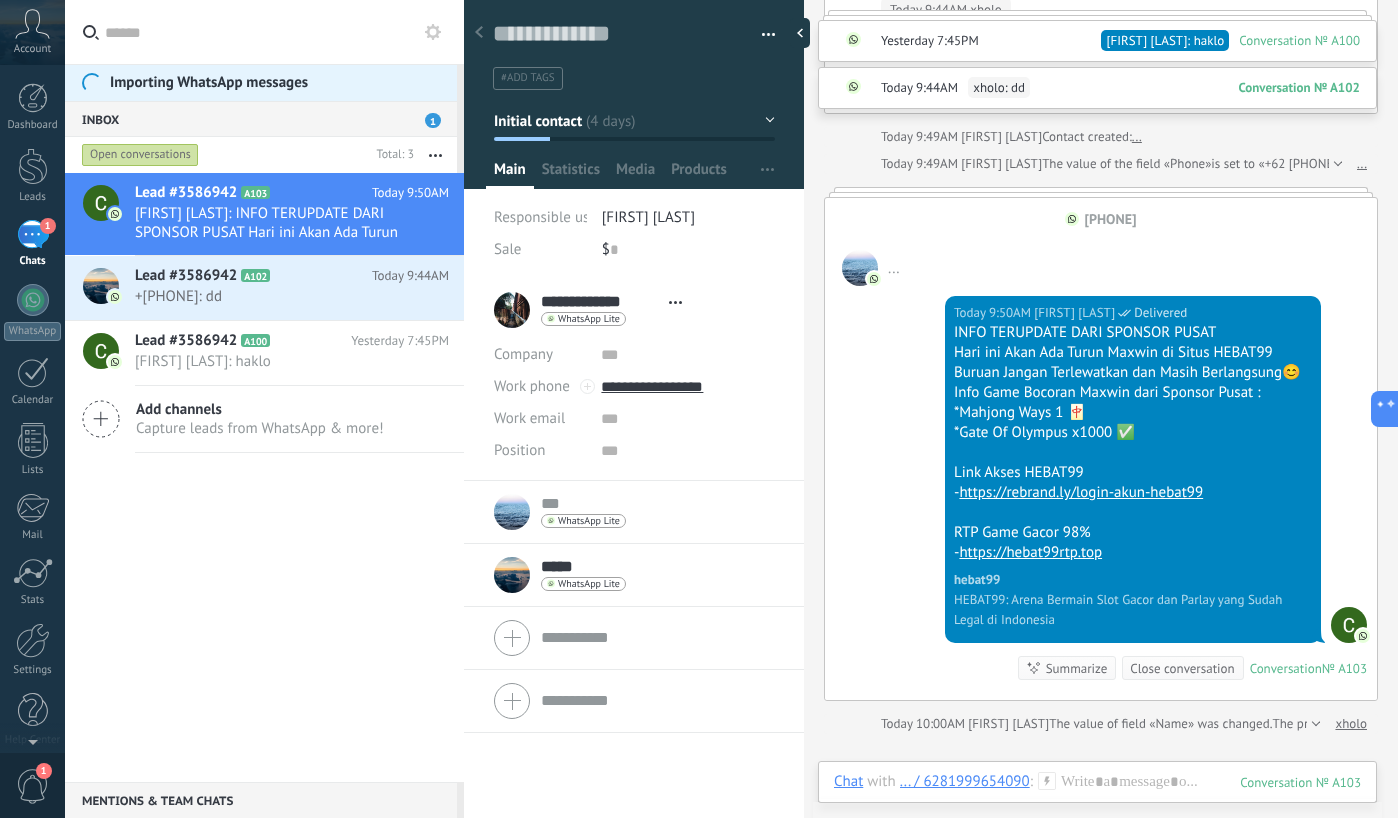 click on "WhatsApp Lite
Send message
Detach chat" at bounding box center [657, 522] 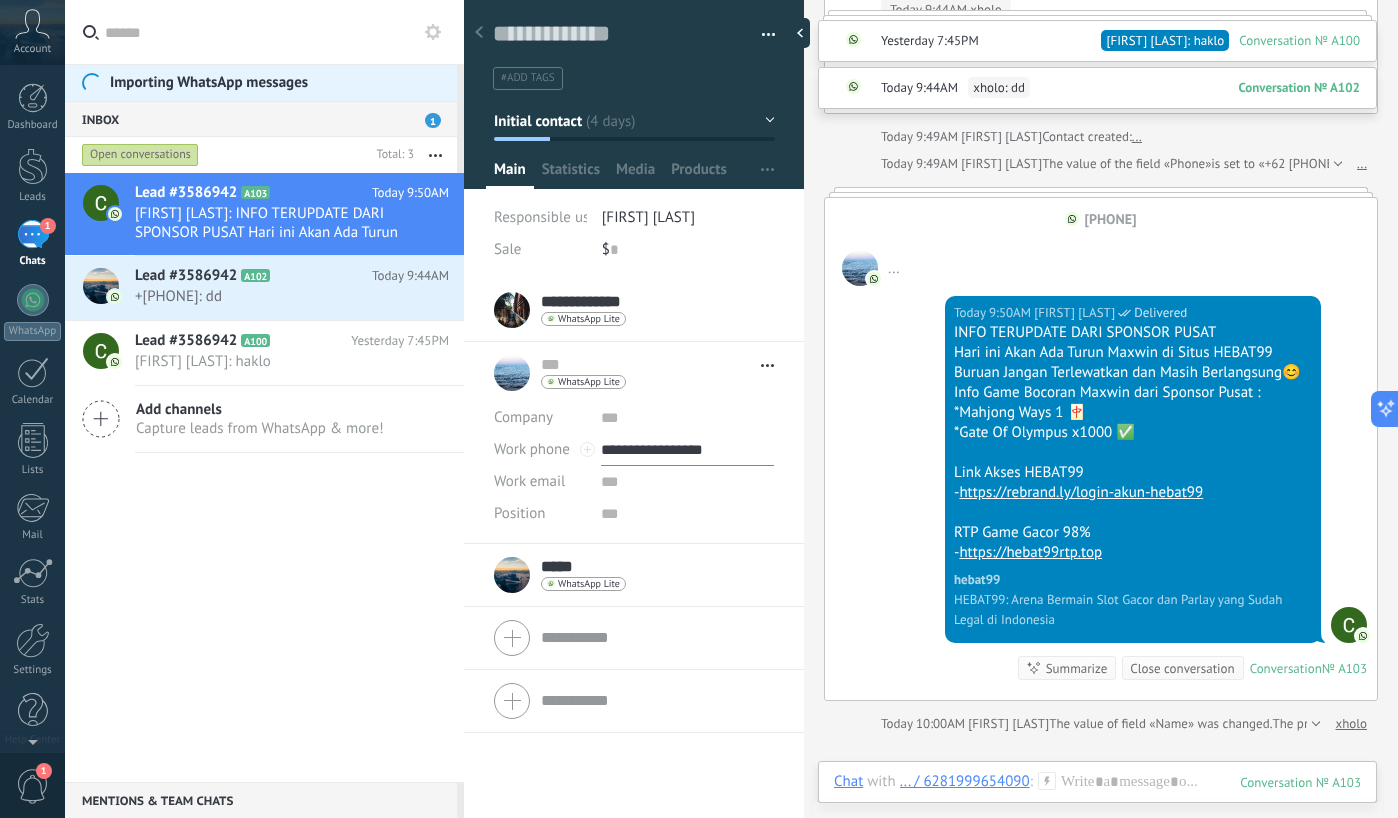 click on "**********" at bounding box center [687, 450] 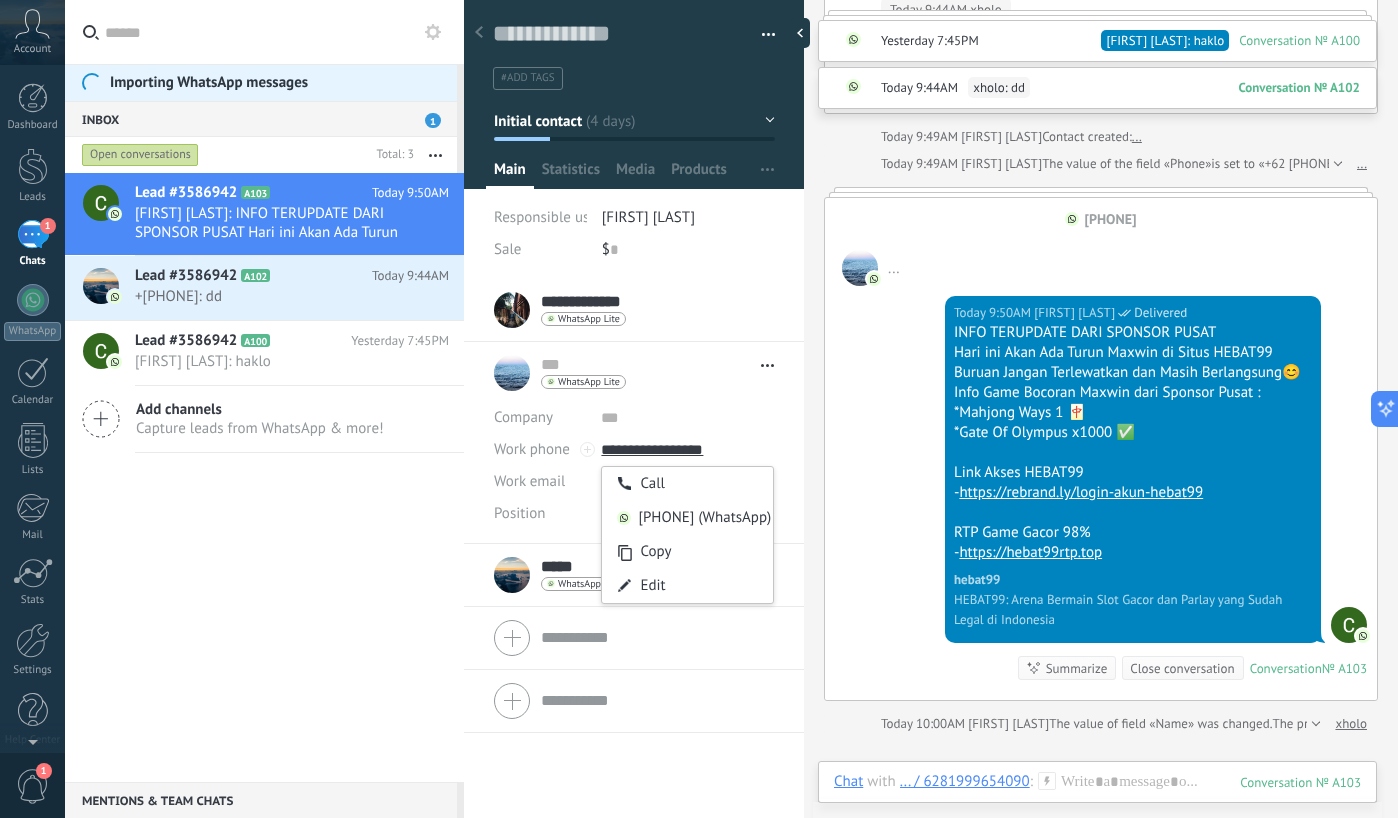 click on "[PHONE] (WhatsApp)" at bounding box center (687, 518) 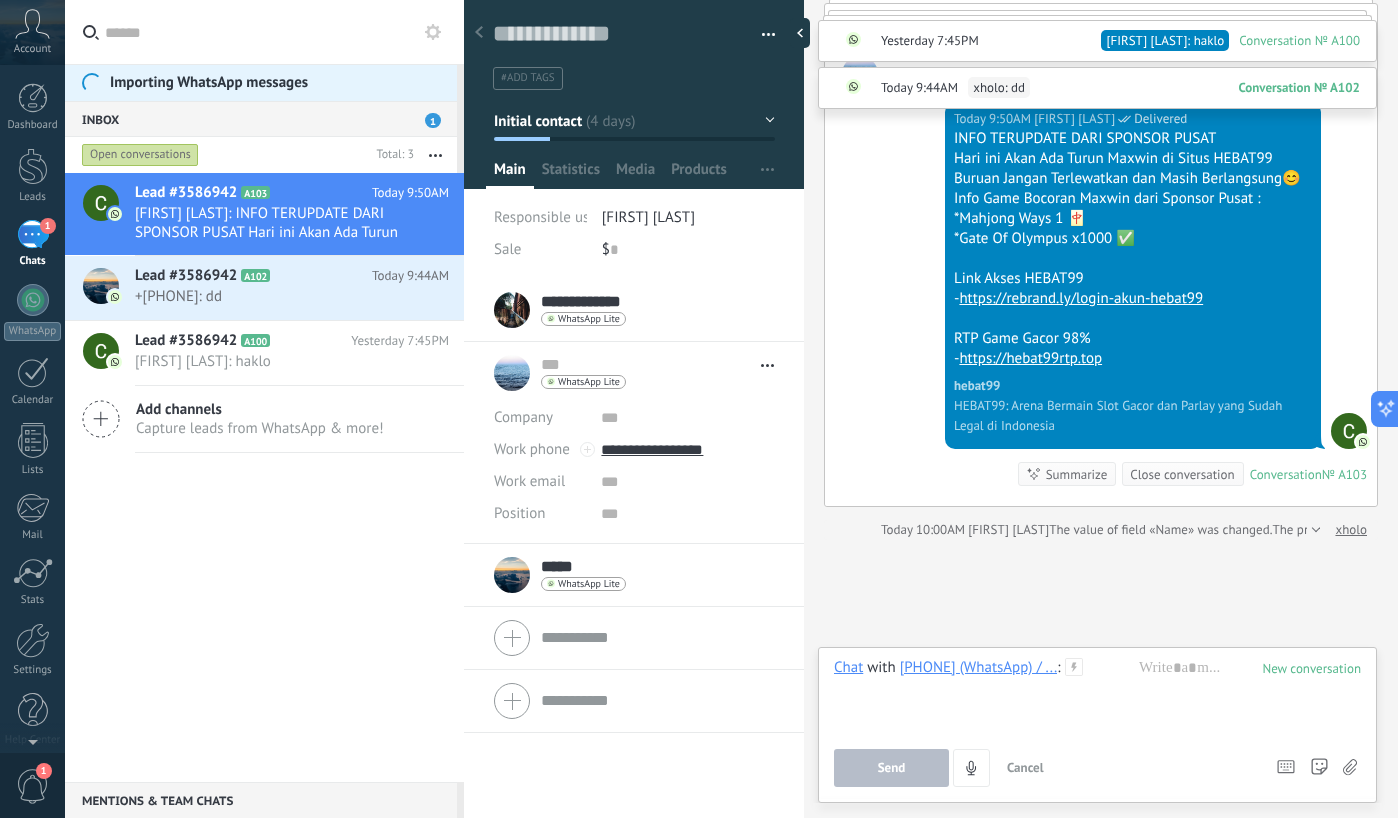 scroll, scrollTop: 1396, scrollLeft: 0, axis: vertical 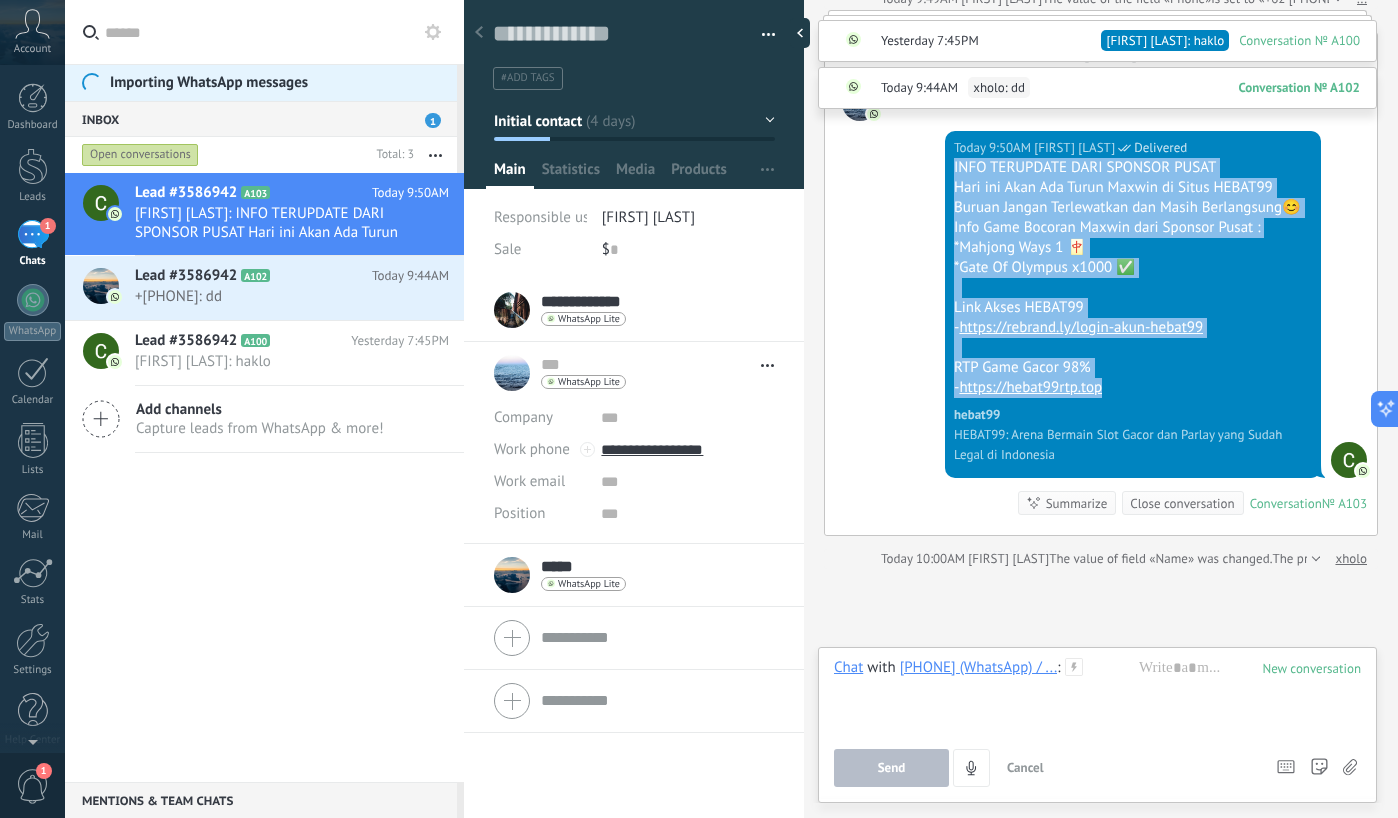 drag, startPoint x: 1099, startPoint y: 396, endPoint x: 932, endPoint y: 165, distance: 285.04385 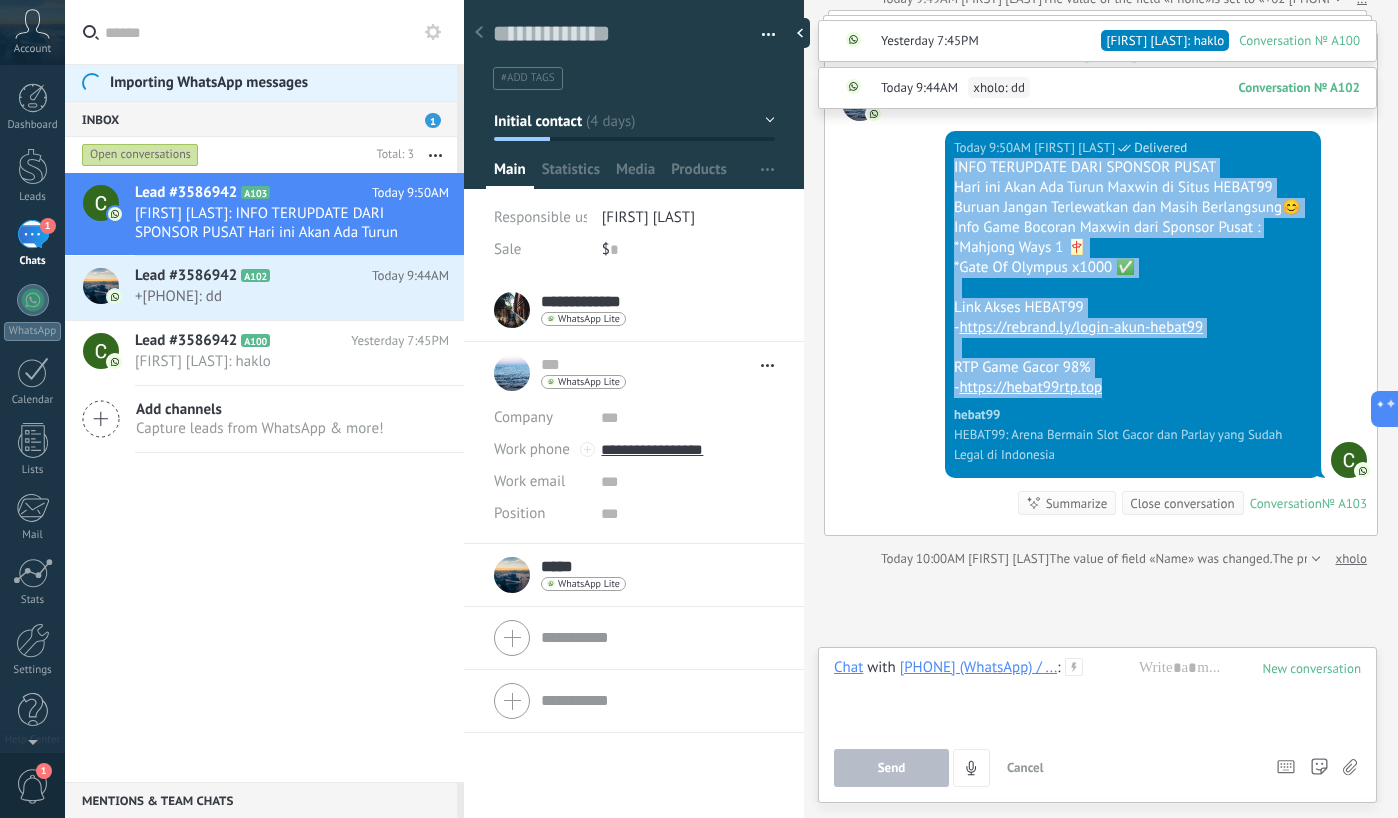 click on "WhatsApp Lite
Send message
Detach chat" at bounding box center (583, 584) 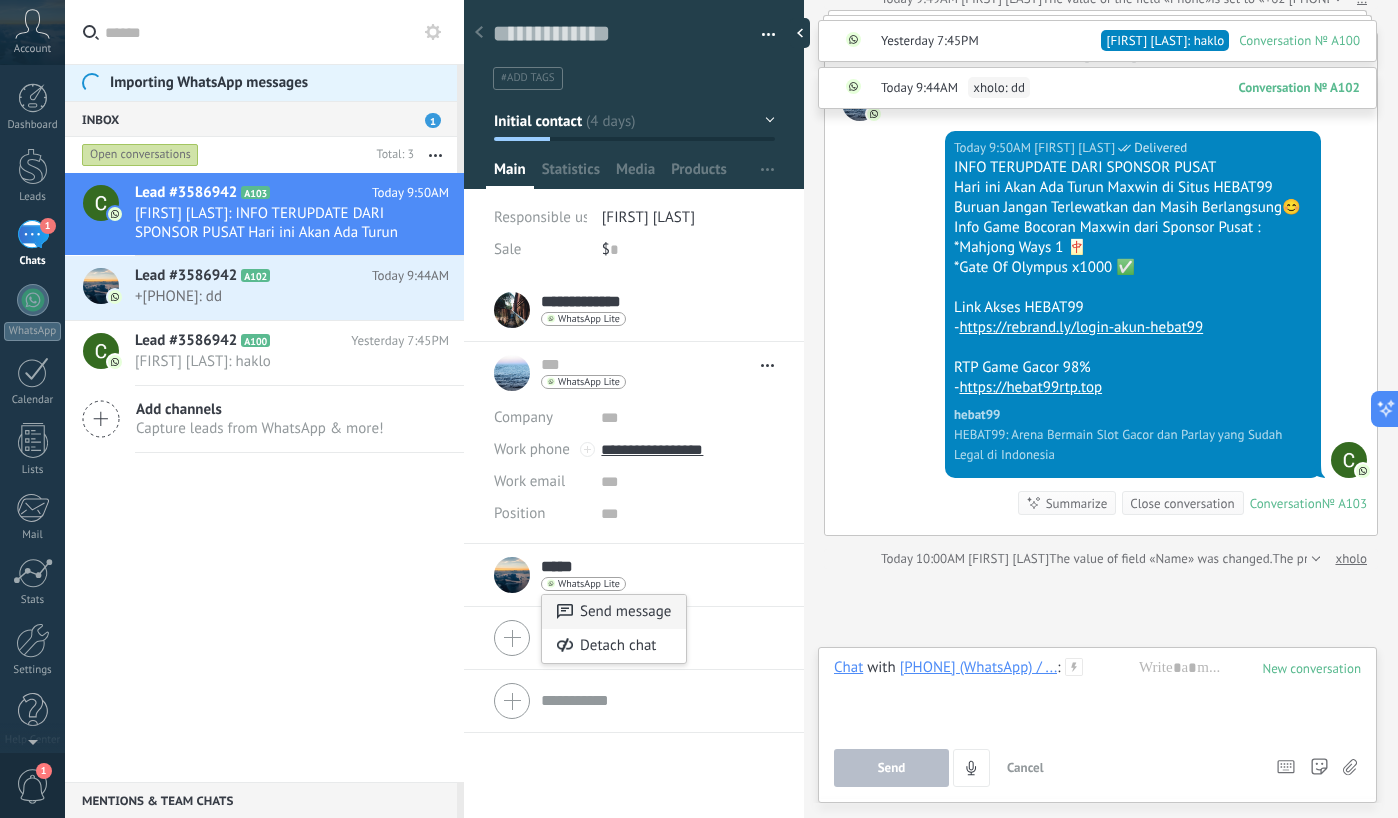 click on "Send message" at bounding box center [614, 612] 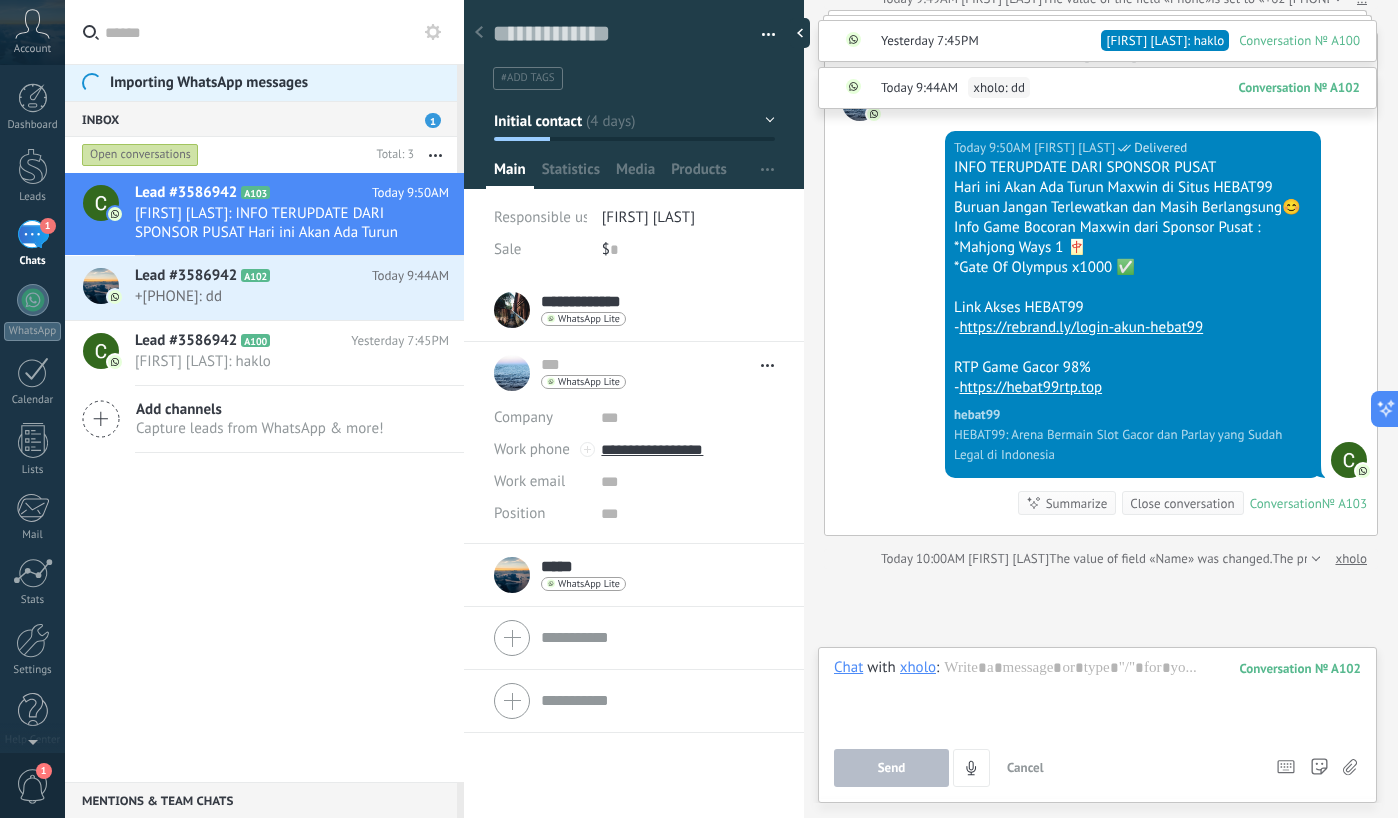 type 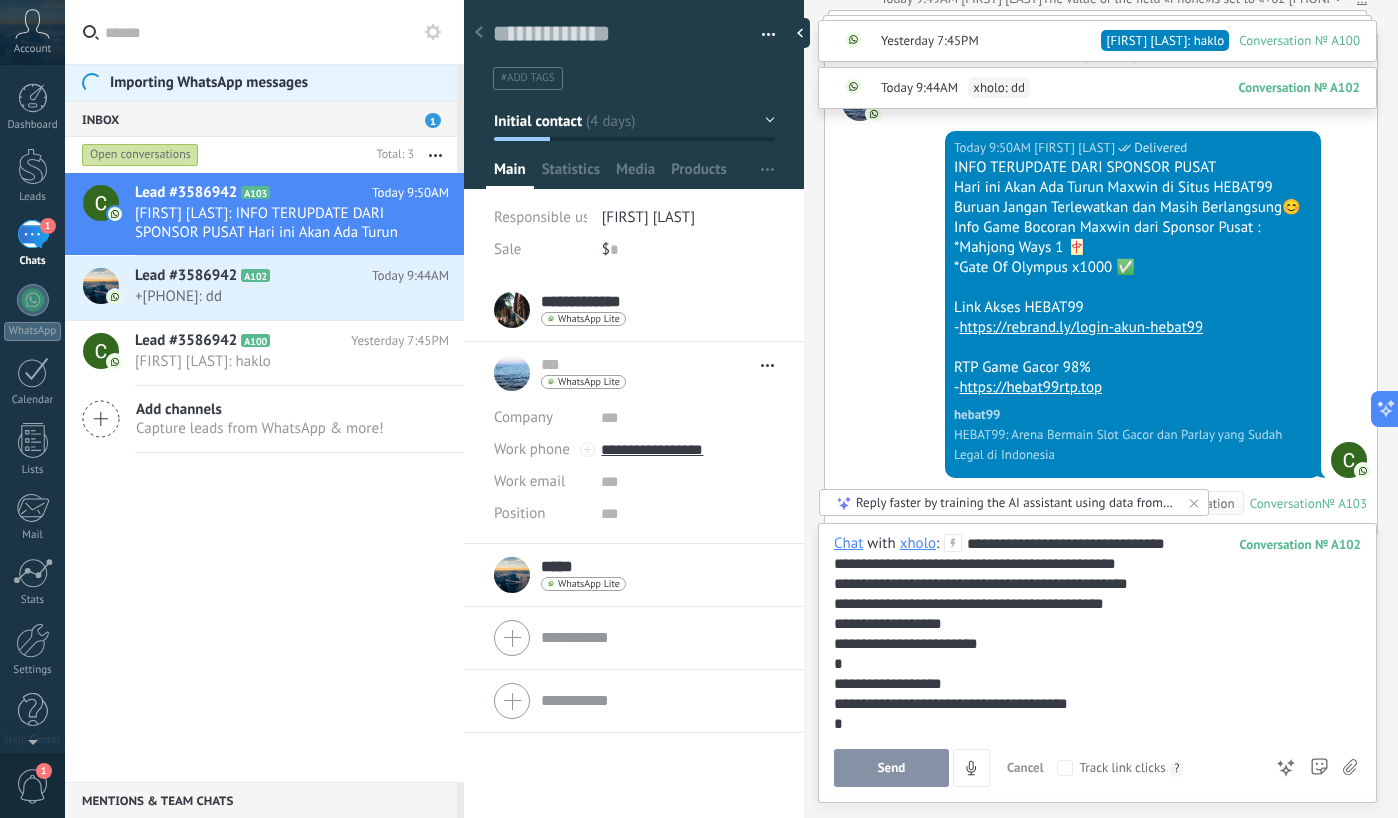 scroll, scrollTop: 79, scrollLeft: 0, axis: vertical 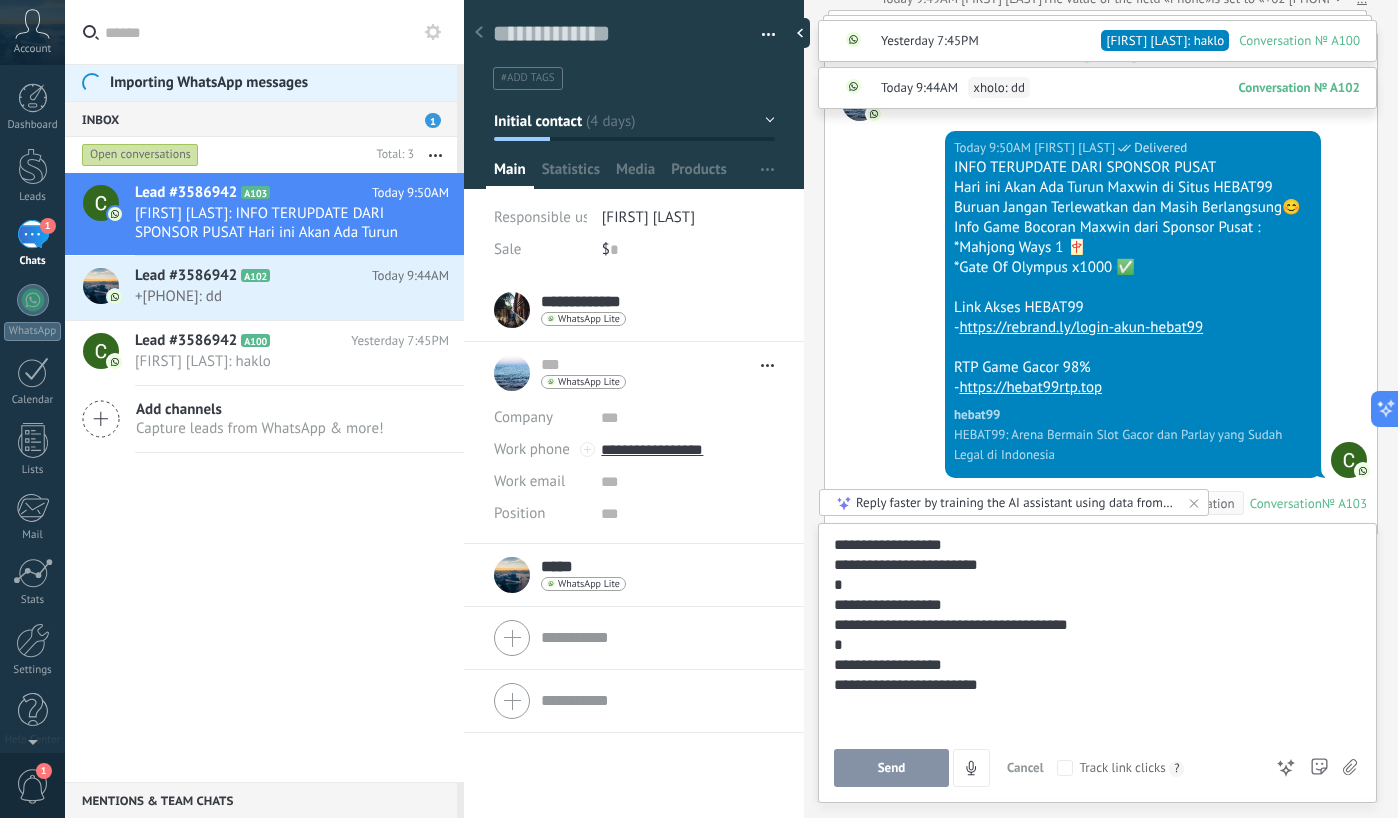 click on "Send" at bounding box center (891, 768) 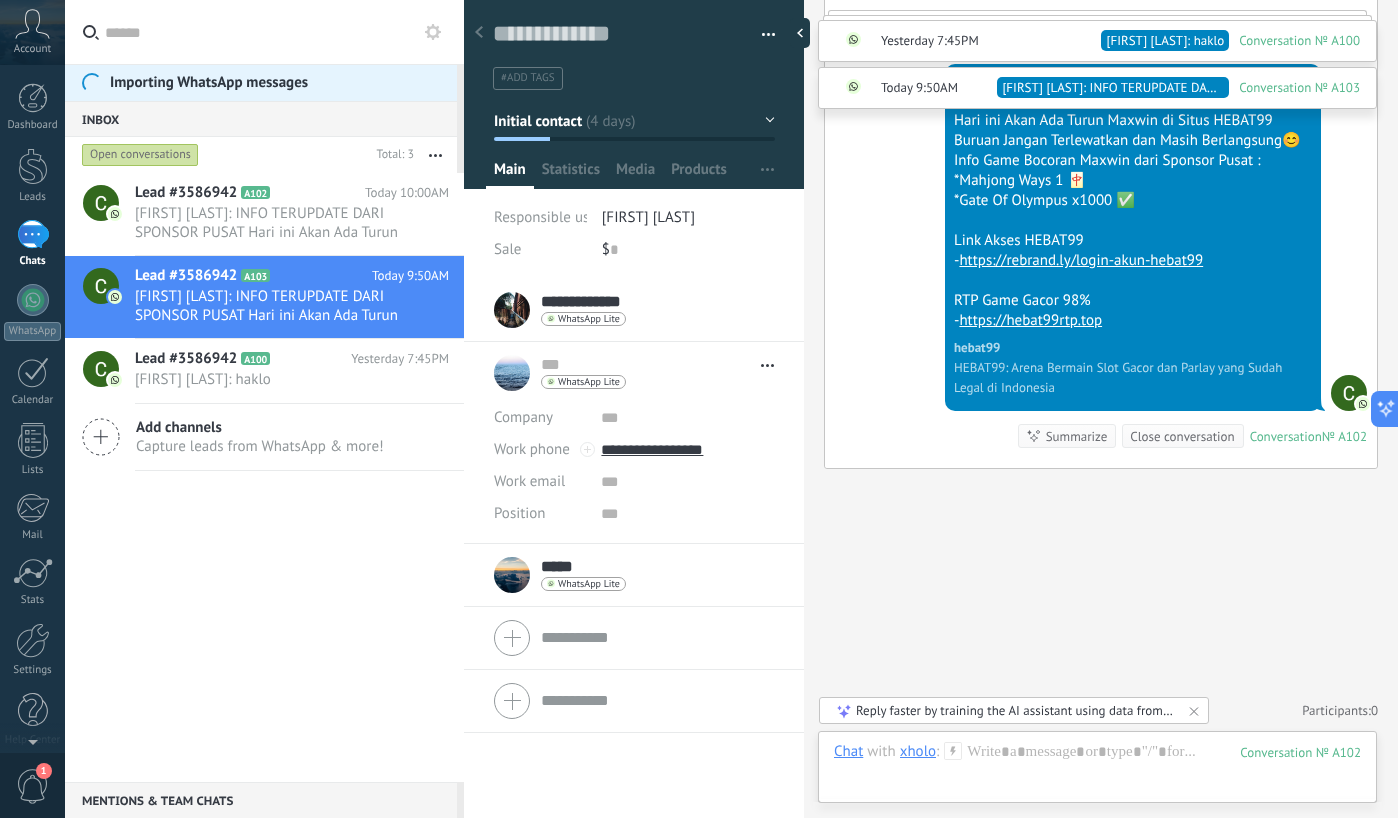 scroll, scrollTop: 1999, scrollLeft: 0, axis: vertical 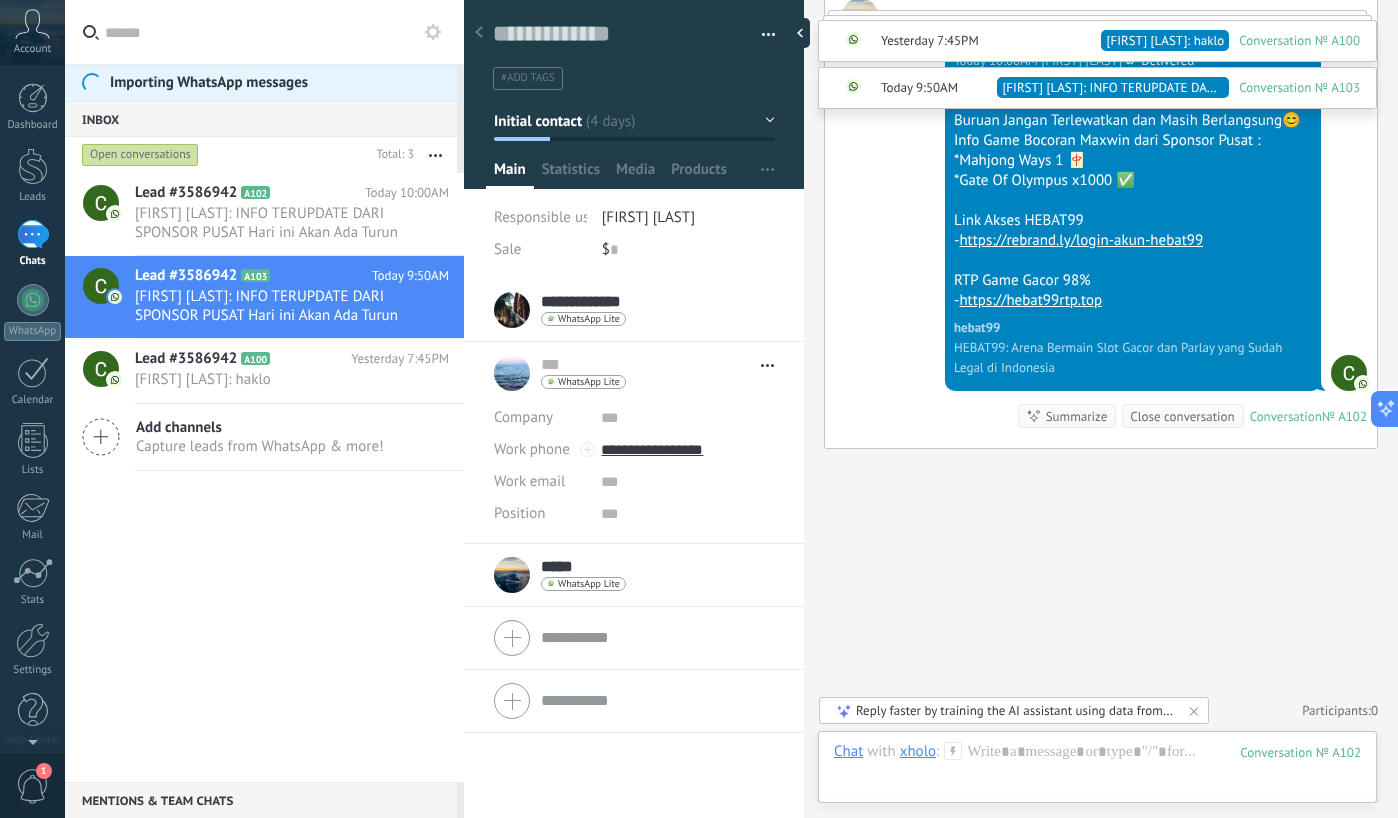 click on "Search Load more 08/03/2025 08/02/2025 6:22PM WhatsApp Lite  Lead created:  Lead #3586942 [PHONE] [PHONE]  08/02/2025 6:22PM [FIRST] [LAST]  Sent [PHONE] Conversation  № A100 Conversation № A100 Today Yesterday 7:41PM WhatsApp Lite  Contact created:  [PHONE] Yesterday 7:41PM WhatsApp Lite  The value of the field «Phone»  is set to «+[PHONE]» [PHONE] Yesterday 7:41PM Robot  The value of the field «Name»  is set to «[PHONE]» [PHONE] [PHONE] [PHONE]  Yesterday 7:43PM [FIRST] [LAST]  Sent halo Conversation  № A100 Conversation № A100 Yesterday 7:44PM [FIRST] [LAST]  Contact created:  xholo [PHONE] [PHONE]  Yesterday 7:45PM [FIRST] [LAST]  Sent haklo Conversation  № A100 Conversation № A100 Summarize Summarize Close conversation Yesterday 7:45PM [FIRST] [LAST]: haklo Conversation № A100 Today 9:43AM [FIRST] [LAST]  The value of the field «Phone»  is set to «+[PHONE]» xholo [PHONE] halo" at bounding box center [1101, -591] 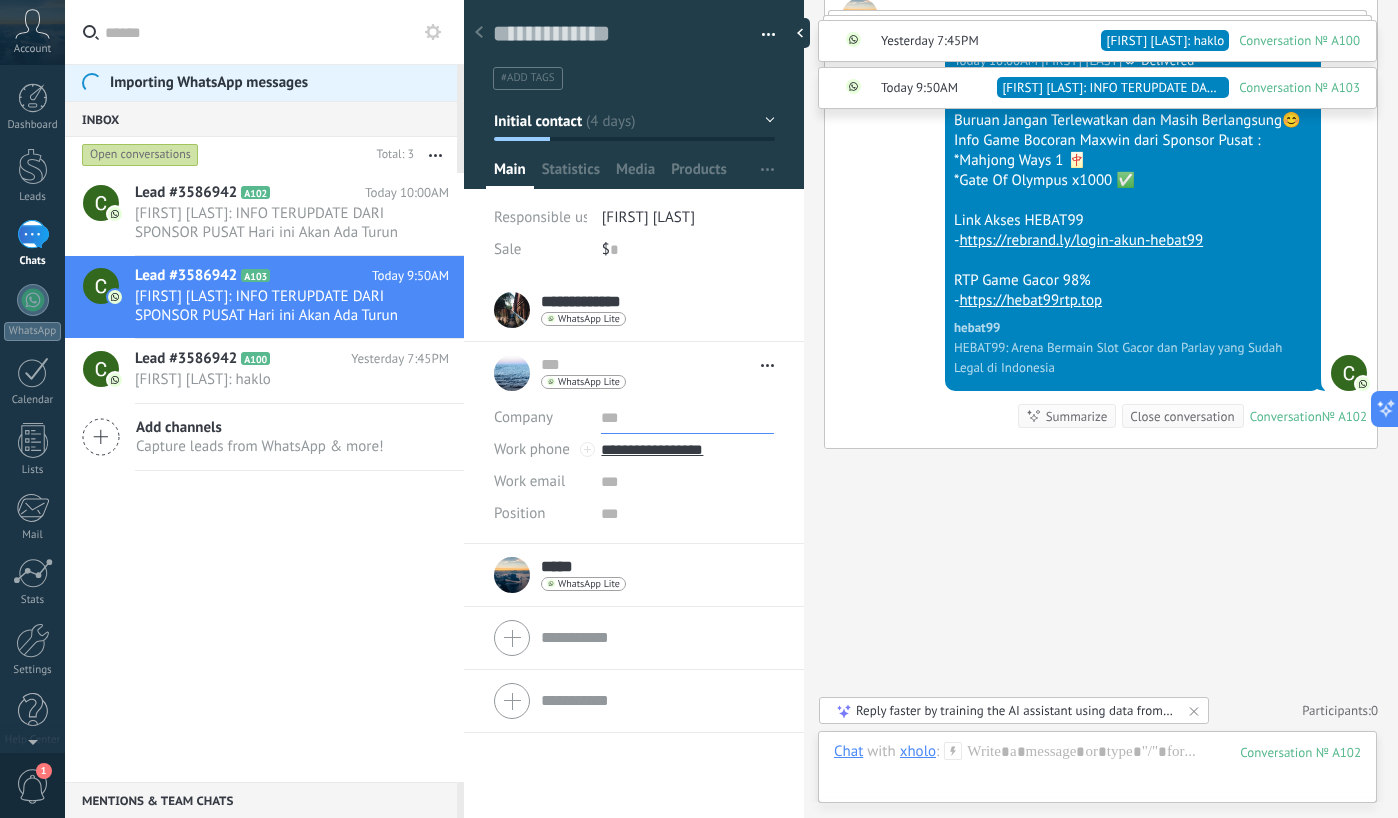 click at bounding box center [687, 418] 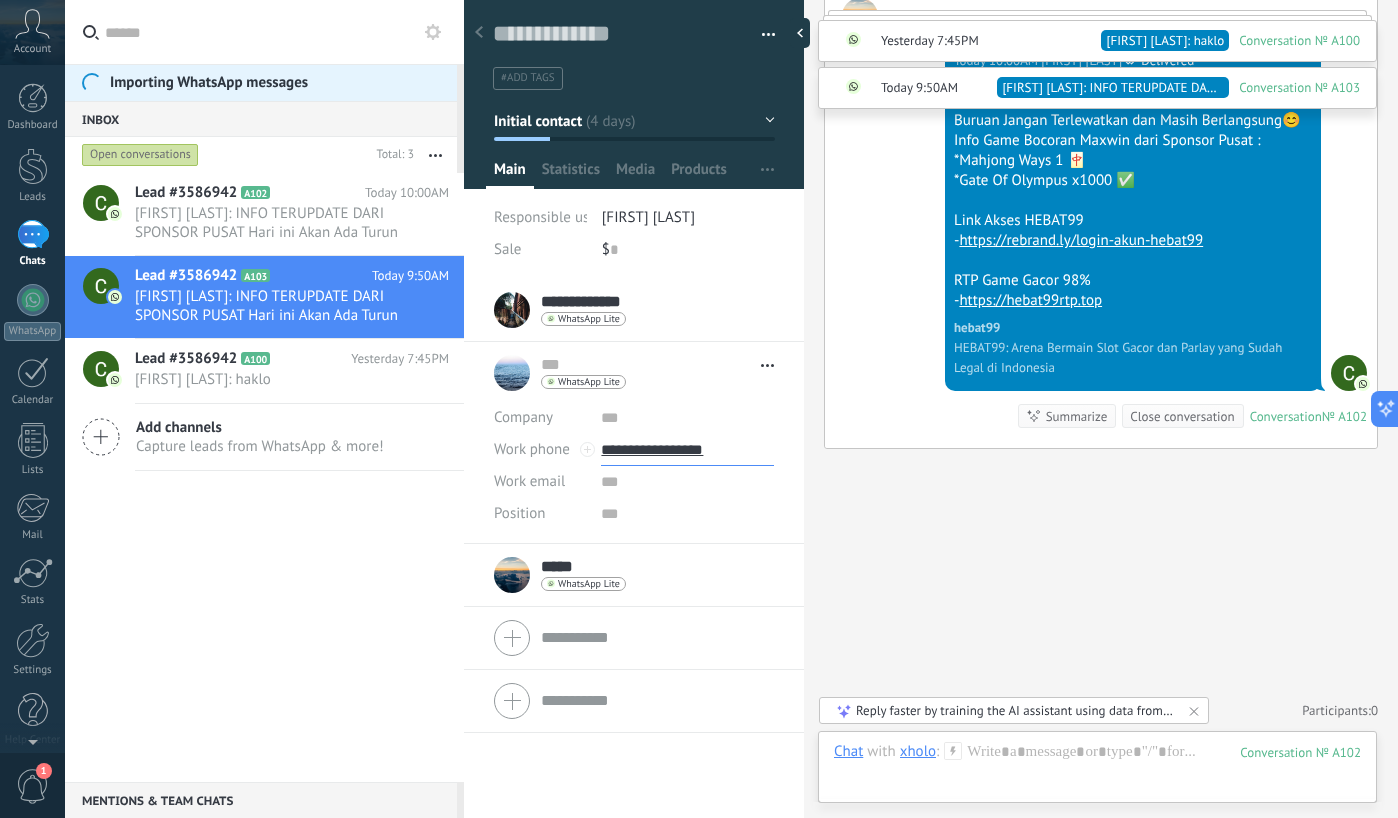 click on "**********" at bounding box center (687, 450) 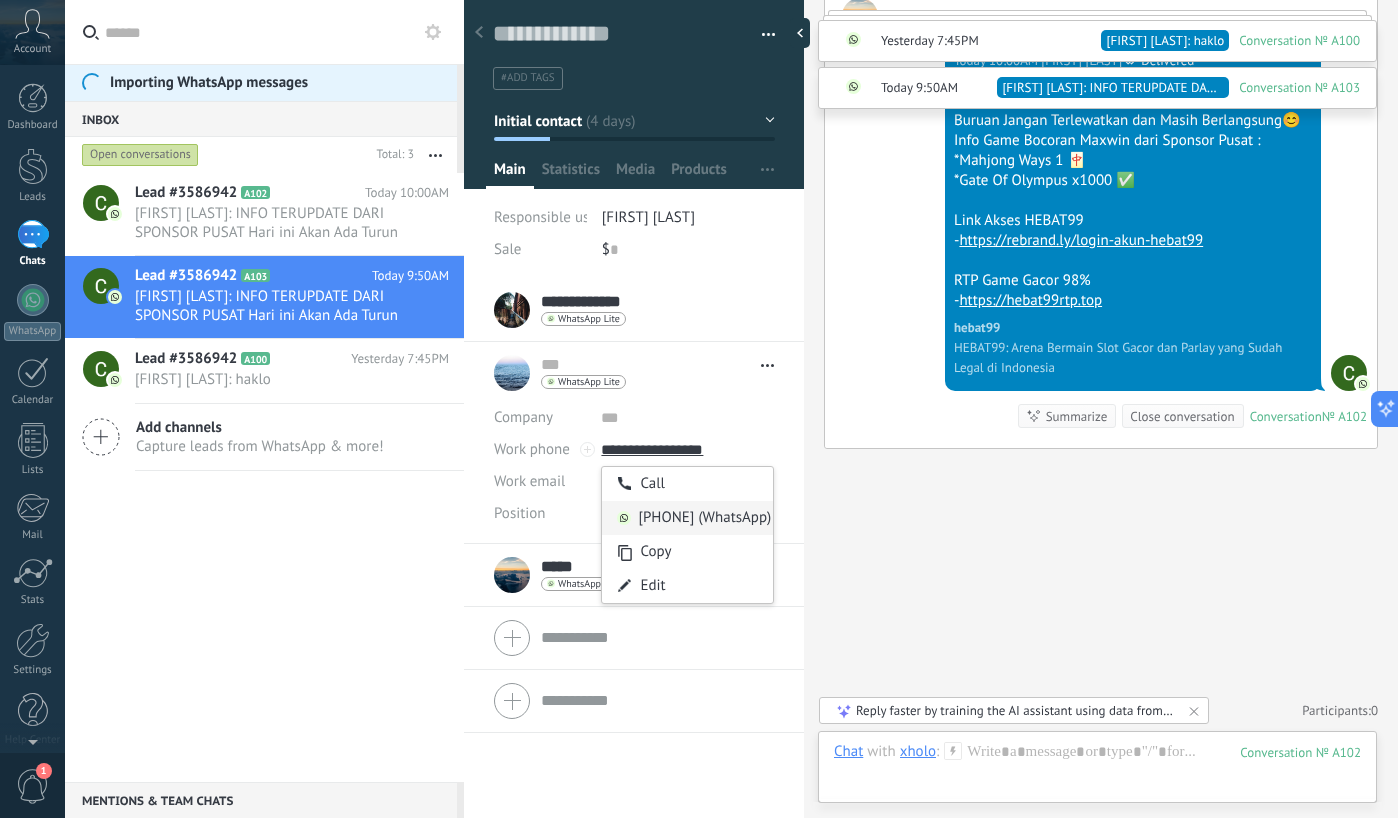 click on "[PHONE] (WhatsApp)" at bounding box center (687, 518) 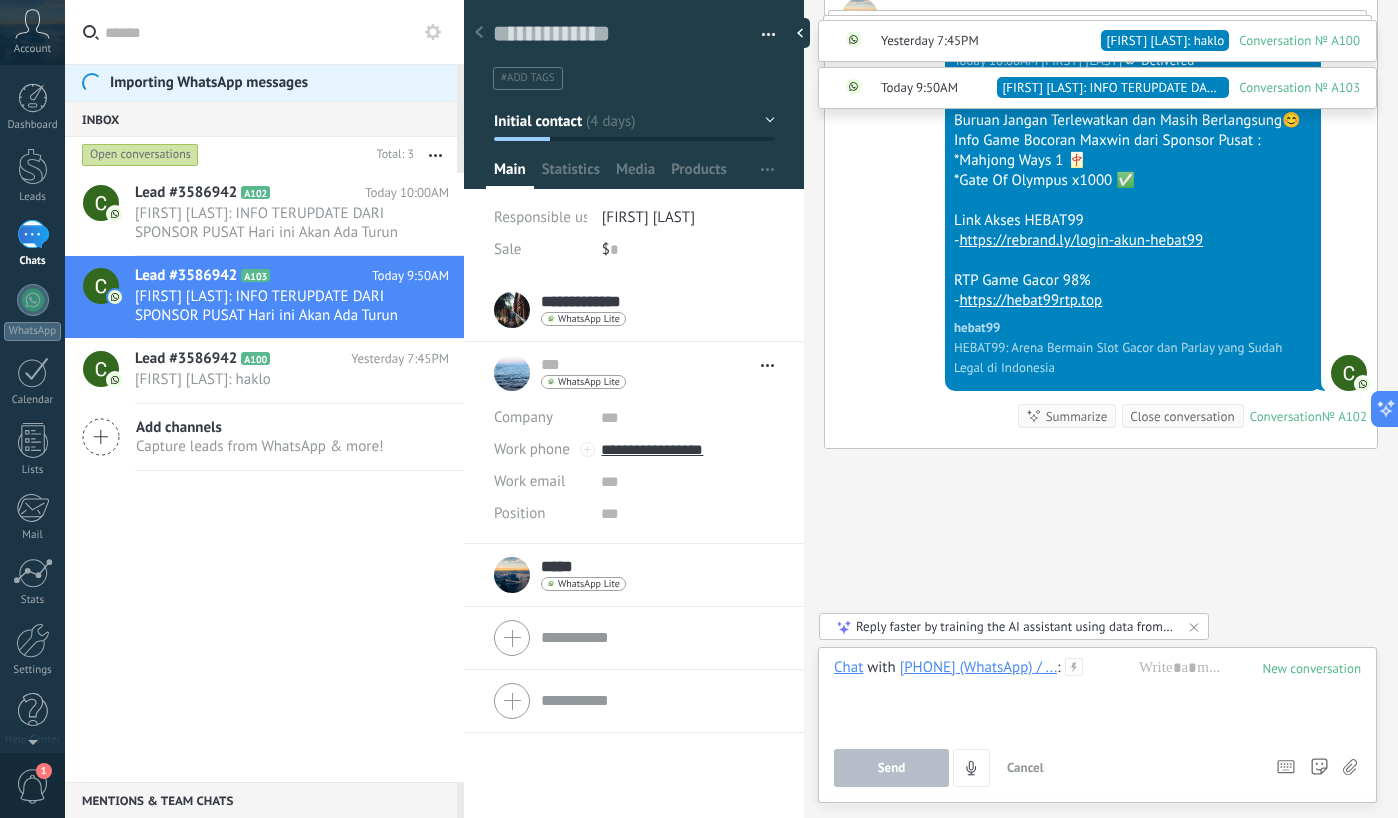 type 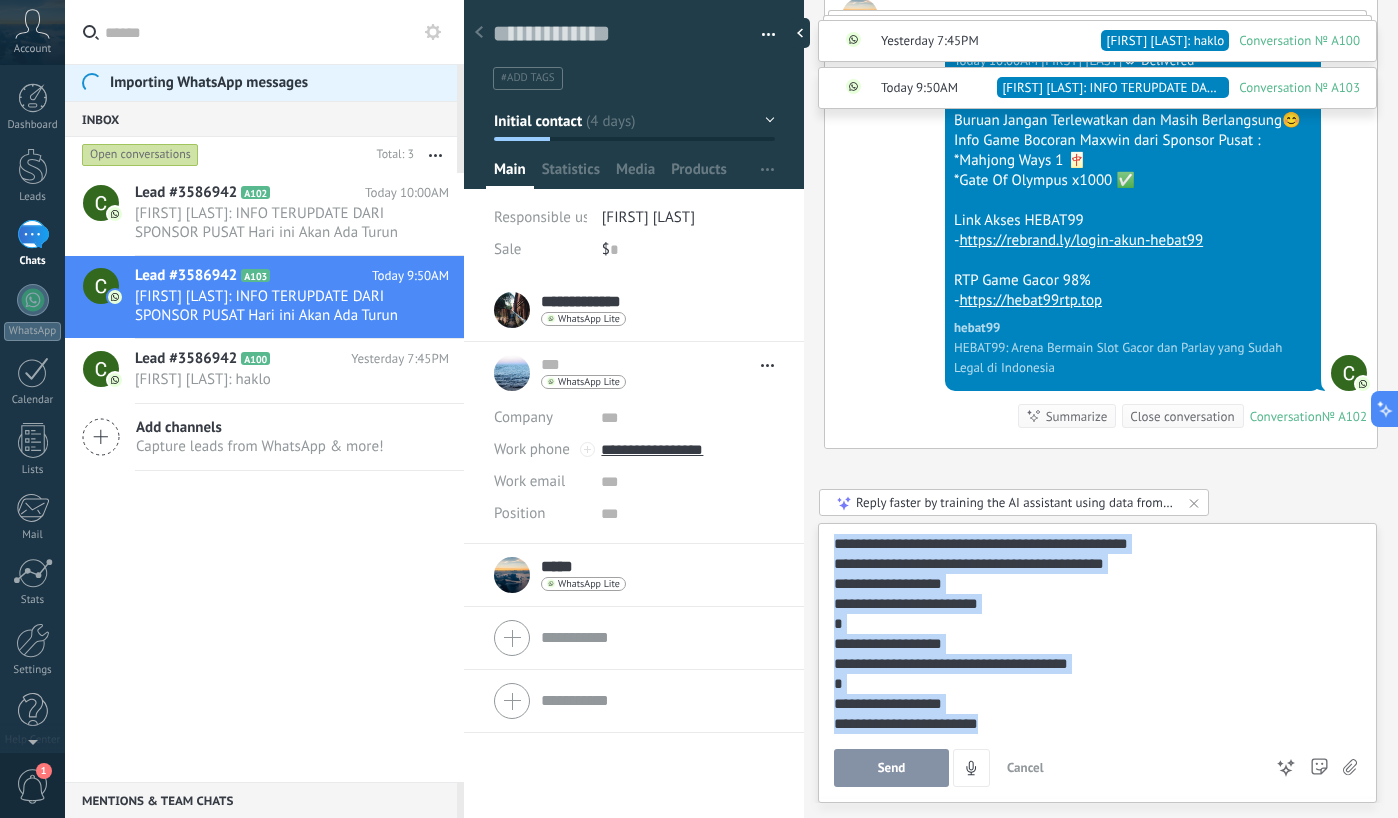 click 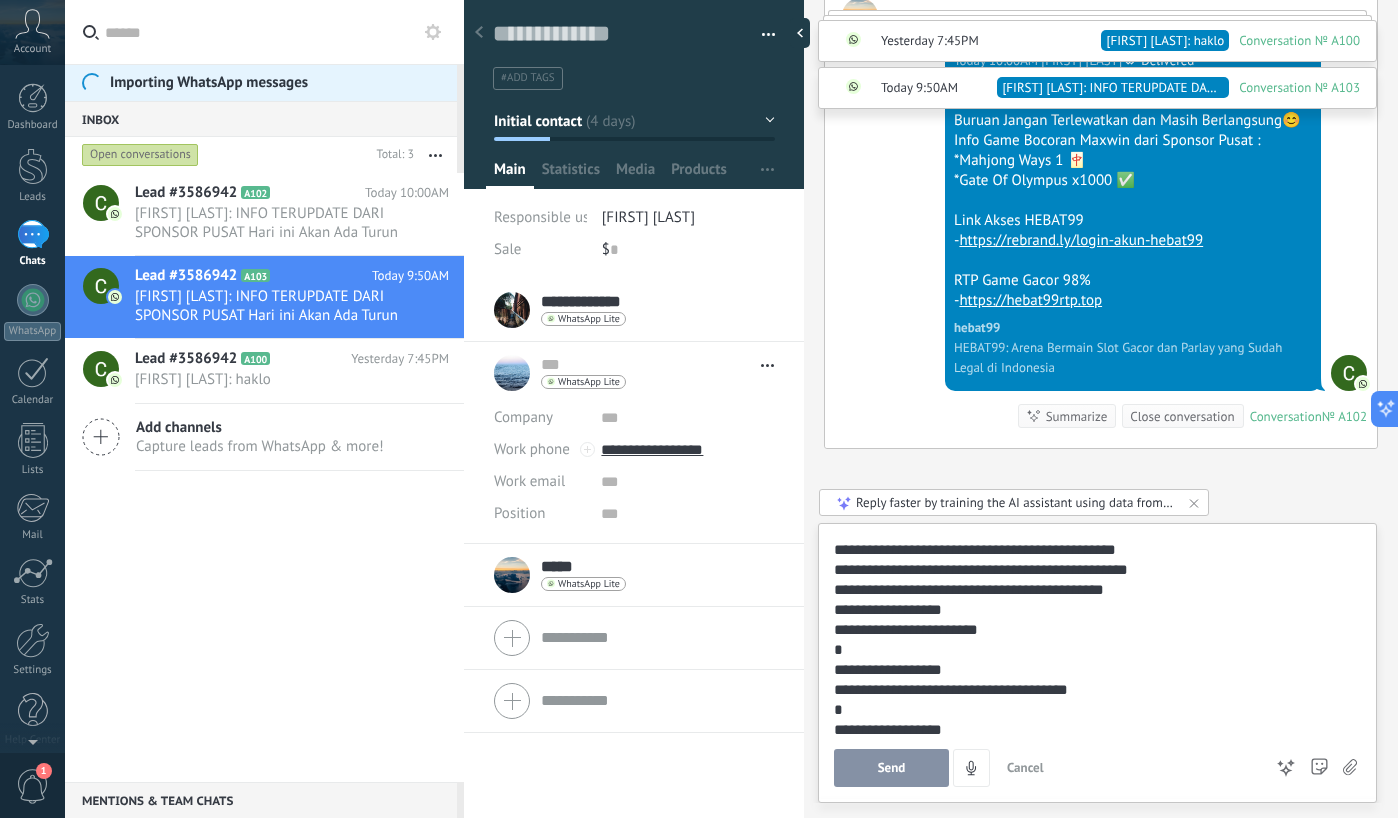 scroll, scrollTop: 60, scrollLeft: 0, axis: vertical 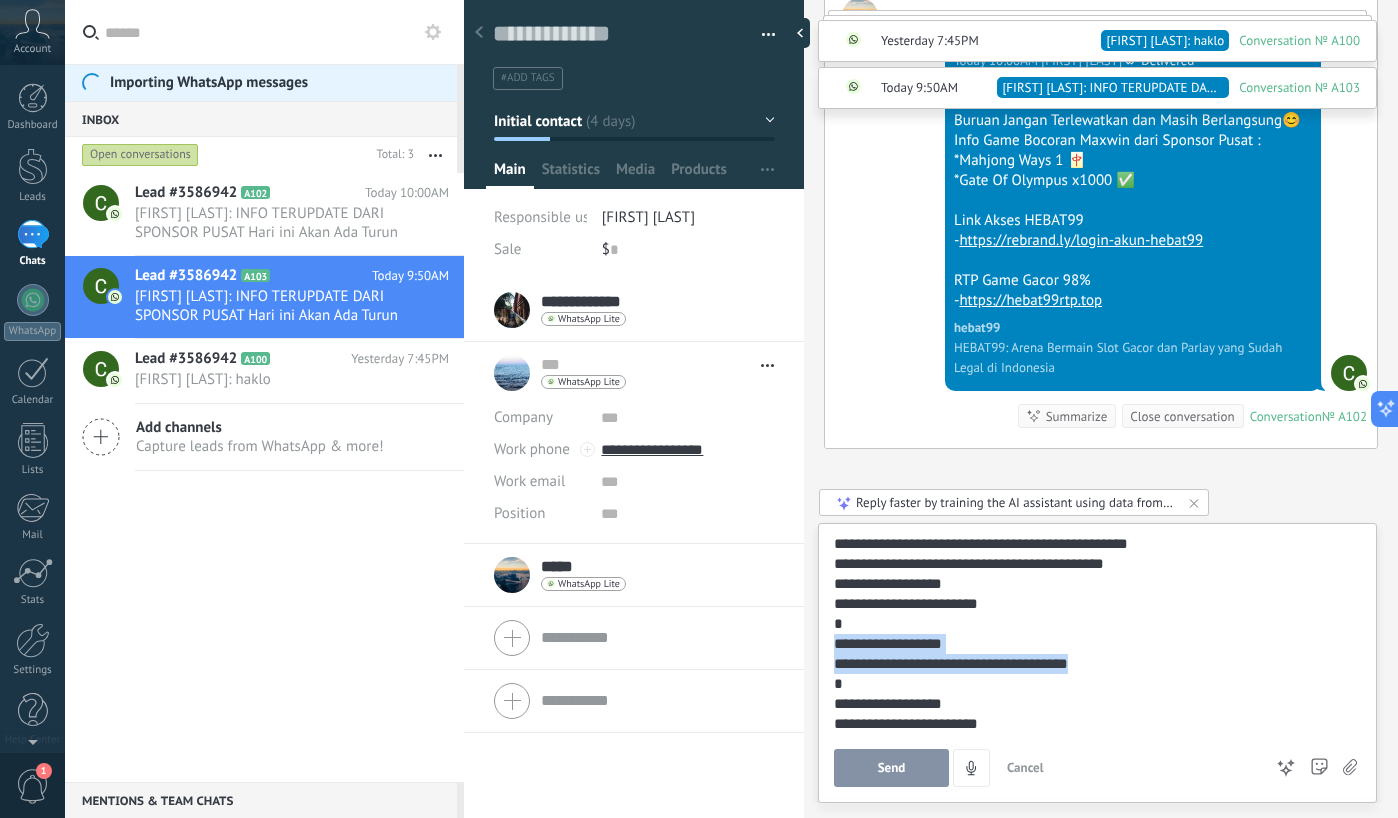 drag, startPoint x: 1101, startPoint y: 664, endPoint x: 793, endPoint y: 651, distance: 308.27423 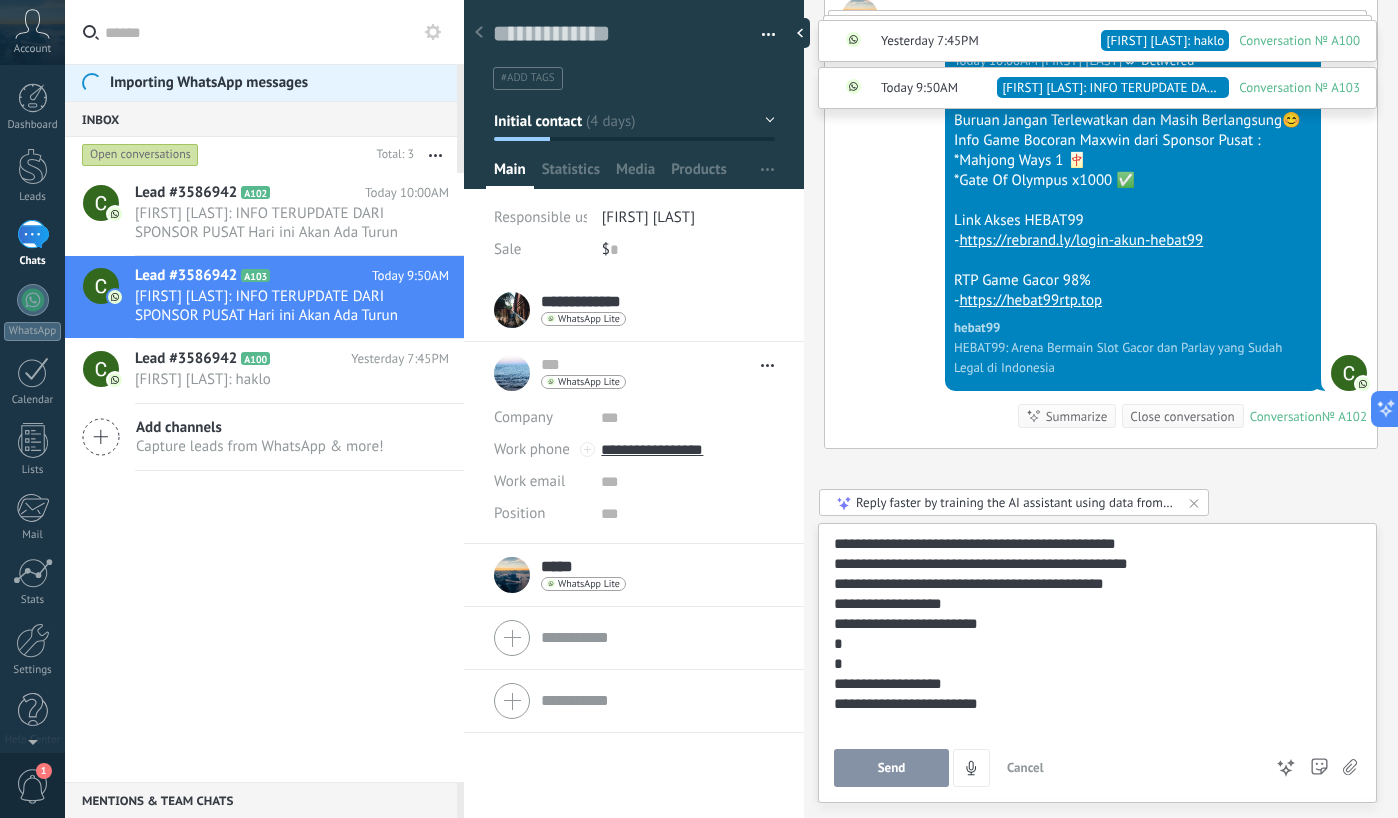 scroll, scrollTop: 20, scrollLeft: 0, axis: vertical 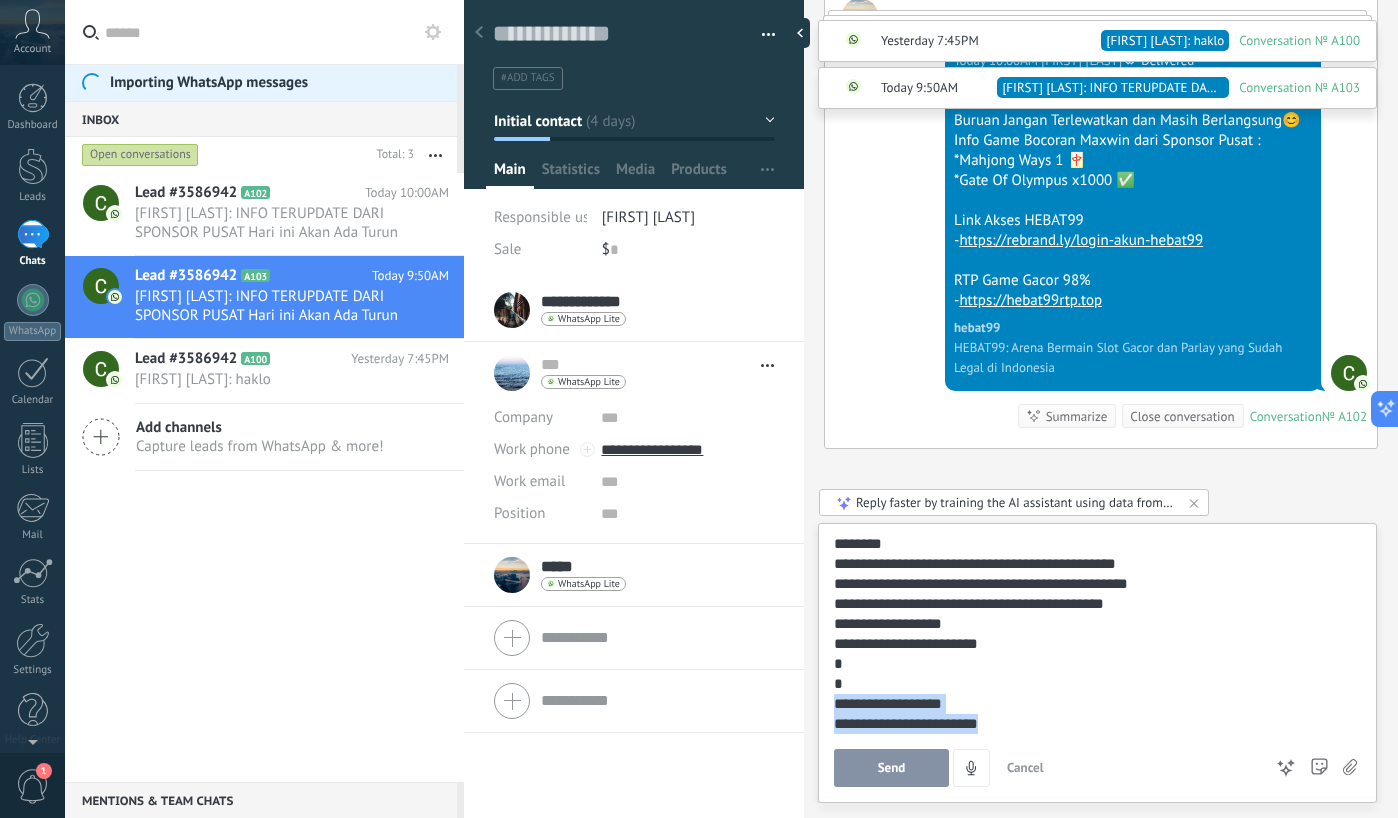 drag, startPoint x: 997, startPoint y: 728, endPoint x: 806, endPoint y: 705, distance: 192.37984 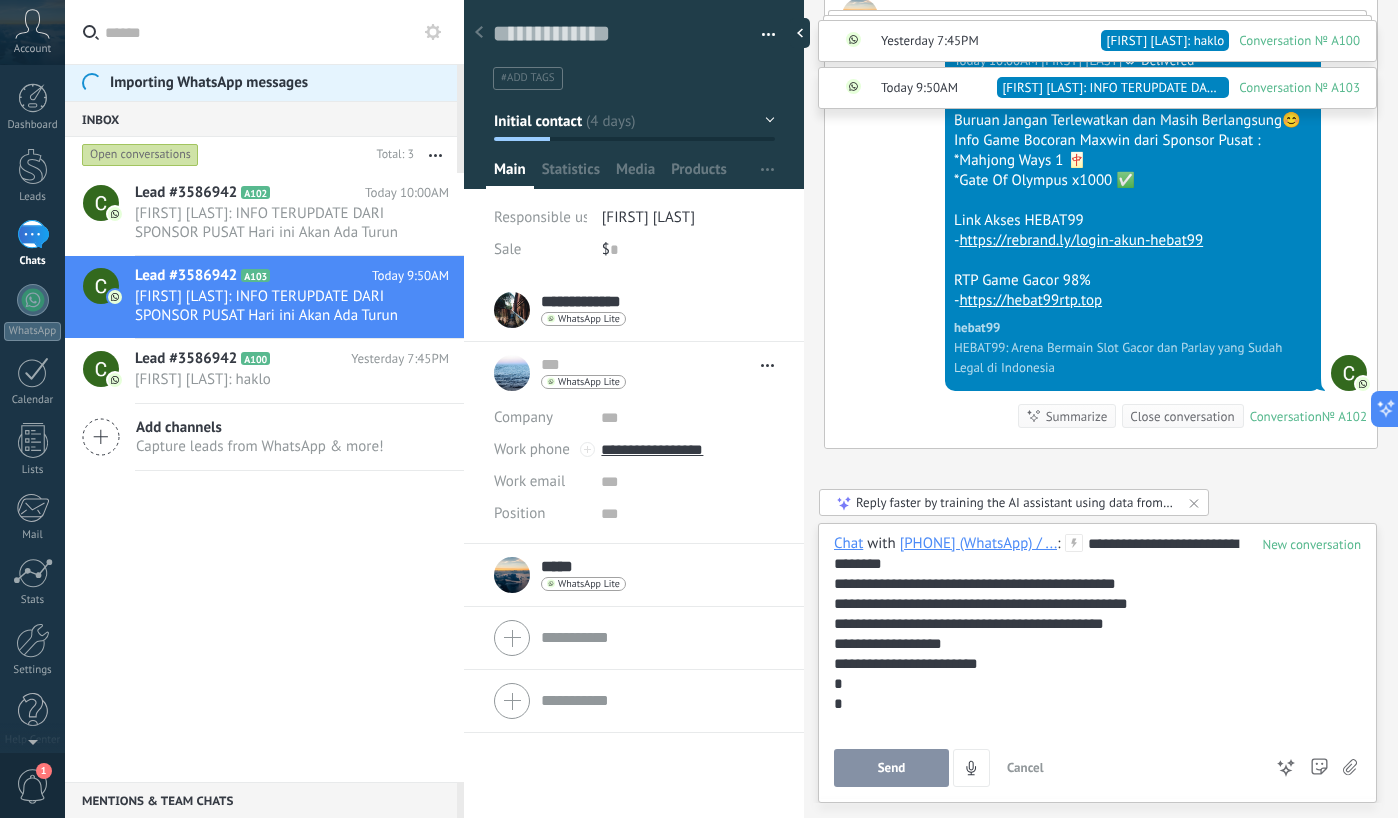 scroll, scrollTop: 0, scrollLeft: 0, axis: both 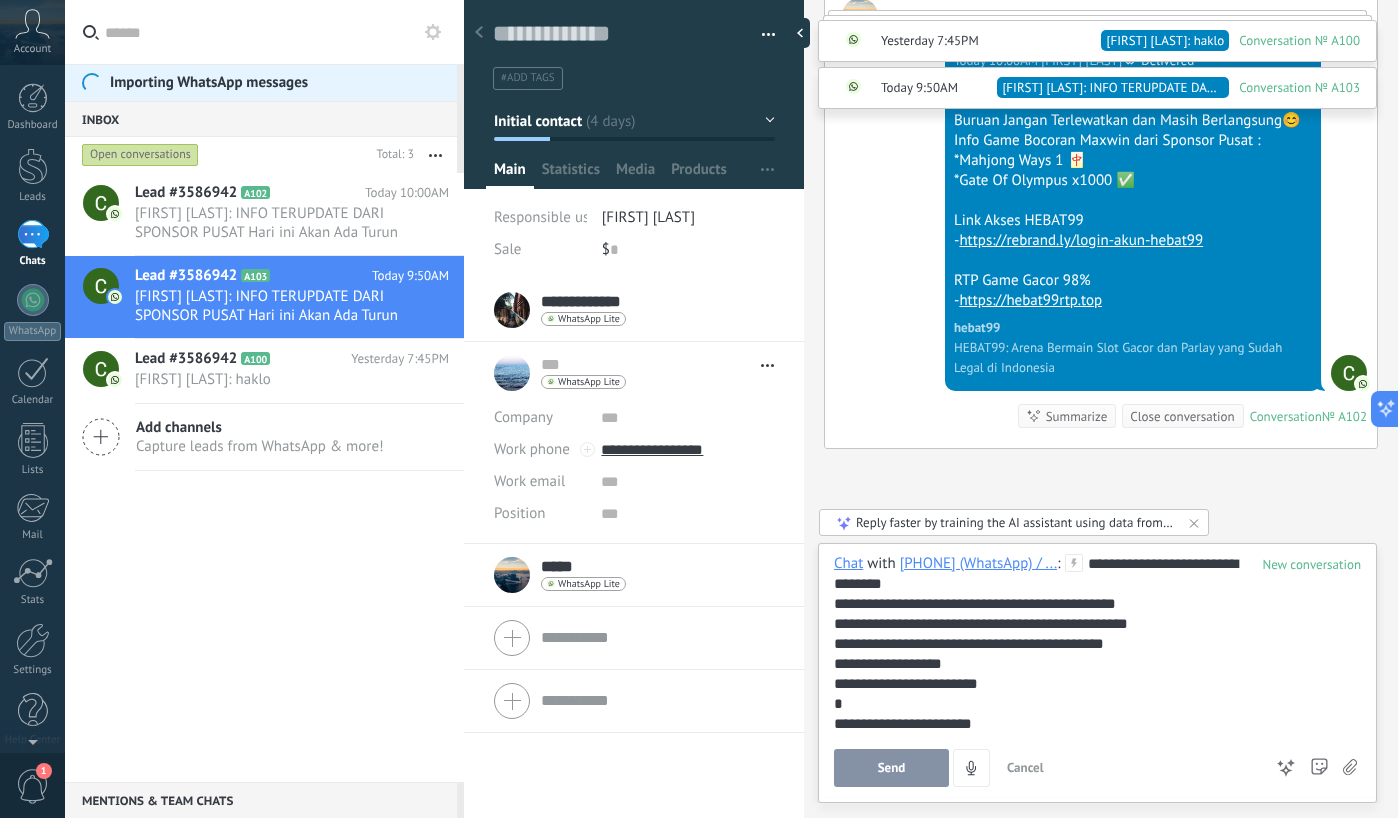 click on "Send" at bounding box center [891, 768] 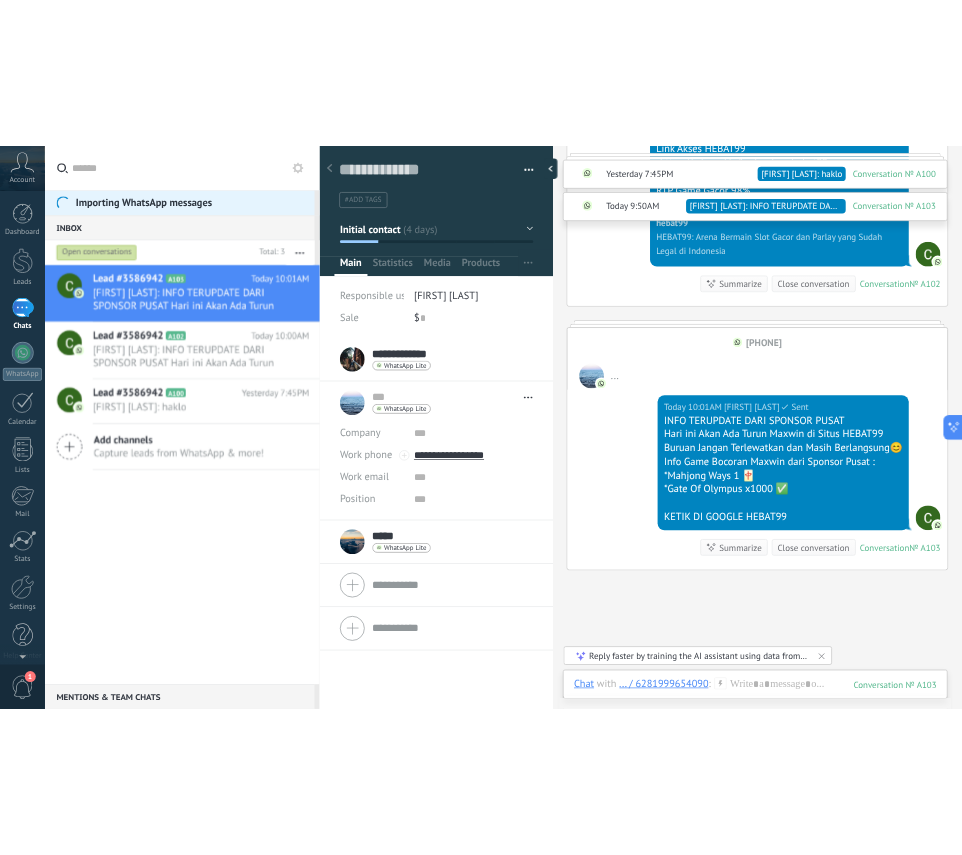 scroll, scrollTop: 2362, scrollLeft: 0, axis: vertical 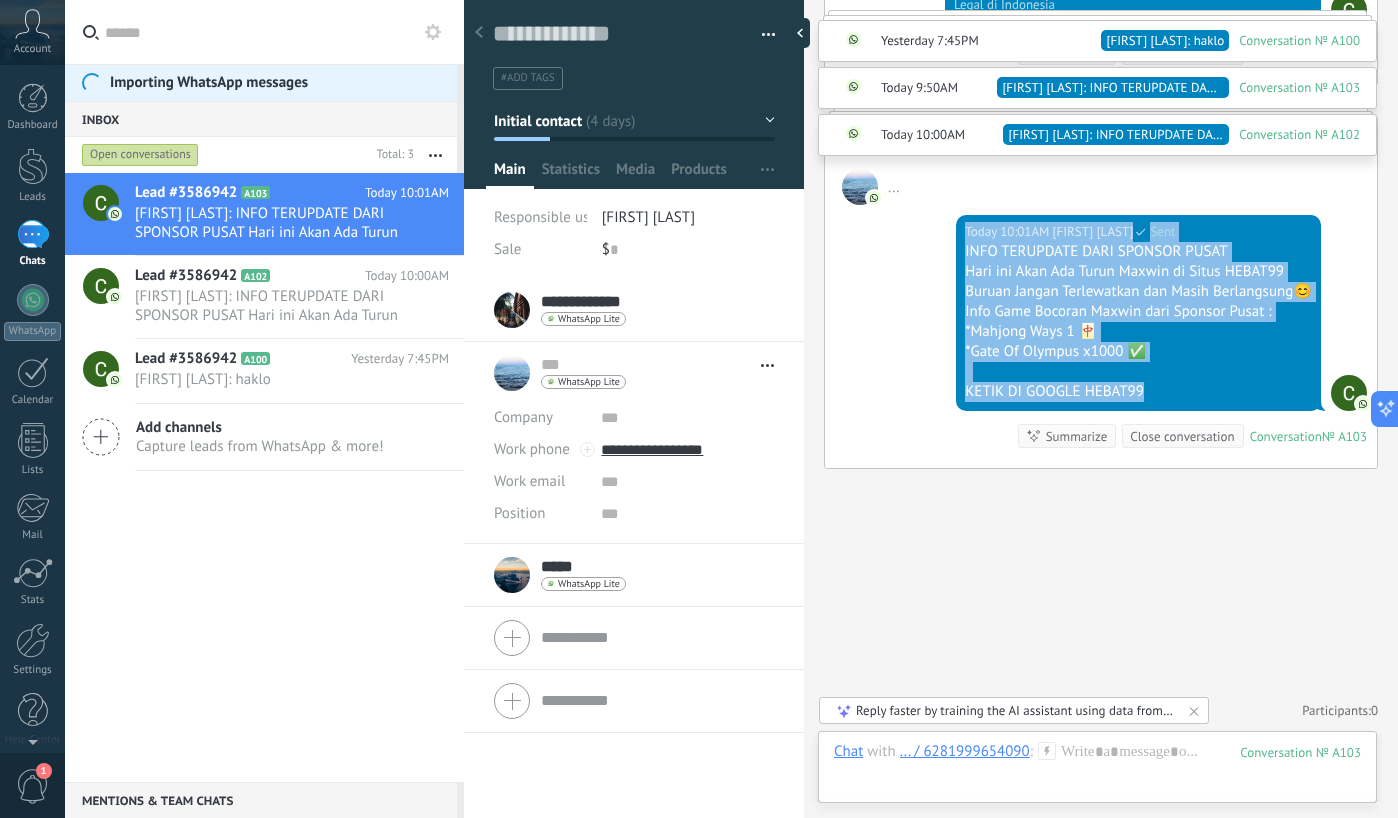 drag, startPoint x: 1078, startPoint y: 364, endPoint x: 896, endPoint y: 234, distance: 223.66046 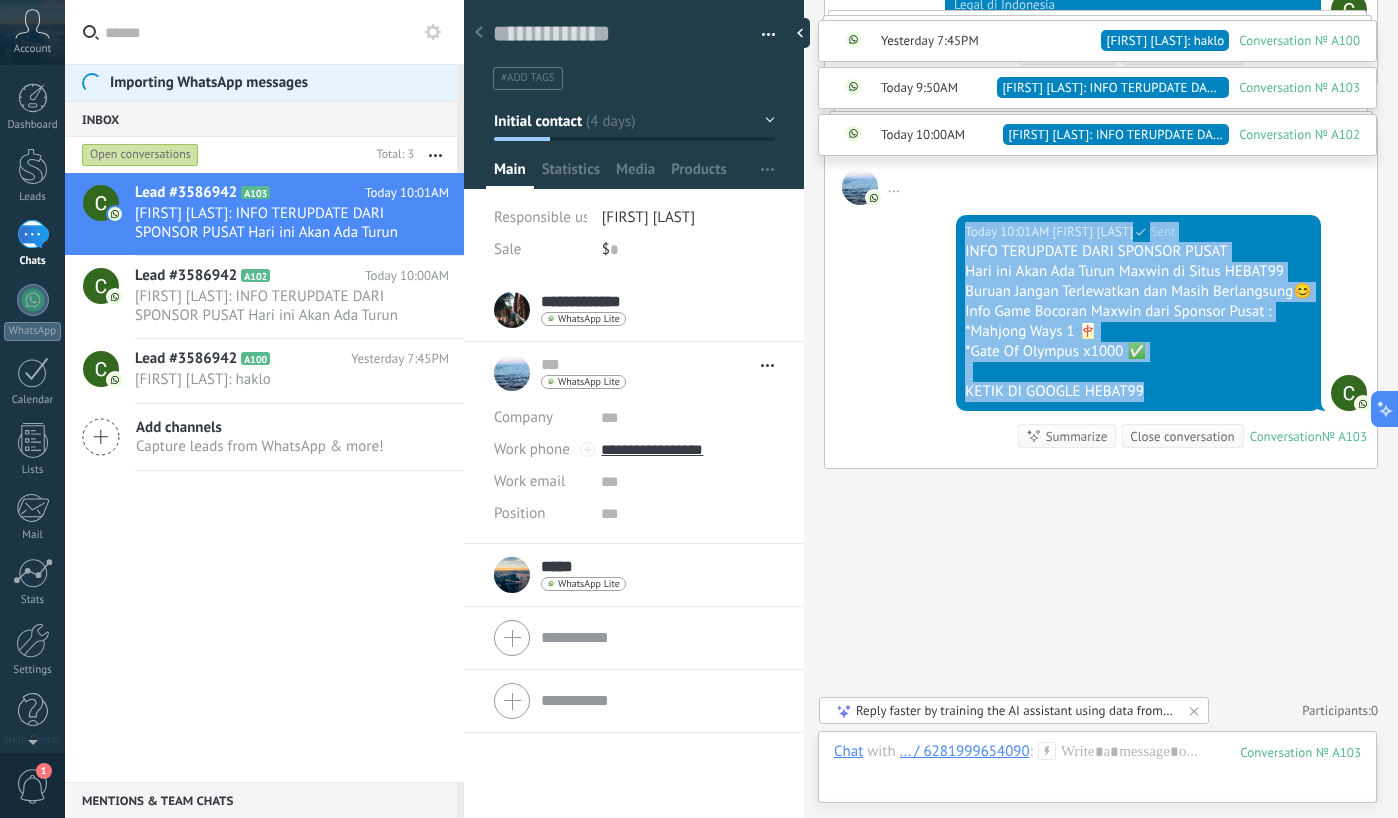 click on "Hari ini Akan Ada Turun Maxwin di Situs HEBAT99" at bounding box center [1138, 272] 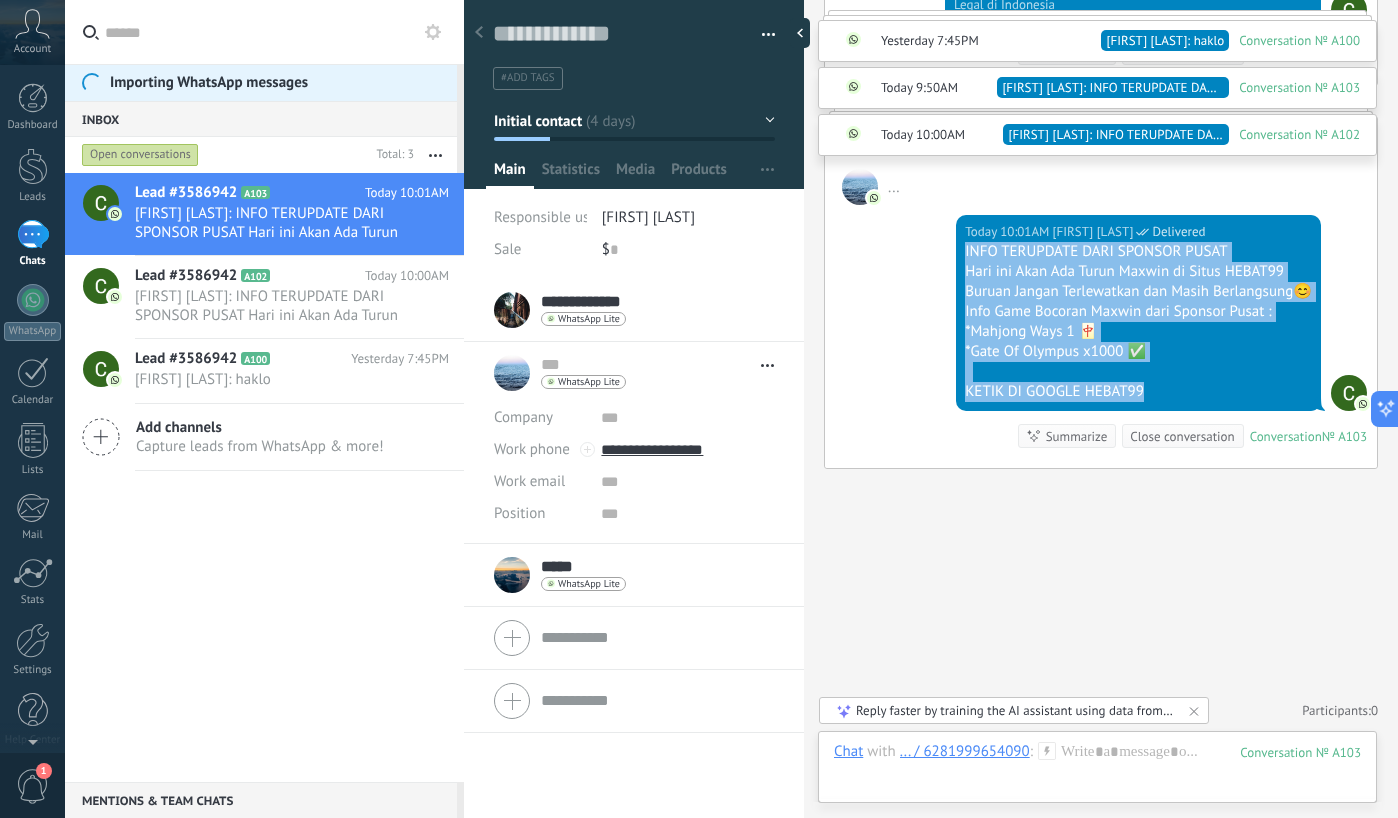 copy on "INFO TERUPDATE DARI SPONSOR PUSAT Hari ini Akan Ada Turun Maxwin di Situs HEBAT99 Buruan Jangan Terlewatkan dan Masih Berlangsung😊 Info Game Bocoran Maxwin dari Sponsor Pusat : *Mahjong Ways 1 🀄 *Gate Of Olympus x1000 ✅   KETIK DI GOOGLE HEBAT99" 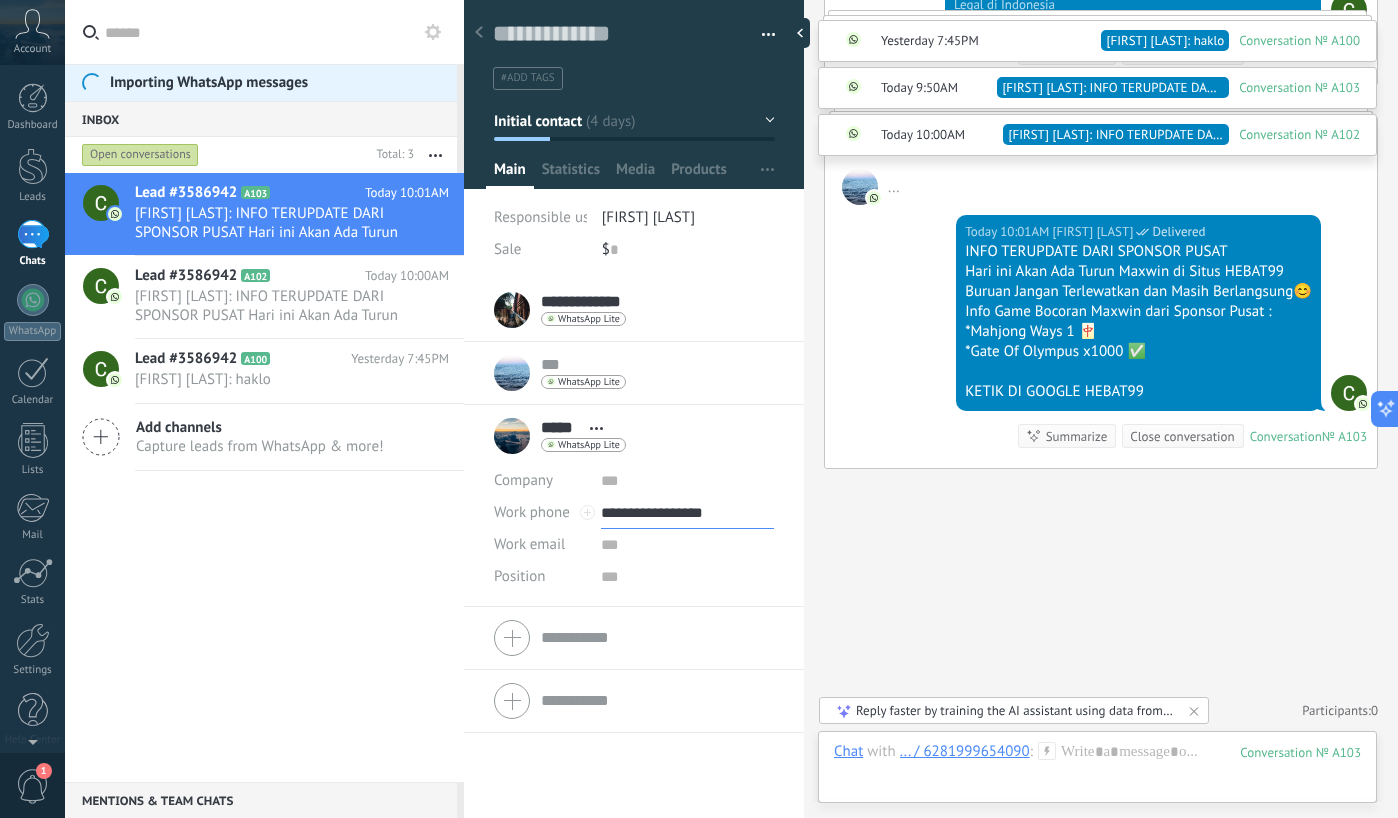 click on "**********" at bounding box center [687, 513] 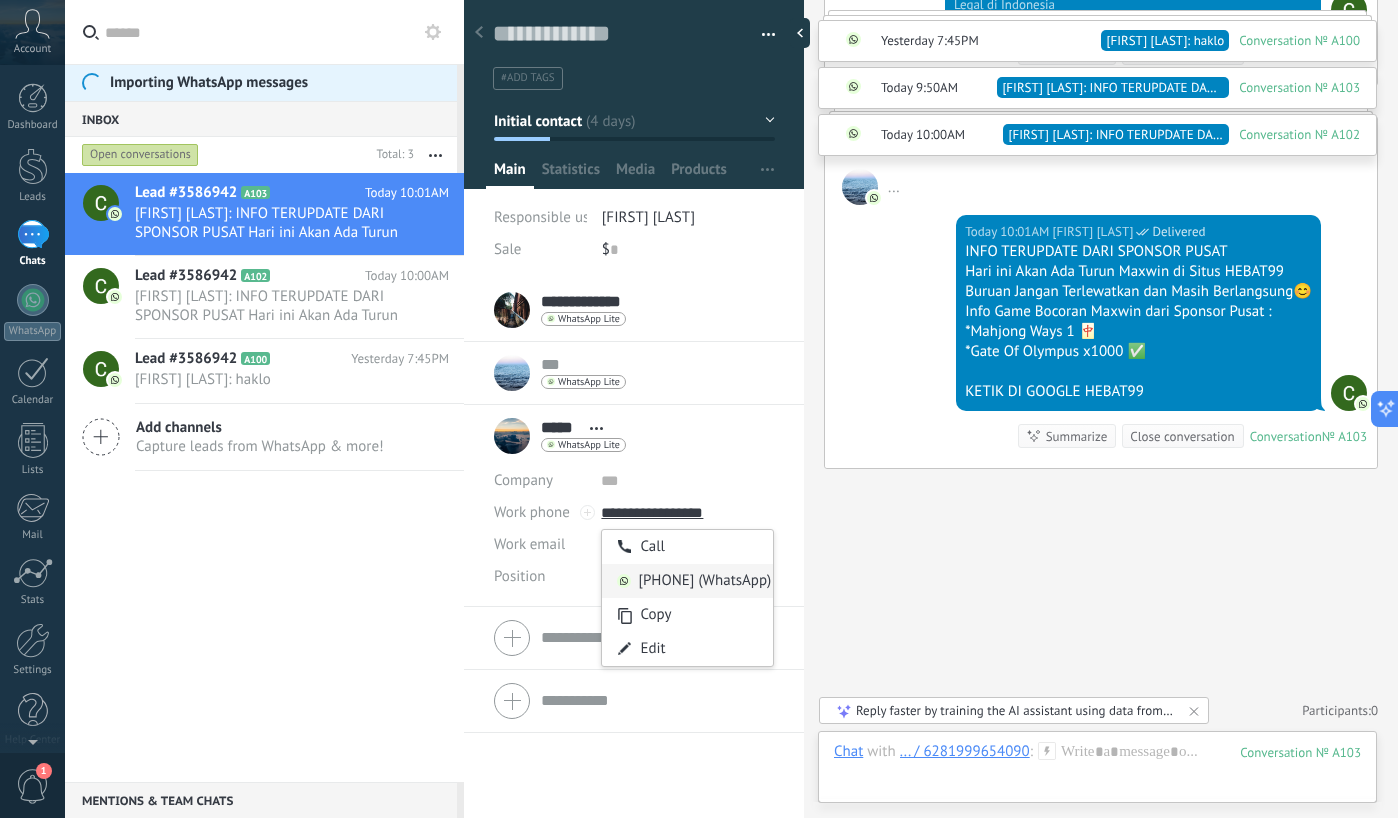 type on "**********" 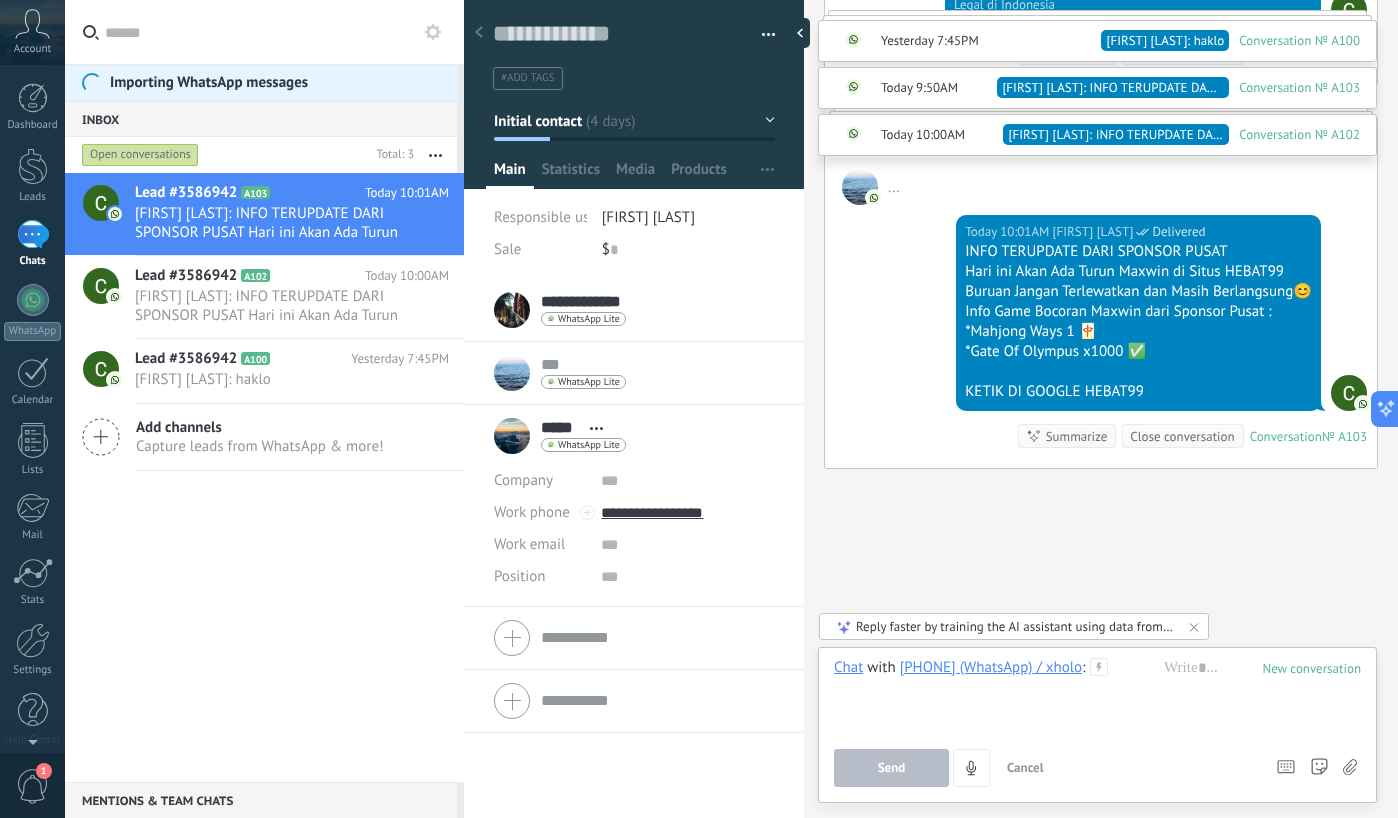 type 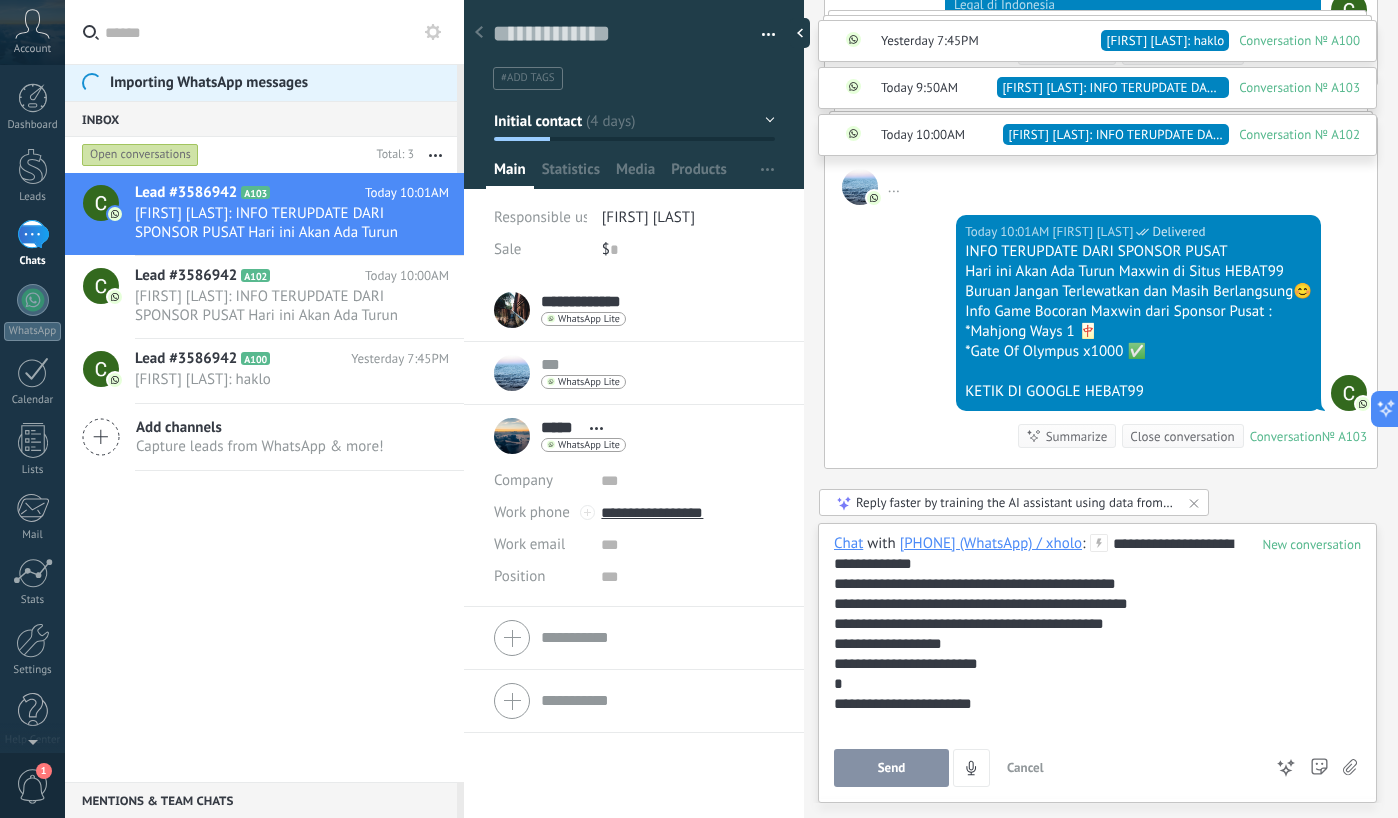 click on "Send" at bounding box center (891, 768) 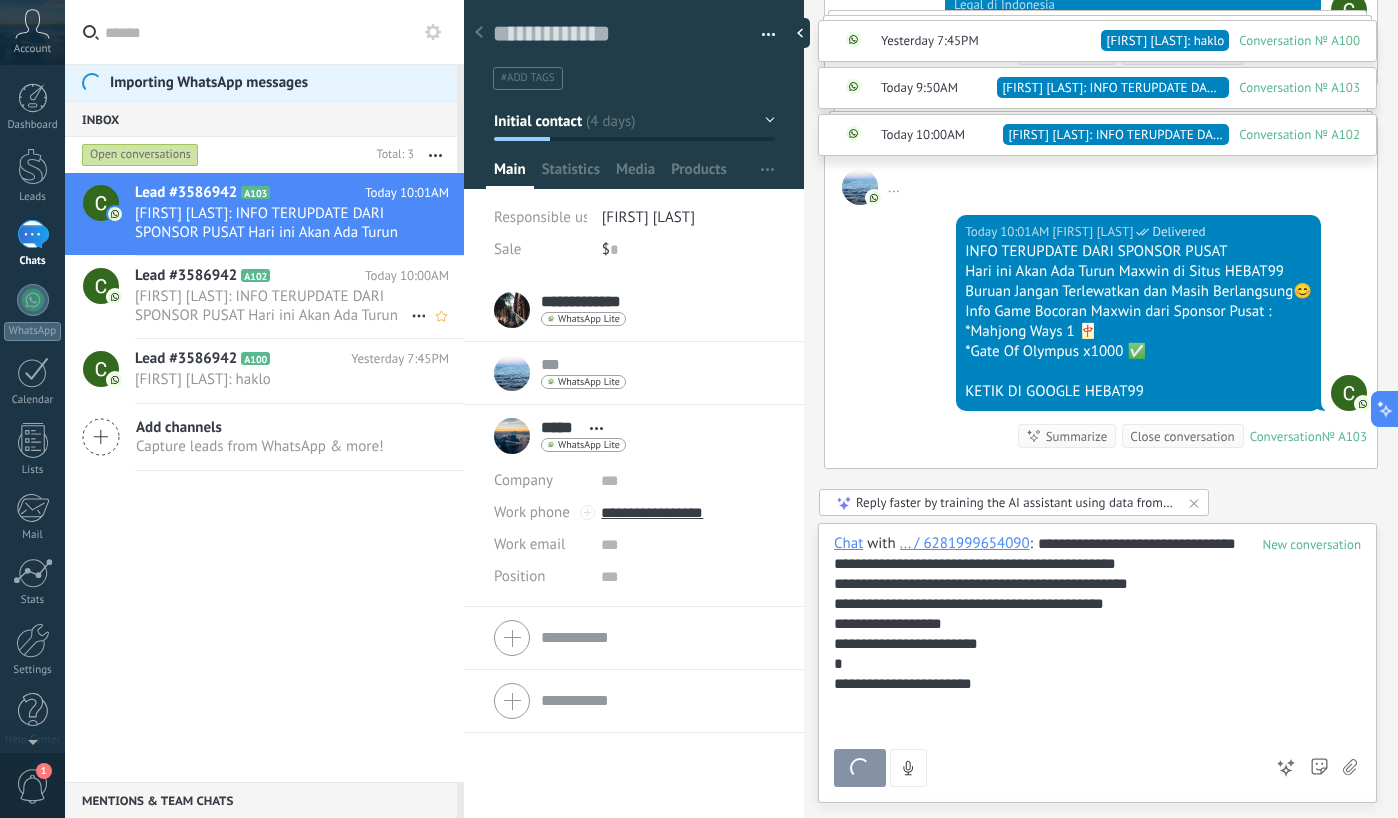 type 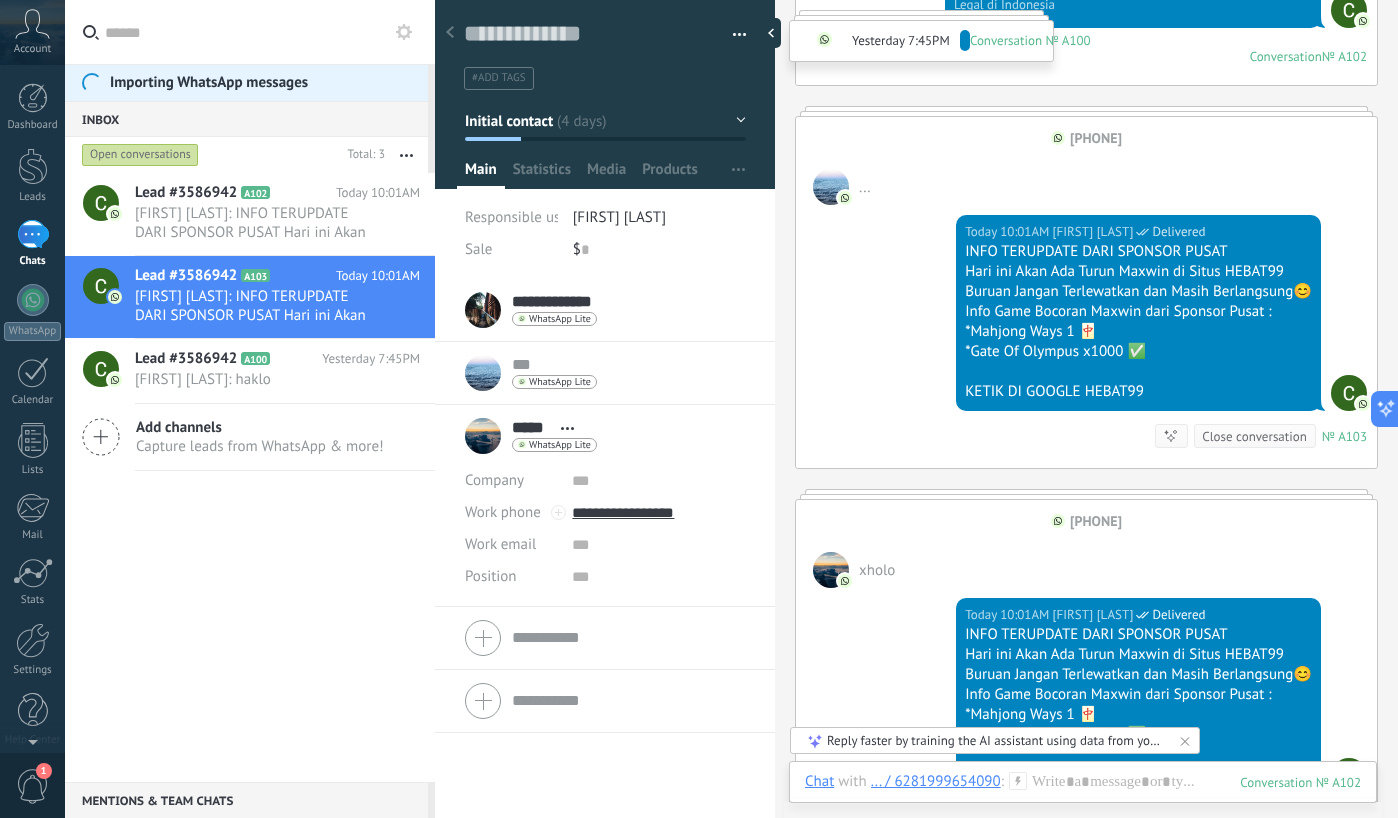 type on "**********" 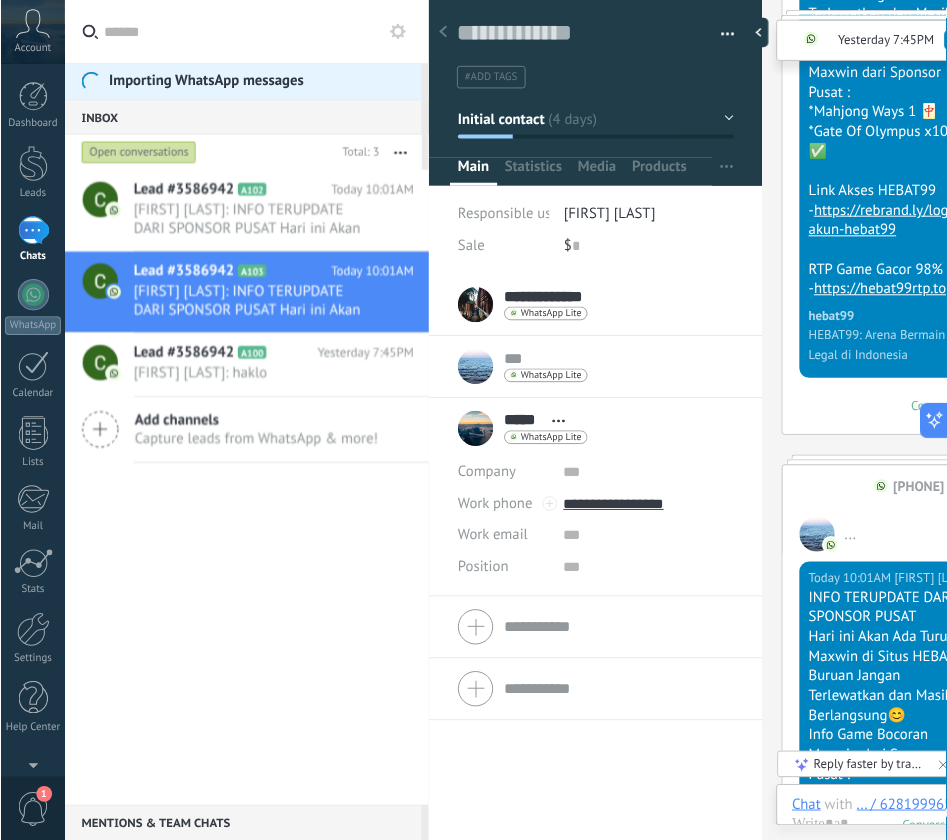scroll, scrollTop: 19, scrollLeft: 0, axis: vertical 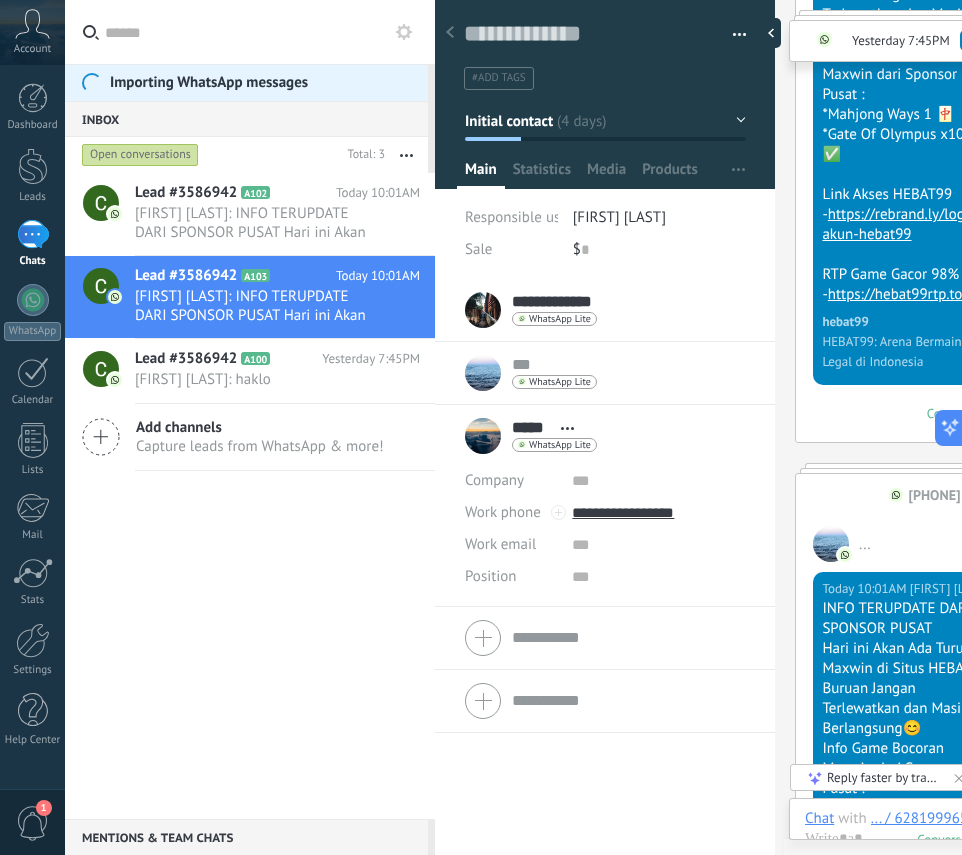 click 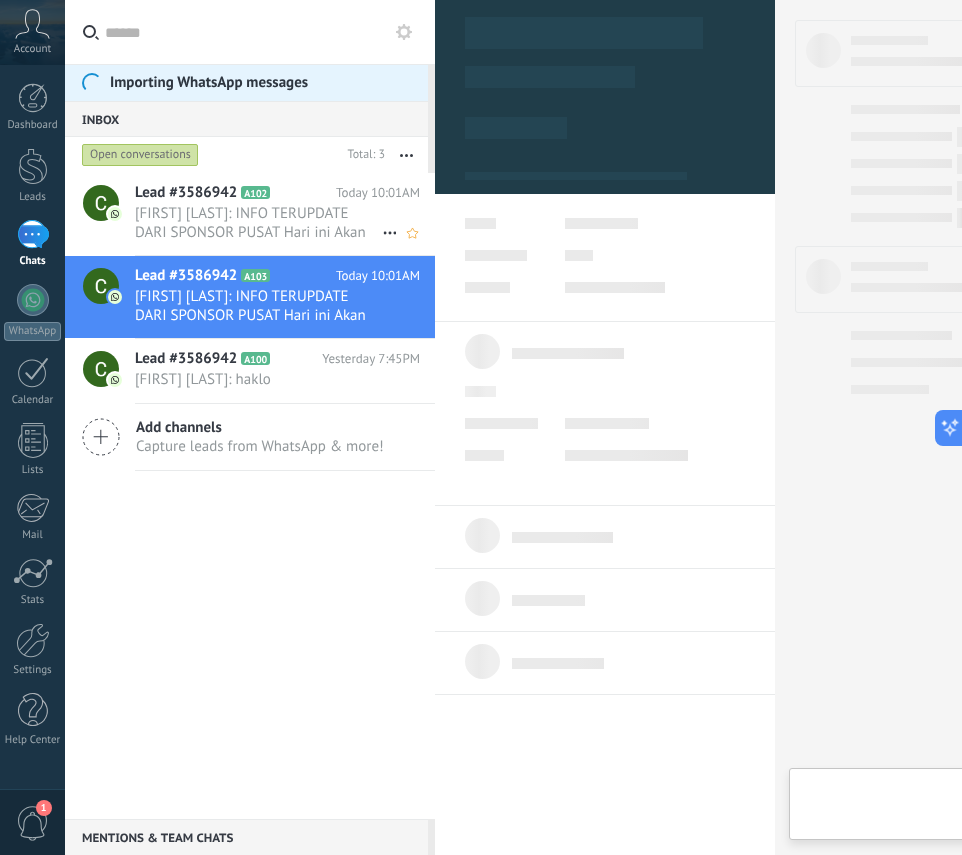 click on "Lead #3586942
A102" at bounding box center (235, 193) 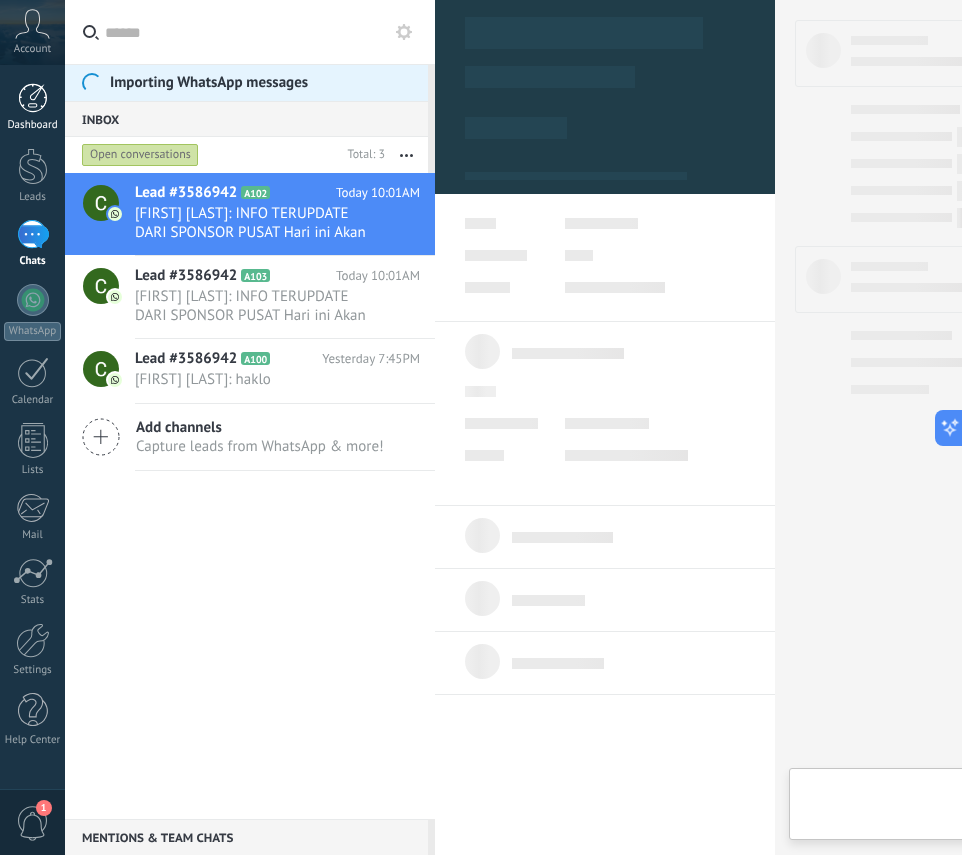 click at bounding box center (33, 98) 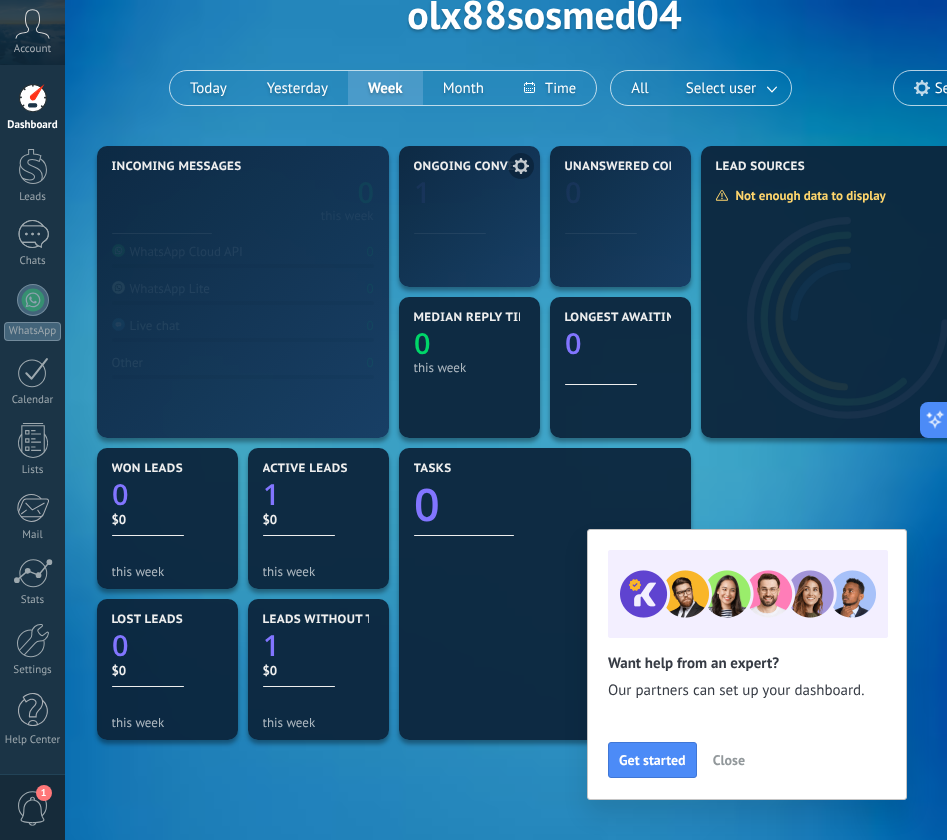 scroll, scrollTop: 230, scrollLeft: 0, axis: vertical 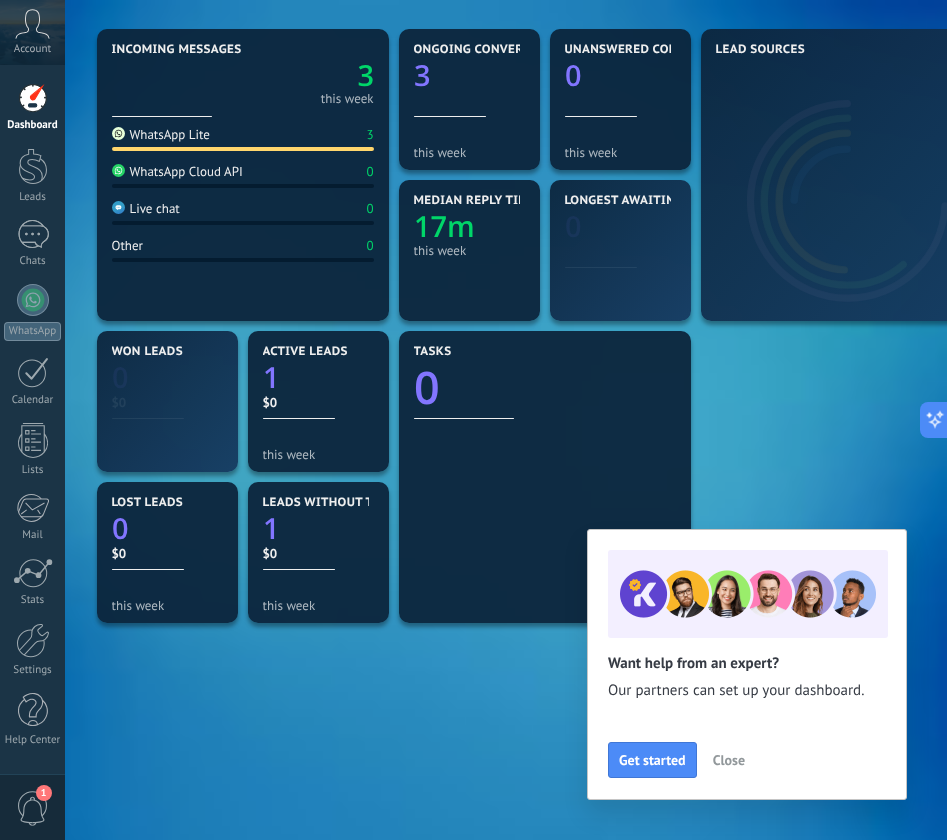 click on "WhatsApp Lite" at bounding box center [161, 134] 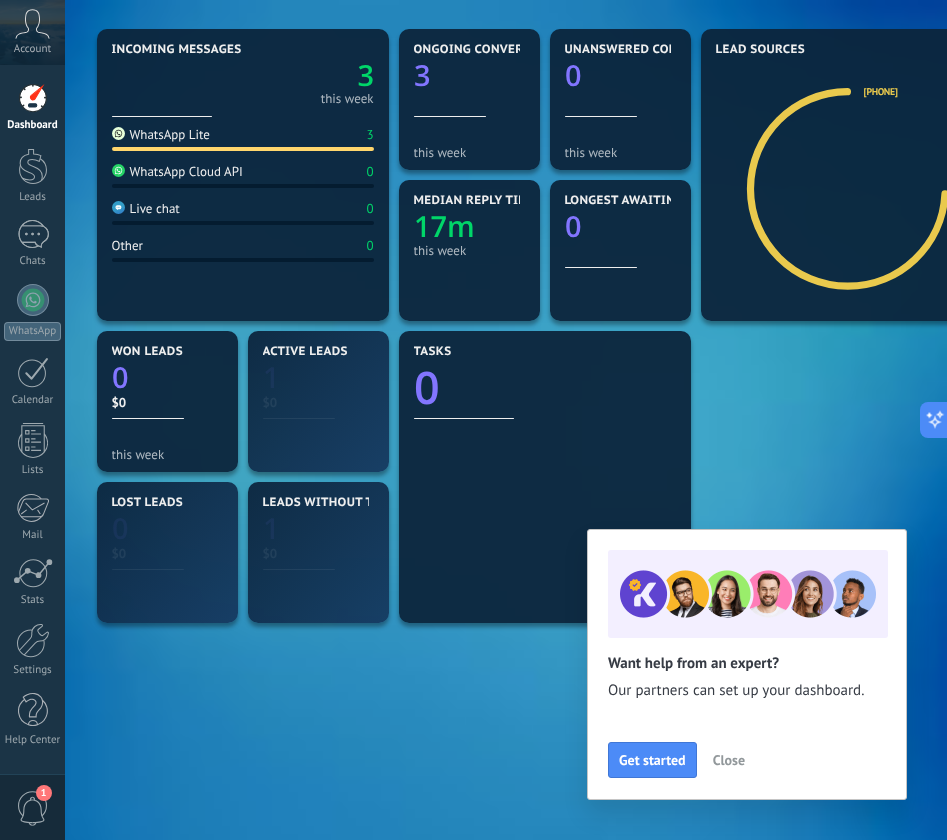 click on "WhatsApp Cloud API" at bounding box center (177, 171) 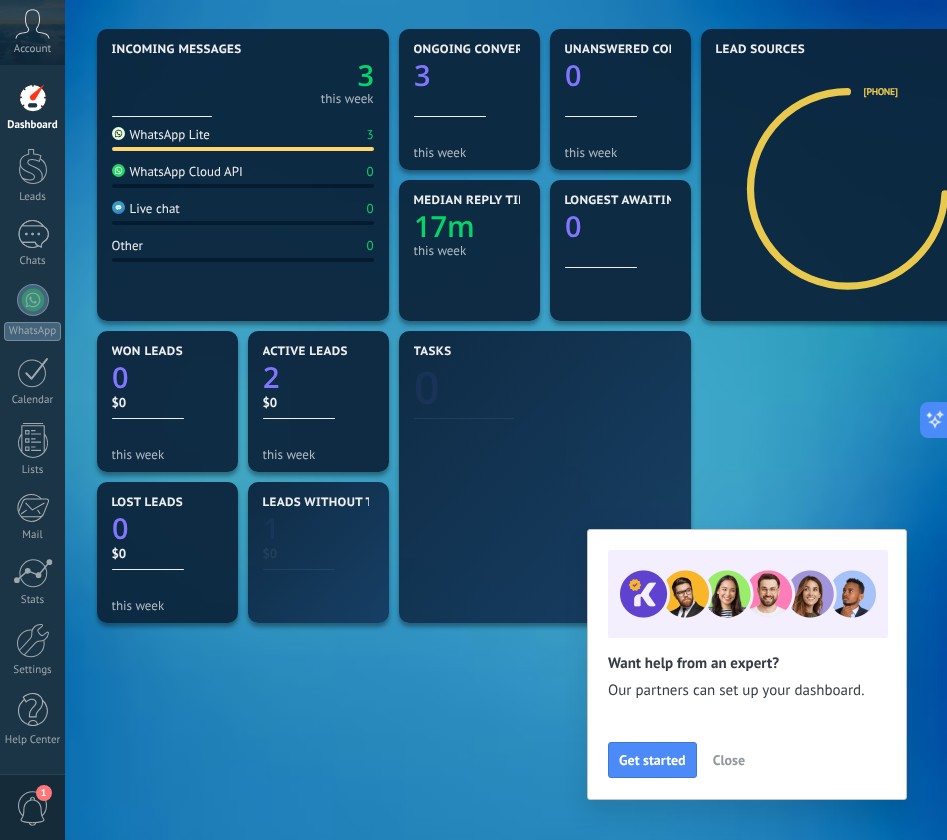 click on "WhatsApp Lite    3" at bounding box center [243, 138] 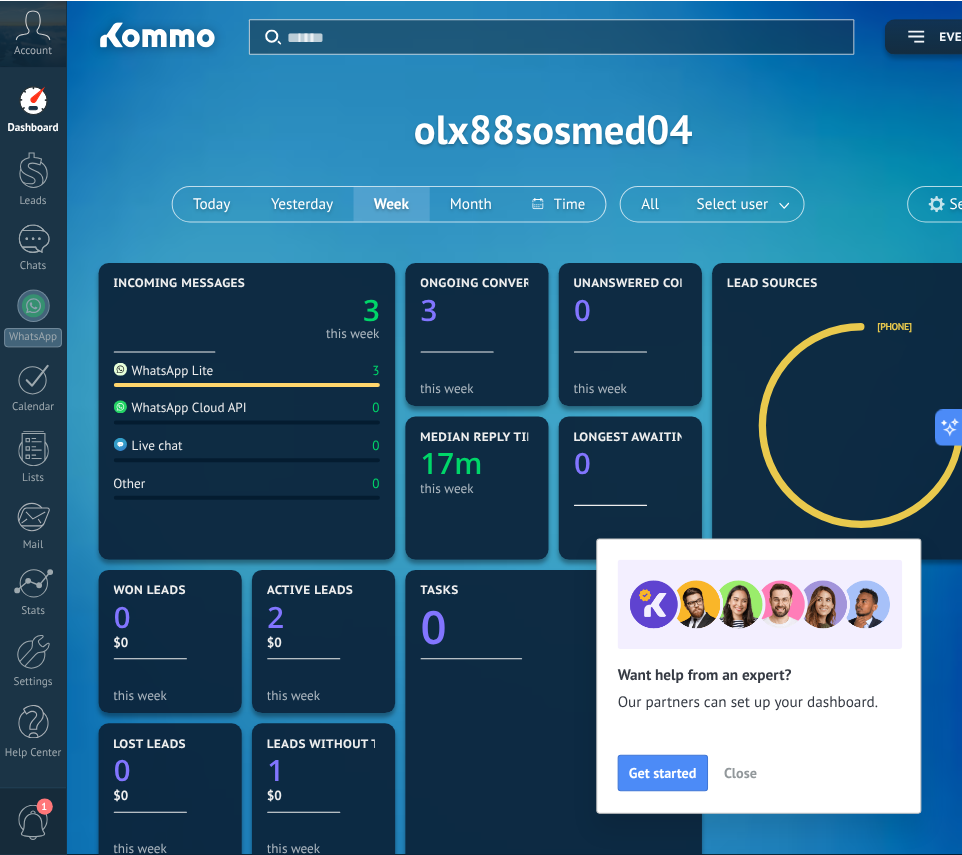 scroll, scrollTop: 0, scrollLeft: 0, axis: both 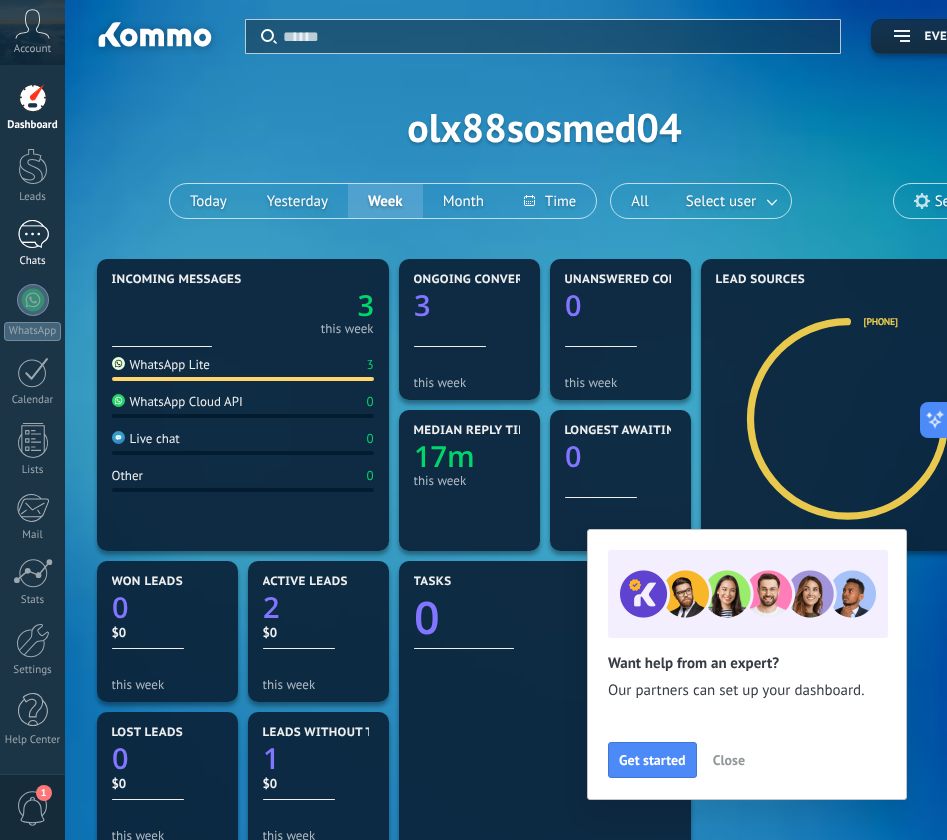 click on "Chats" at bounding box center [33, 261] 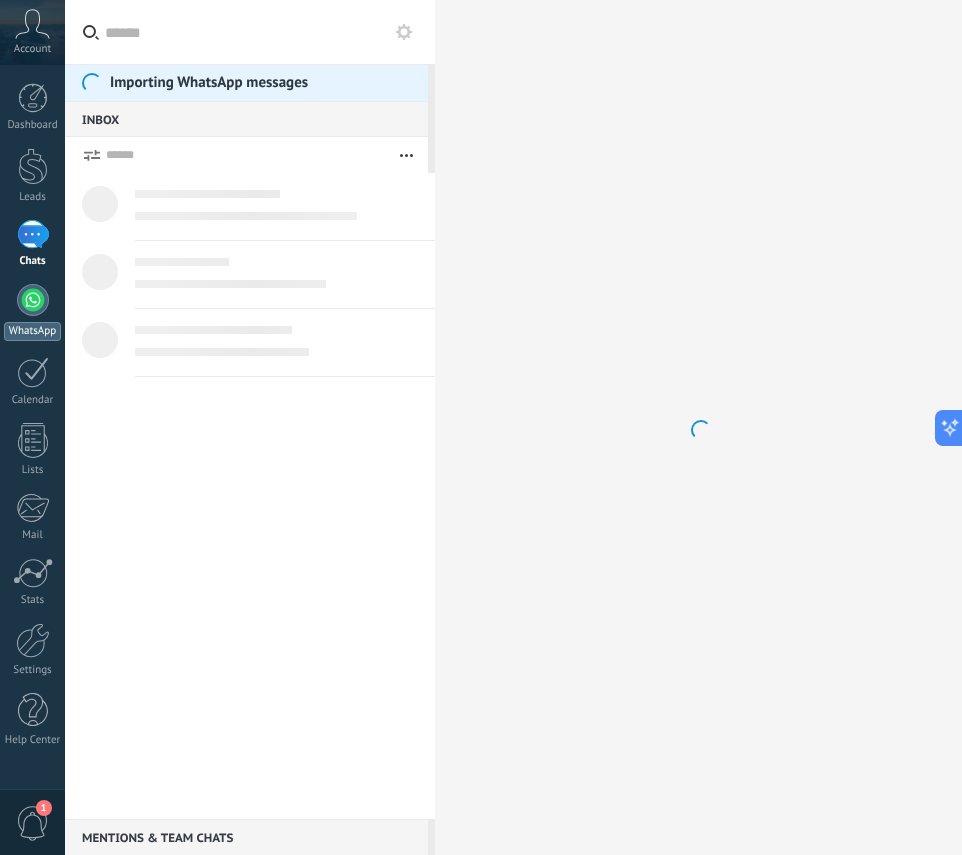 click at bounding box center (33, 300) 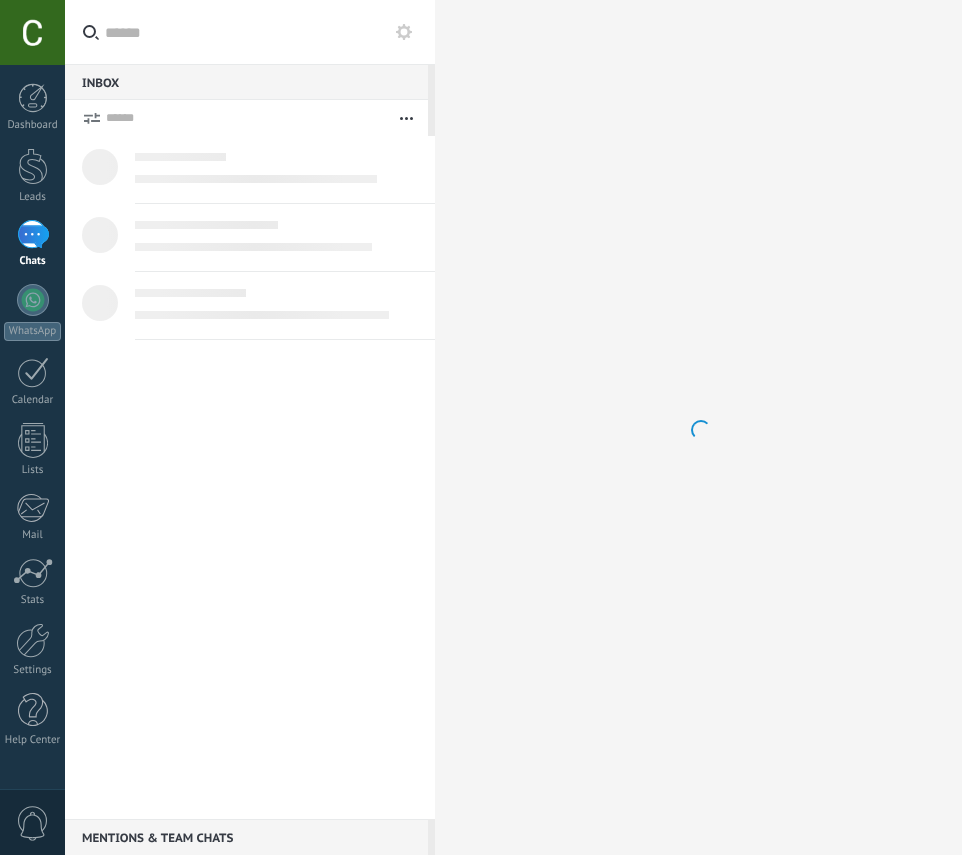 scroll, scrollTop: 0, scrollLeft: 0, axis: both 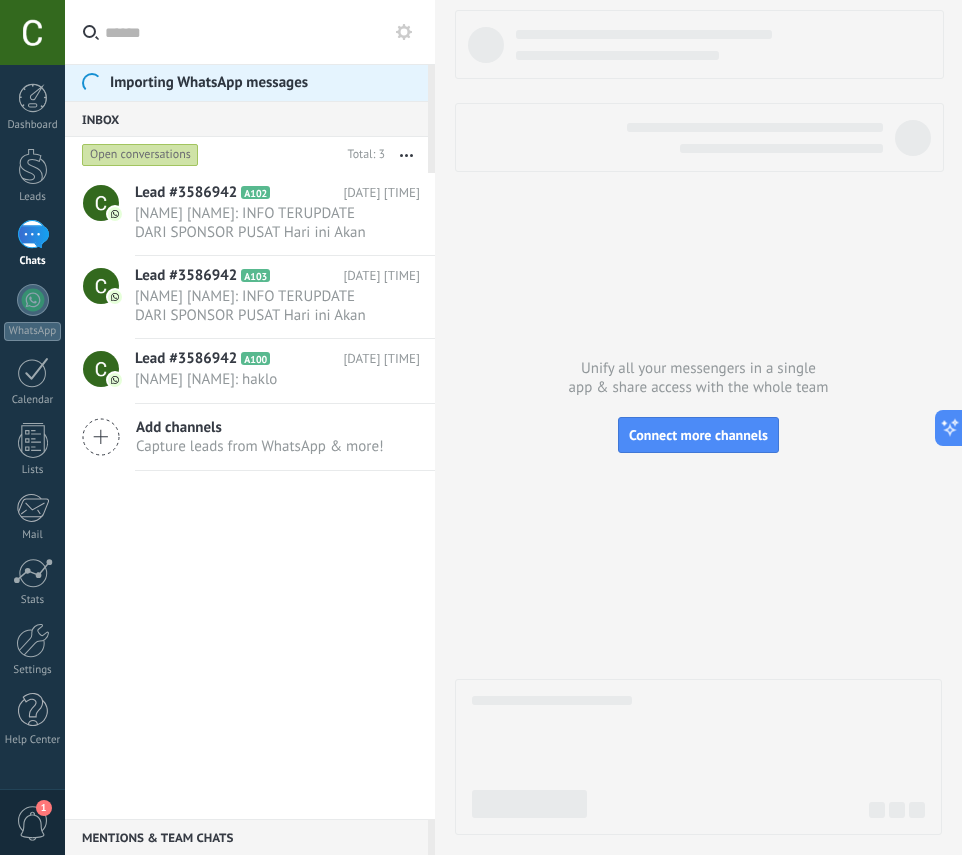 drag, startPoint x: 646, startPoint y: 219, endPoint x: 592, endPoint y: 193, distance: 59.933296 